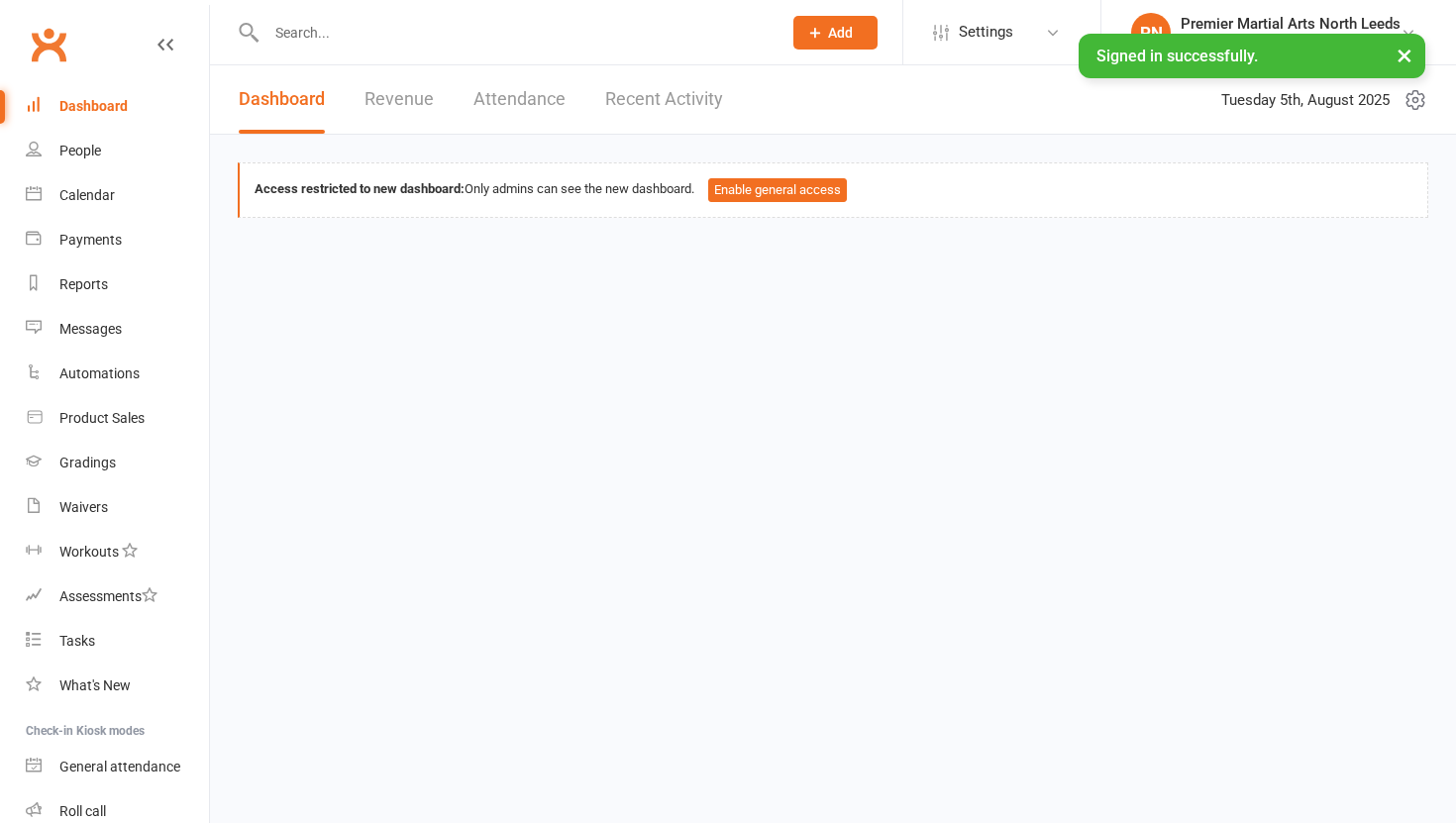 scroll, scrollTop: 0, scrollLeft: 0, axis: both 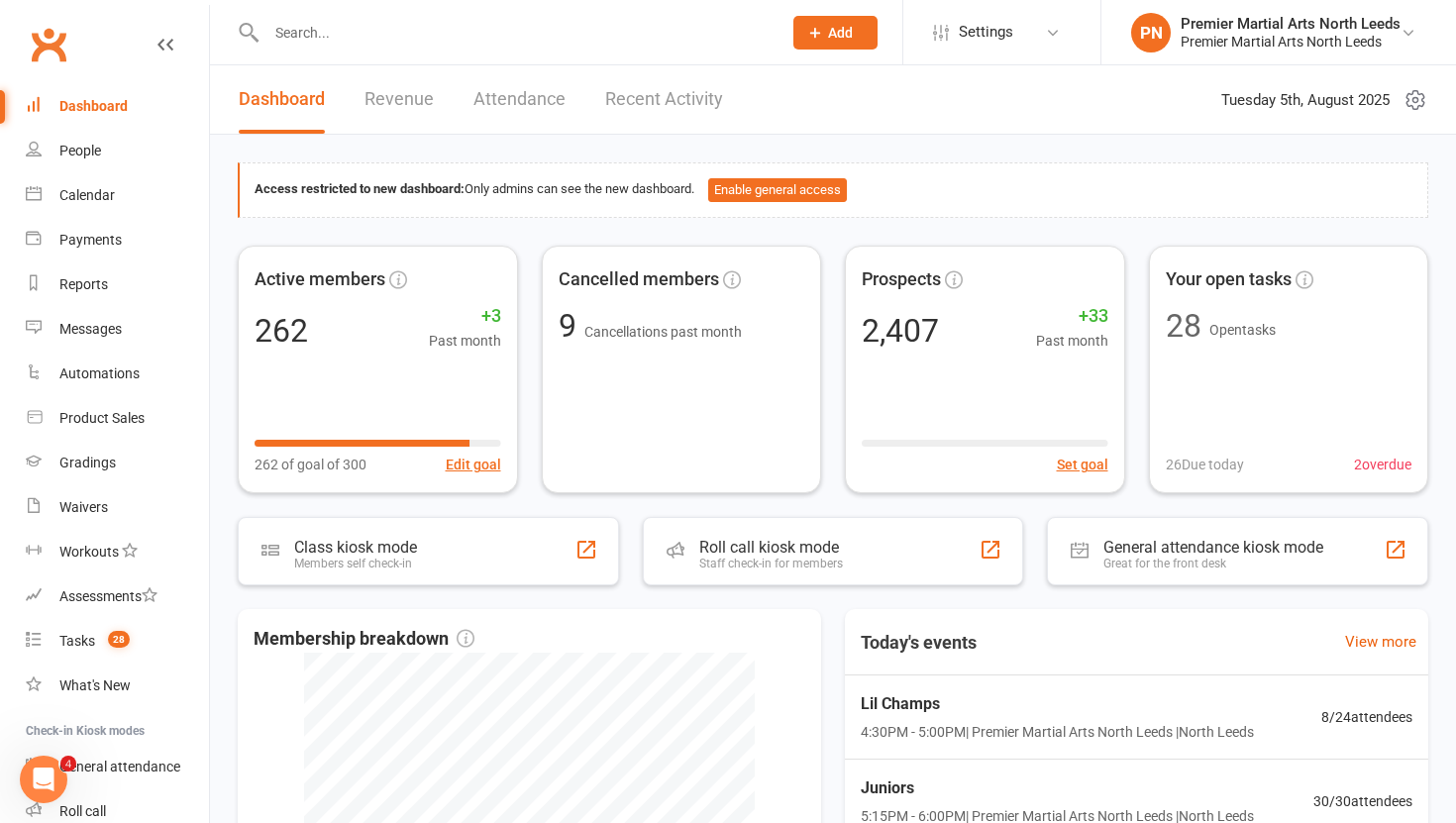 click at bounding box center (514, 33) 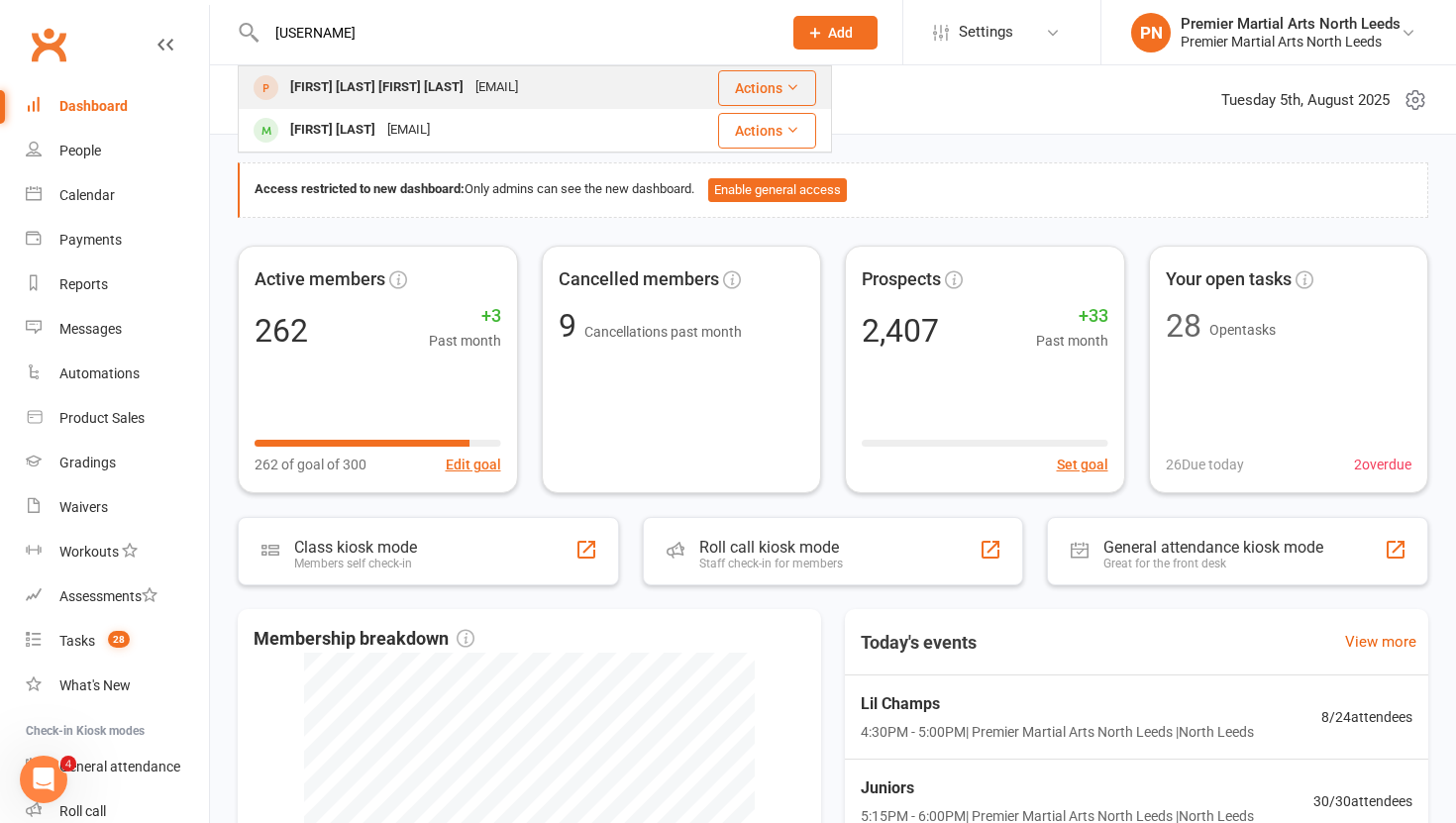 type on "[USERNAME]" 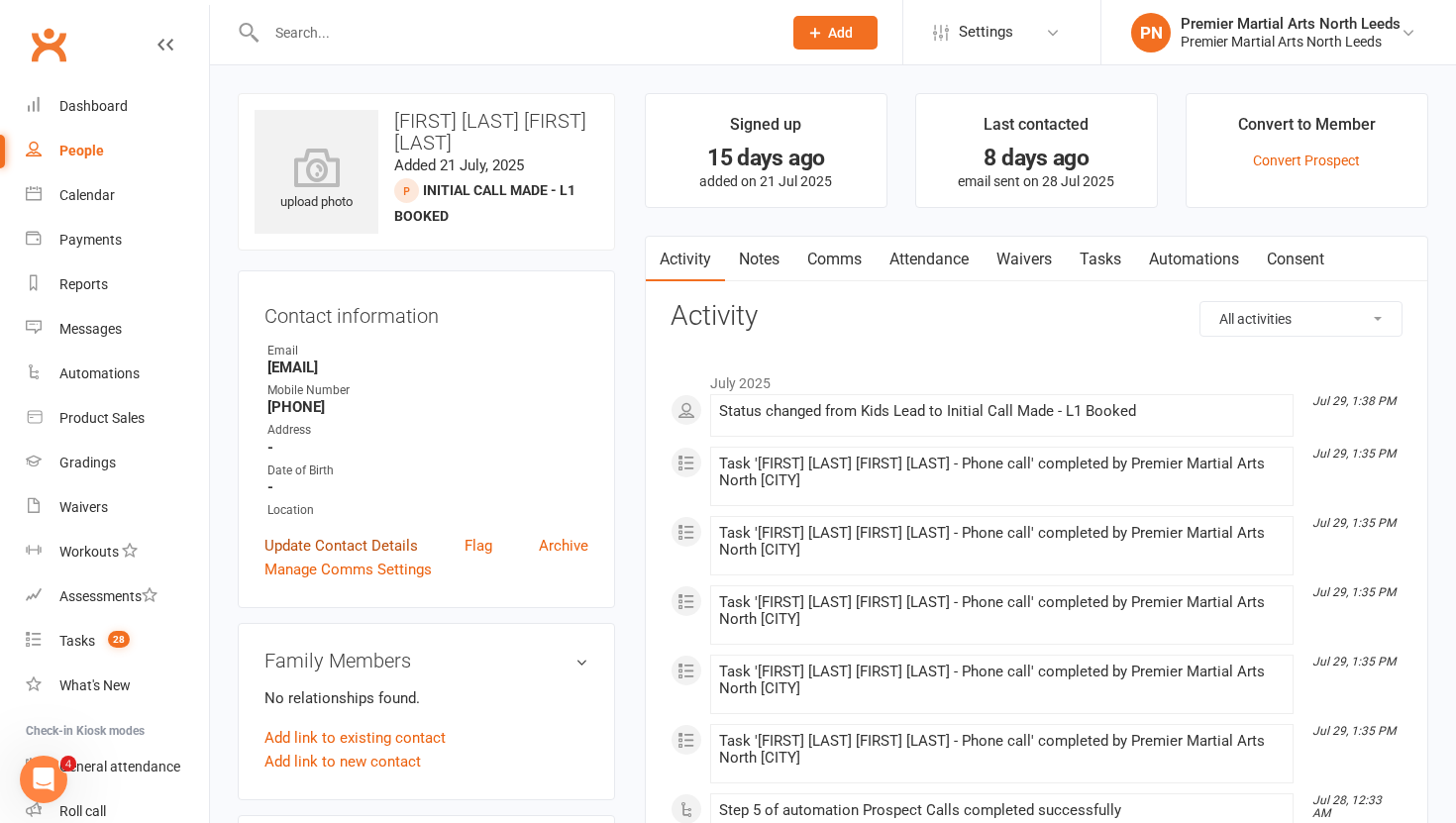 click on "Update Contact Details" at bounding box center [341, 546] 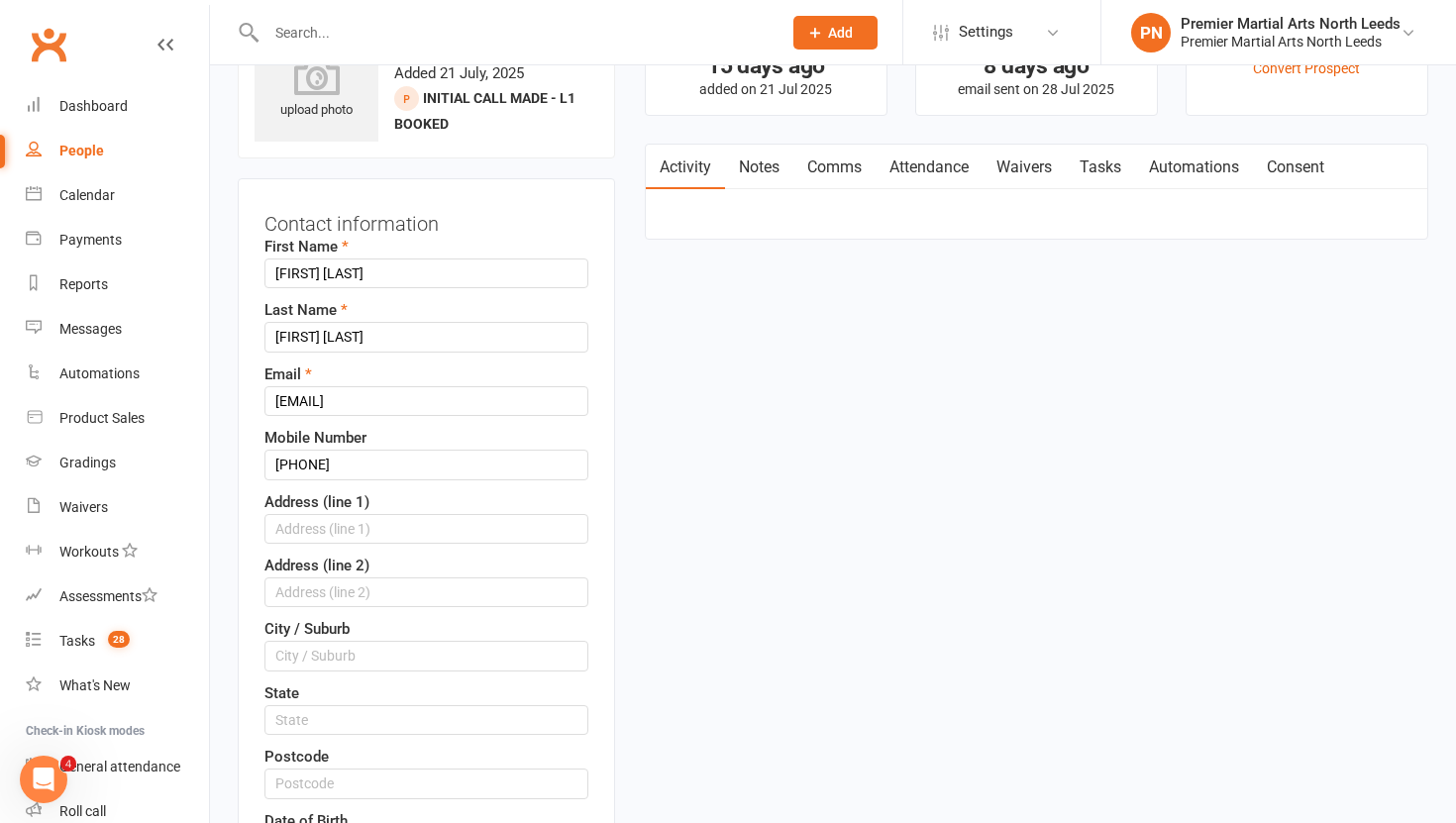 scroll, scrollTop: 93, scrollLeft: 0, axis: vertical 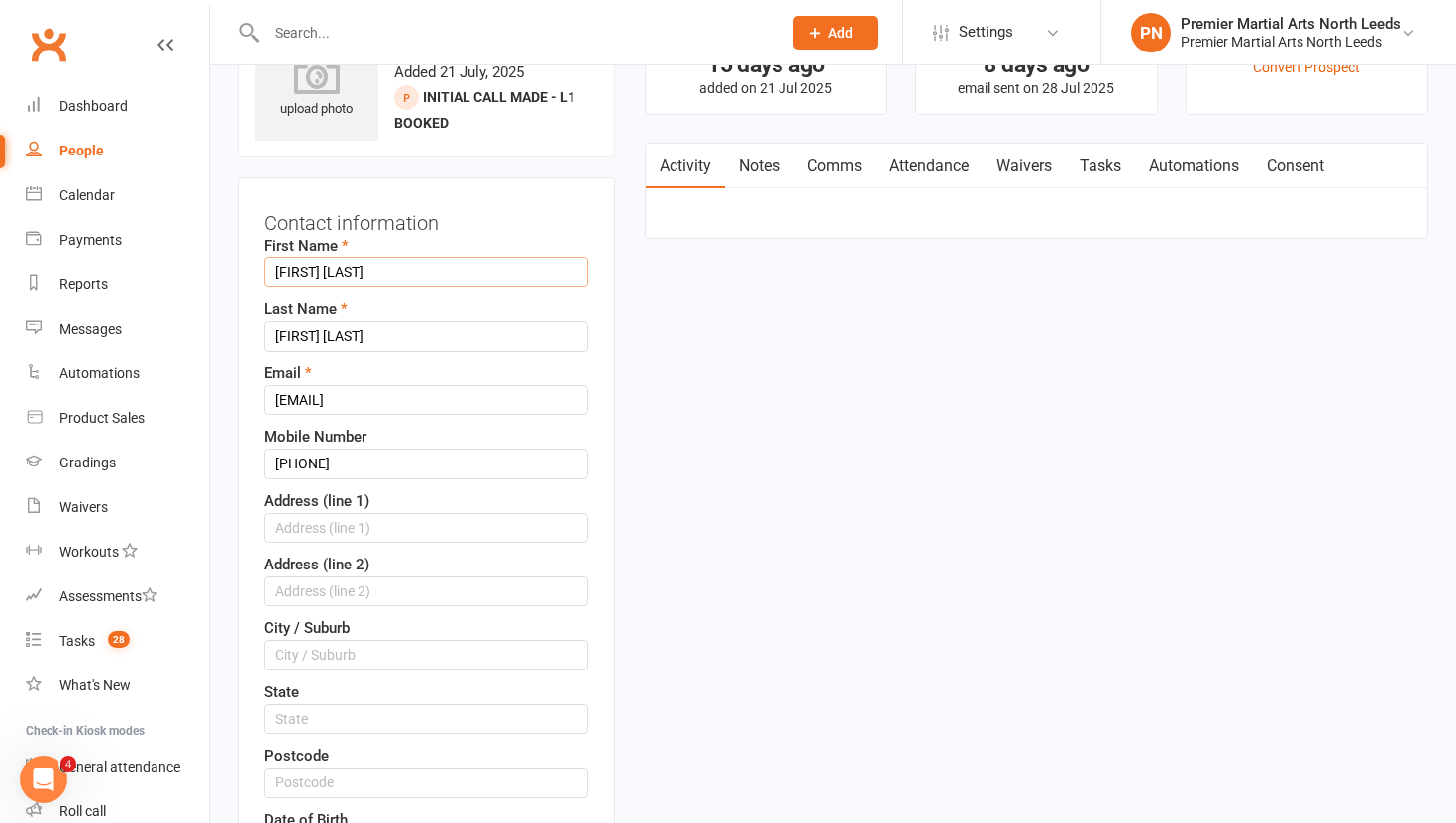 drag, startPoint x: 385, startPoint y: 265, endPoint x: 256, endPoint y: 277, distance: 129.55694 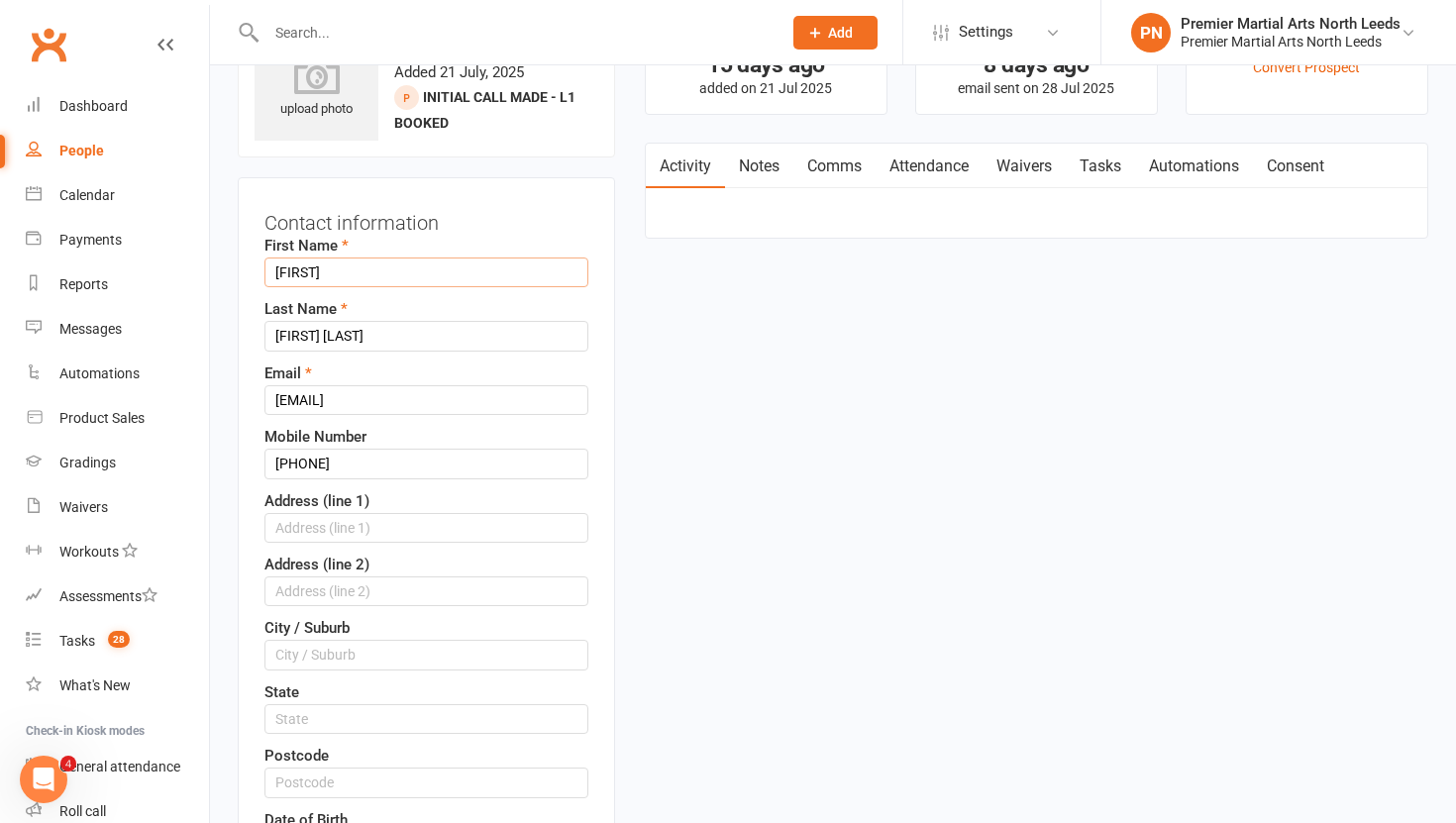 type on "[FIRST]" 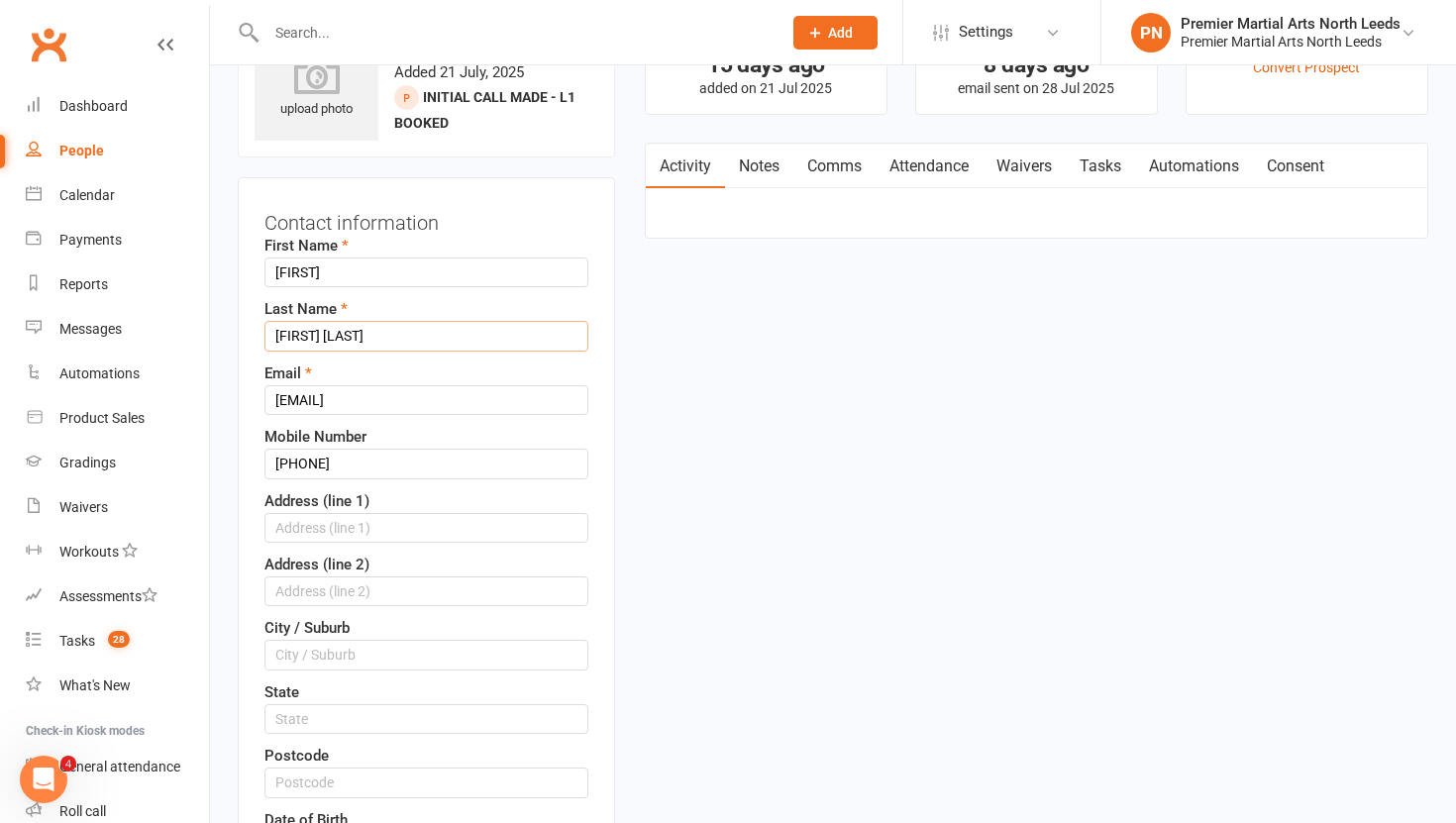 click on "[FIRST] [LAST]" at bounding box center [426, 336] 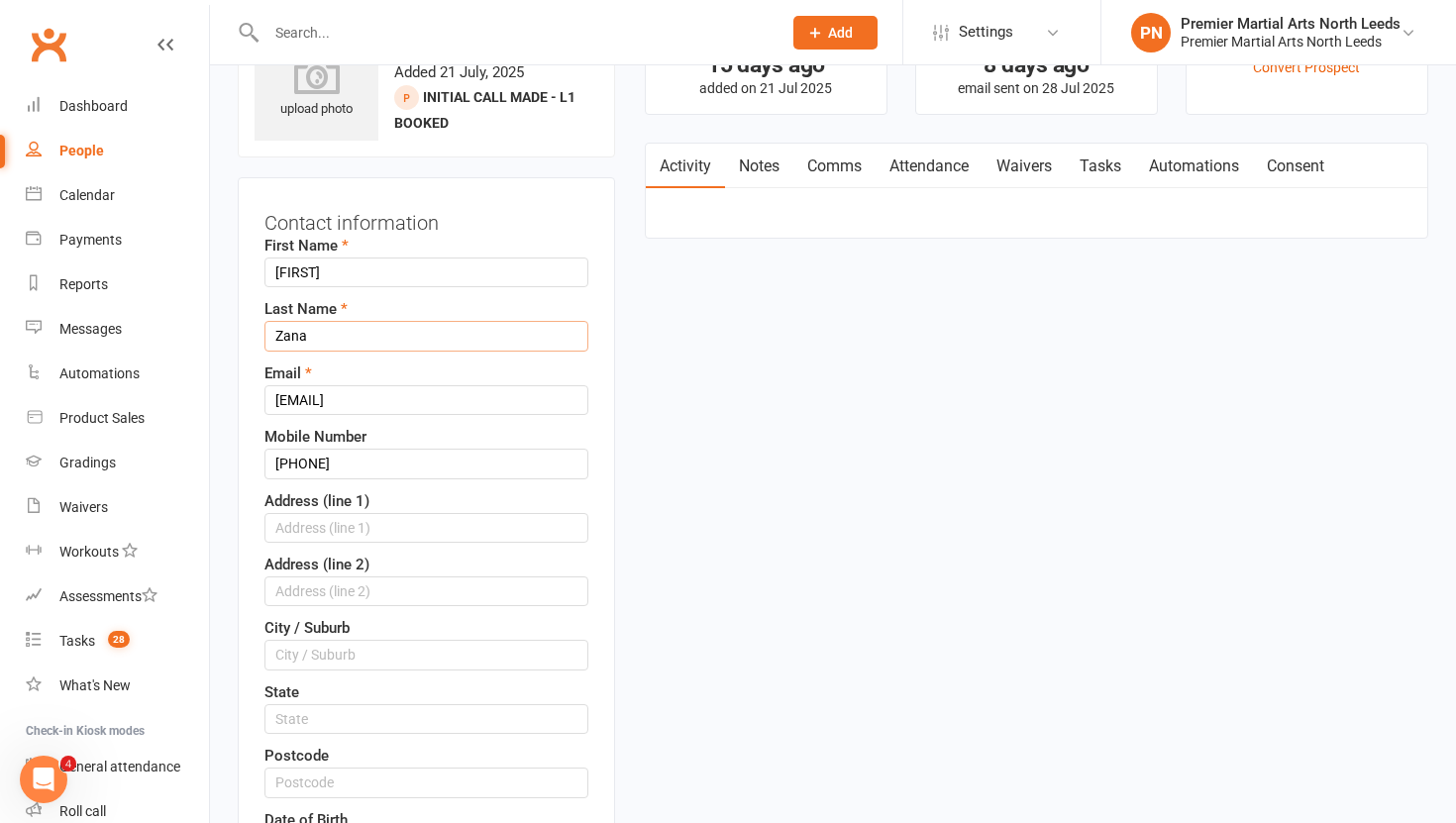 type on "Zana" 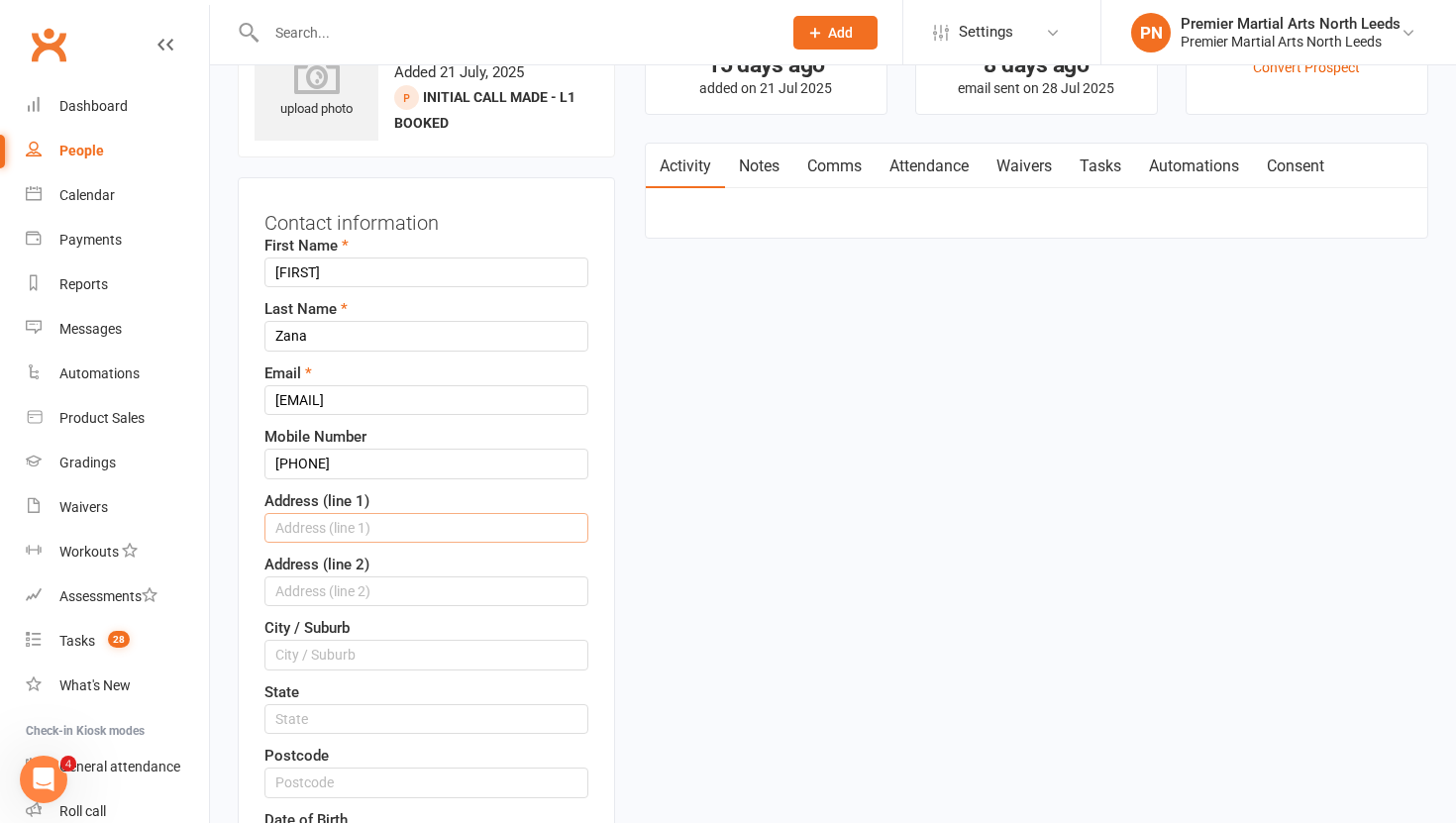 click at bounding box center (426, 528) 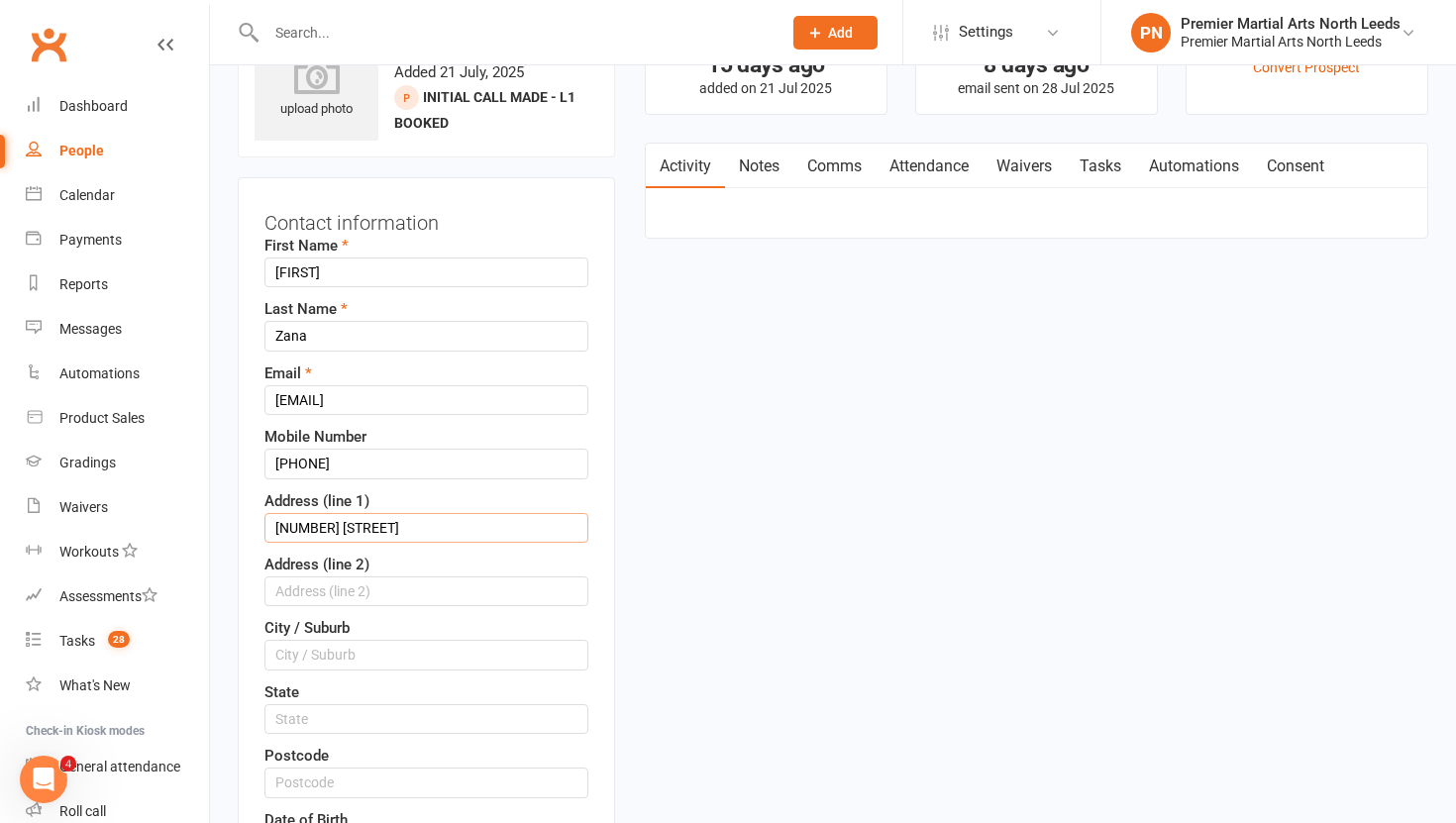 type on "[NUMBER] [STREET]" 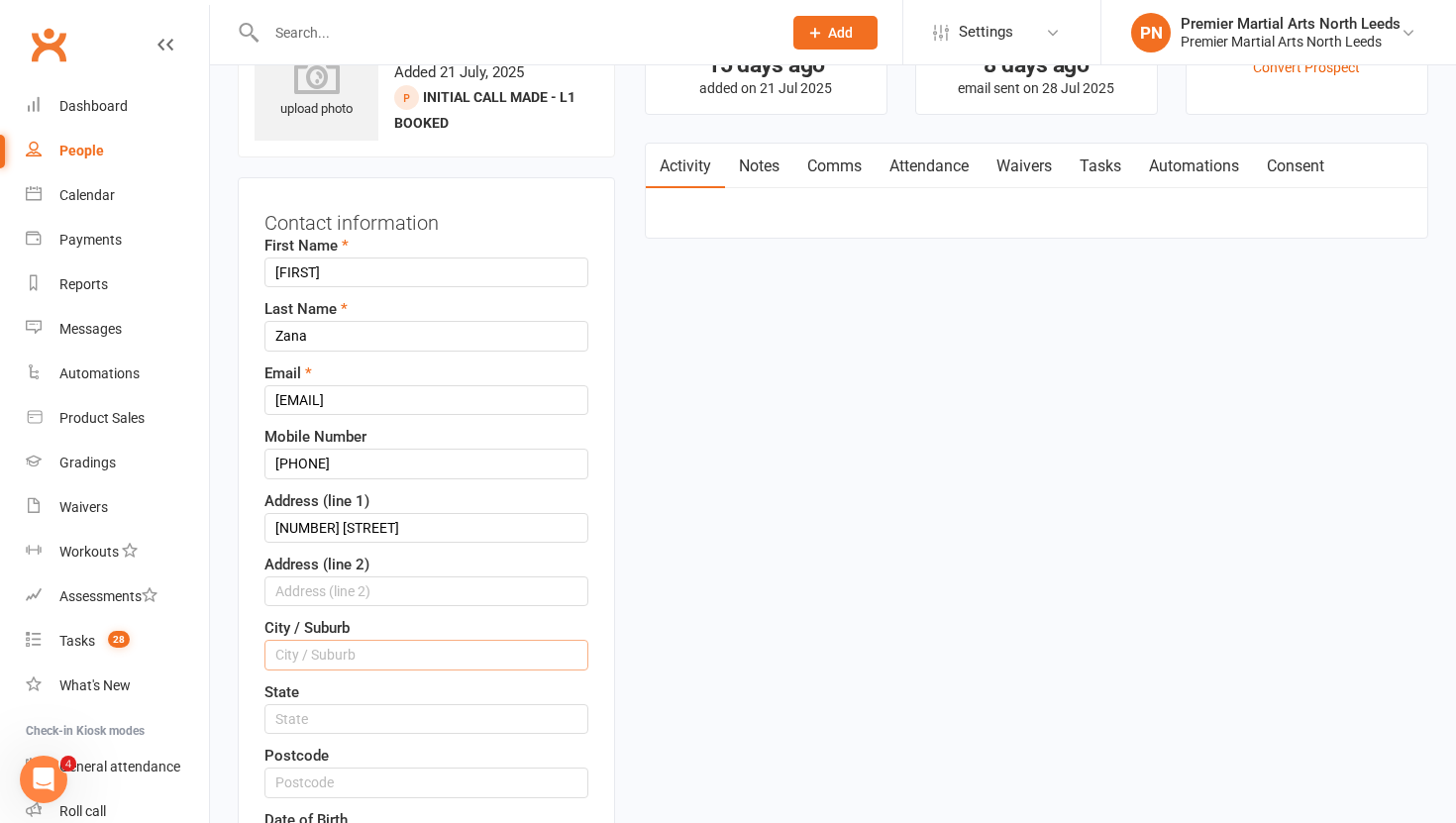 click at bounding box center [426, 655] 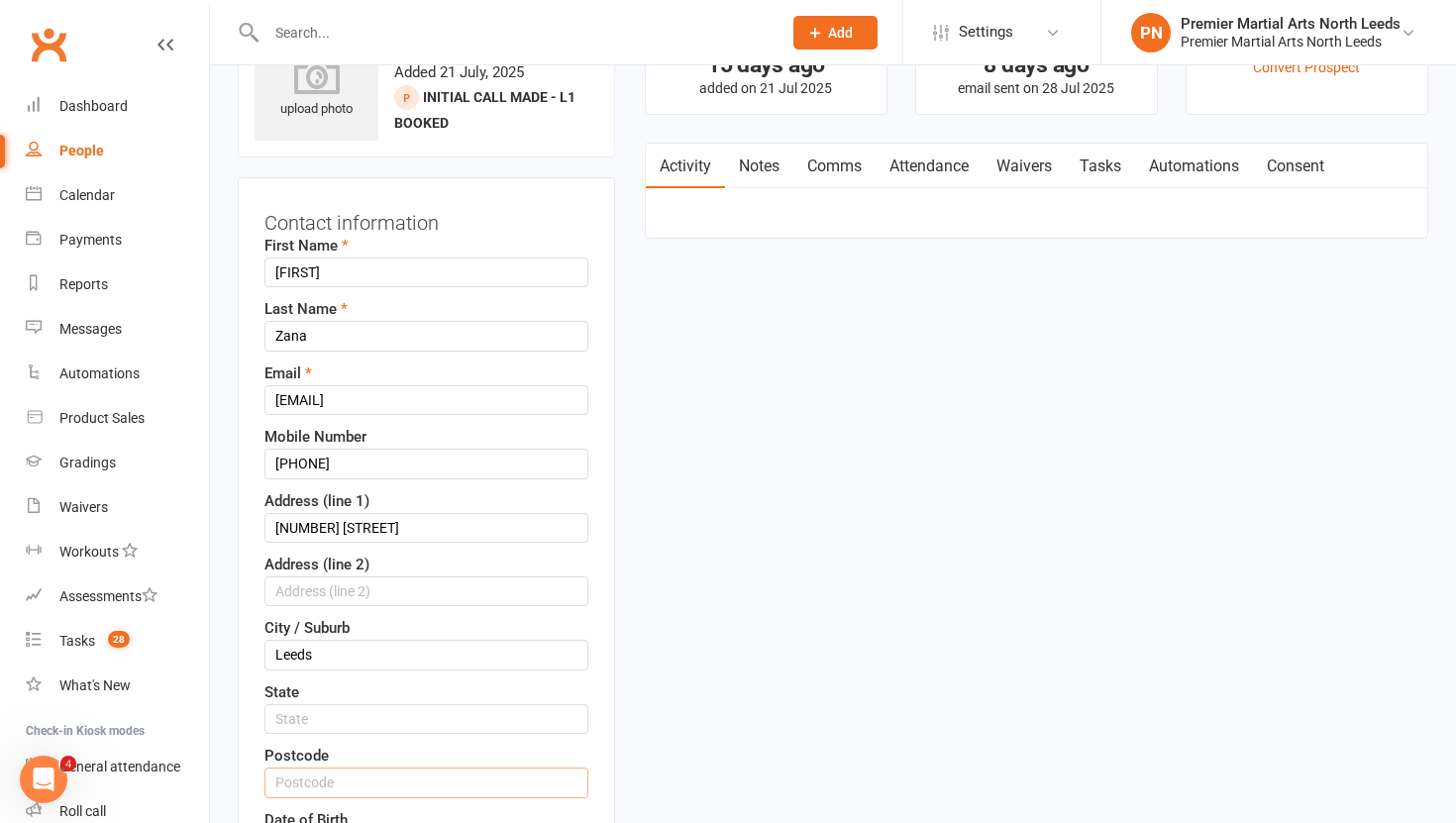 click at bounding box center (426, 782) 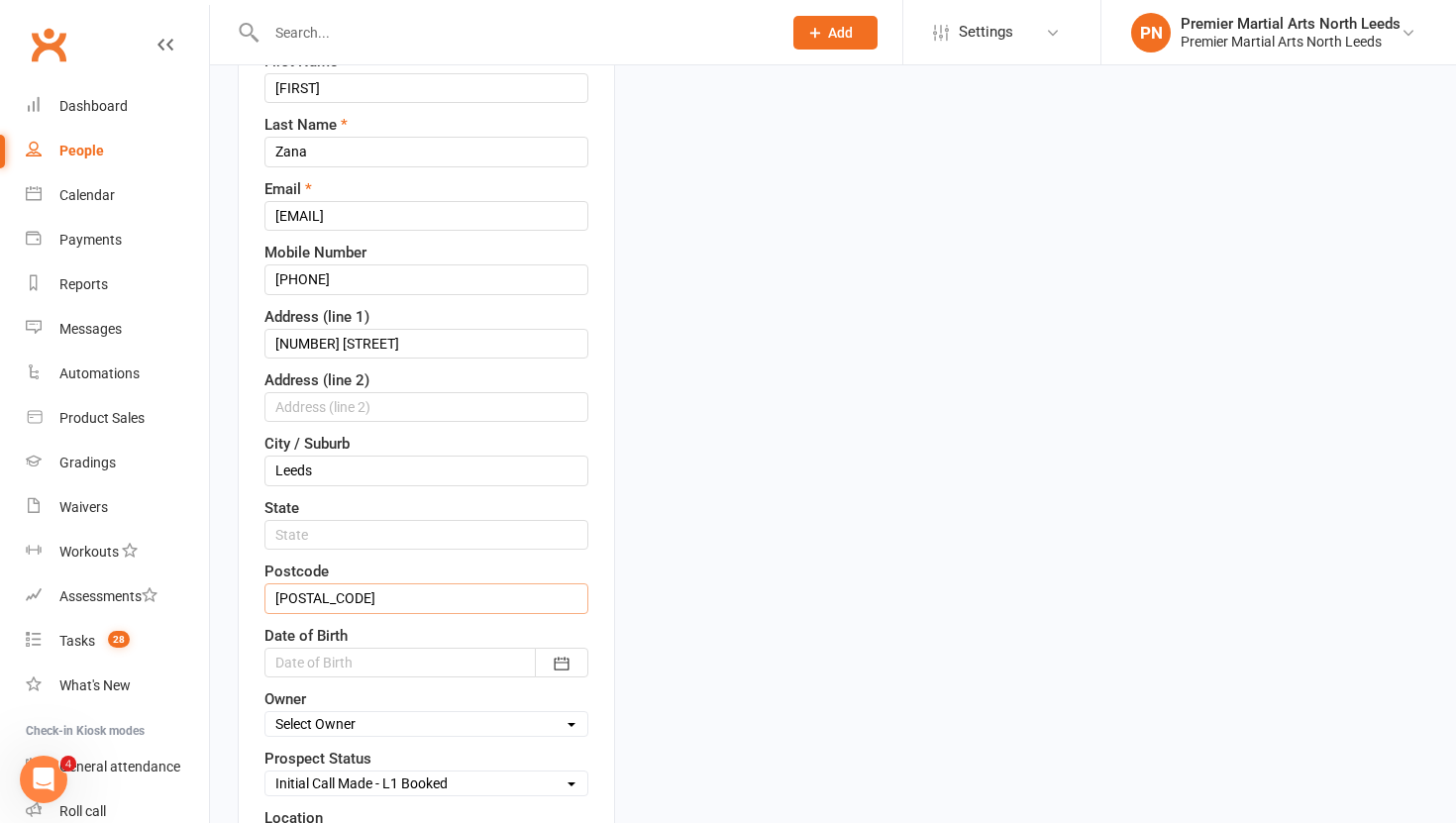 scroll, scrollTop: 281, scrollLeft: 0, axis: vertical 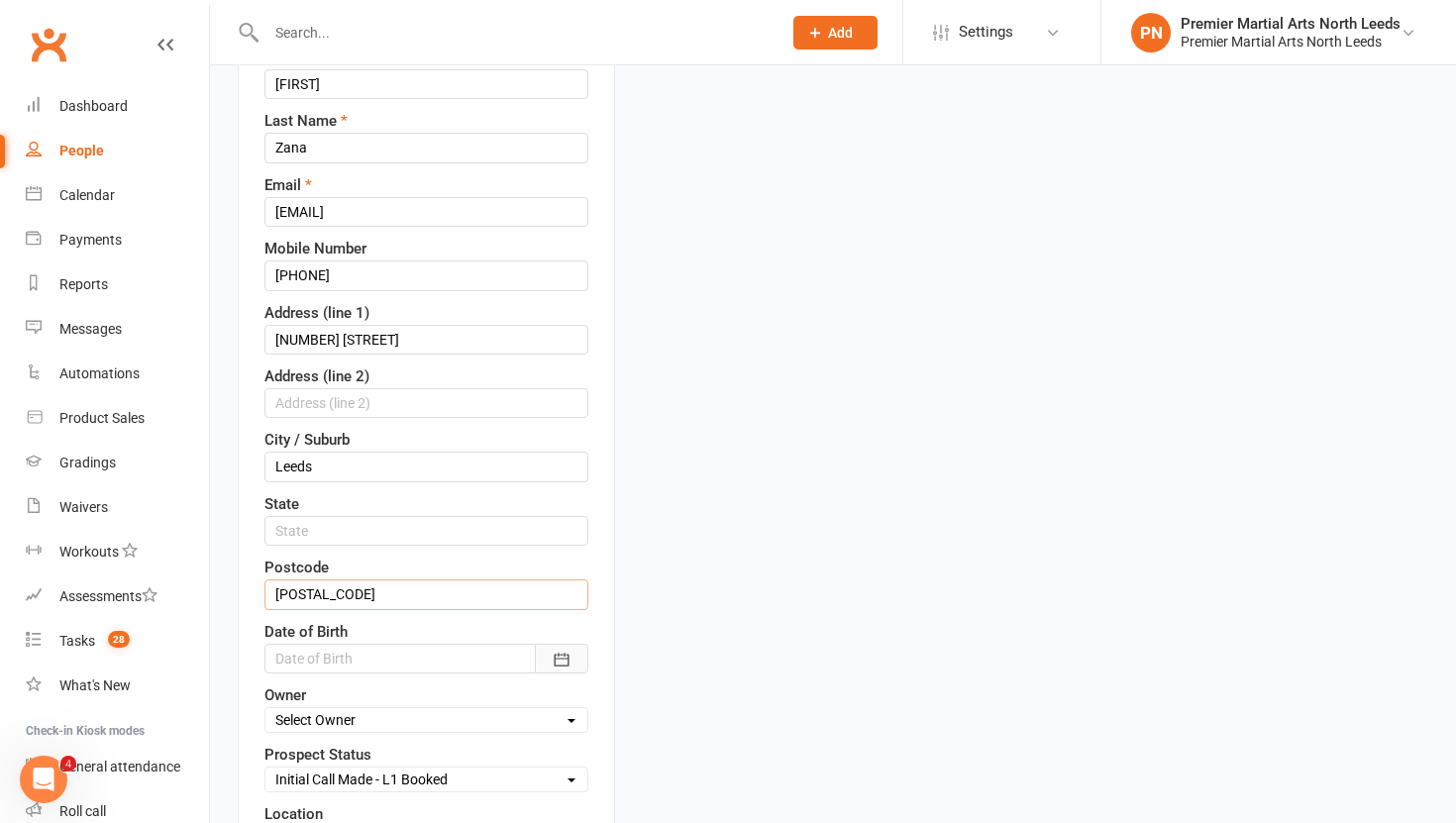 type on "[POSTAL_CODE]" 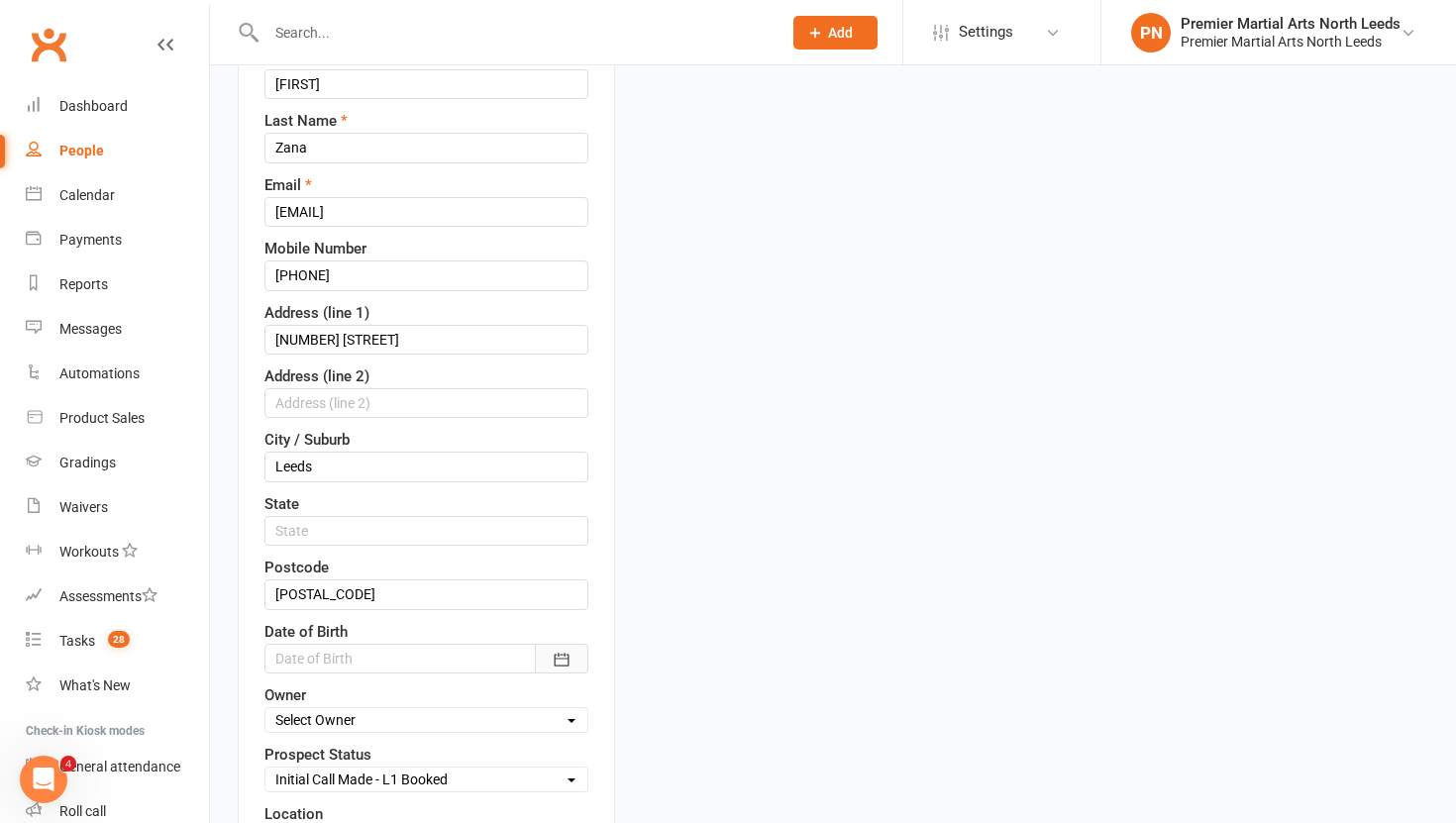 click 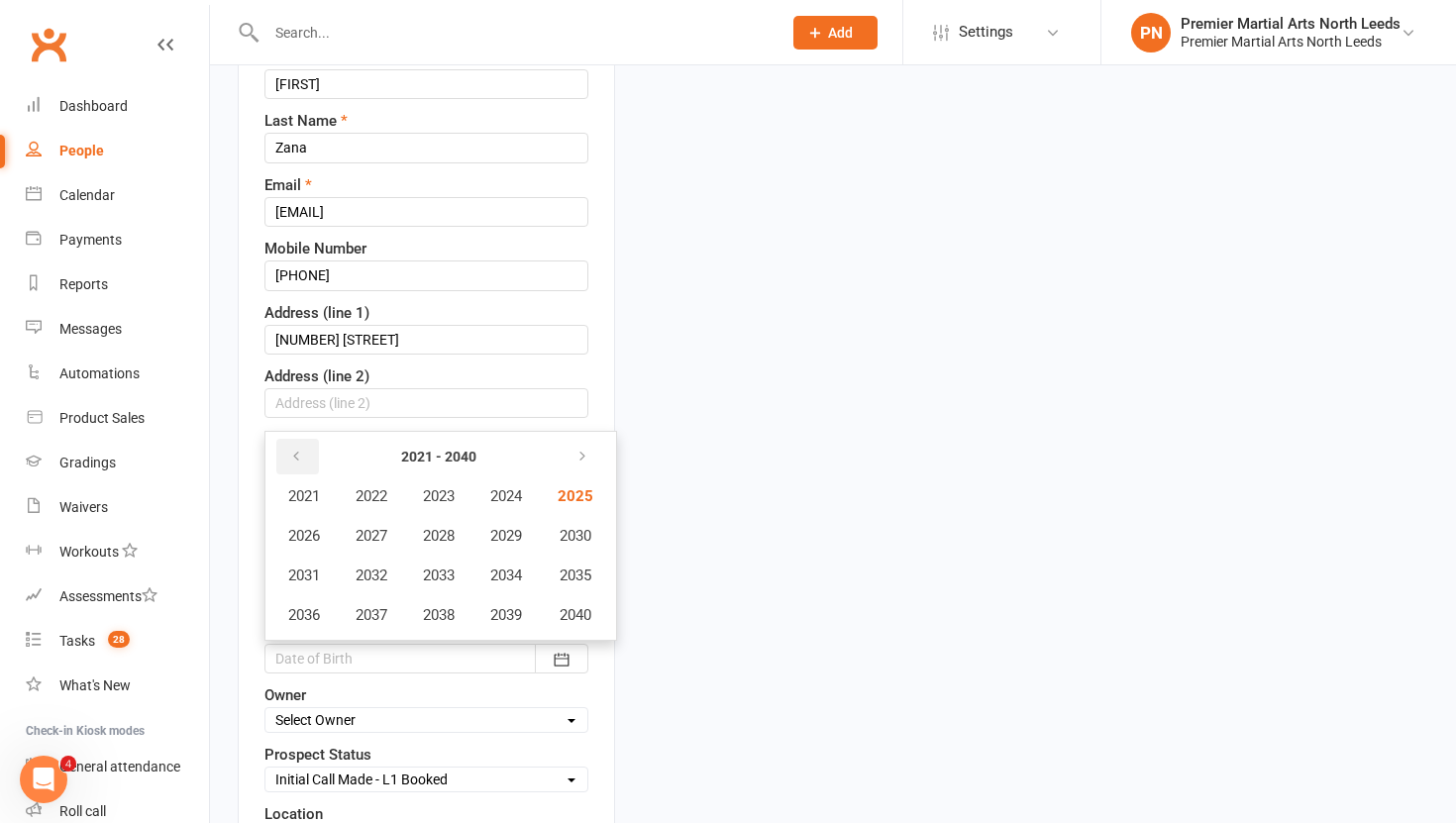 click at bounding box center [296, 457] 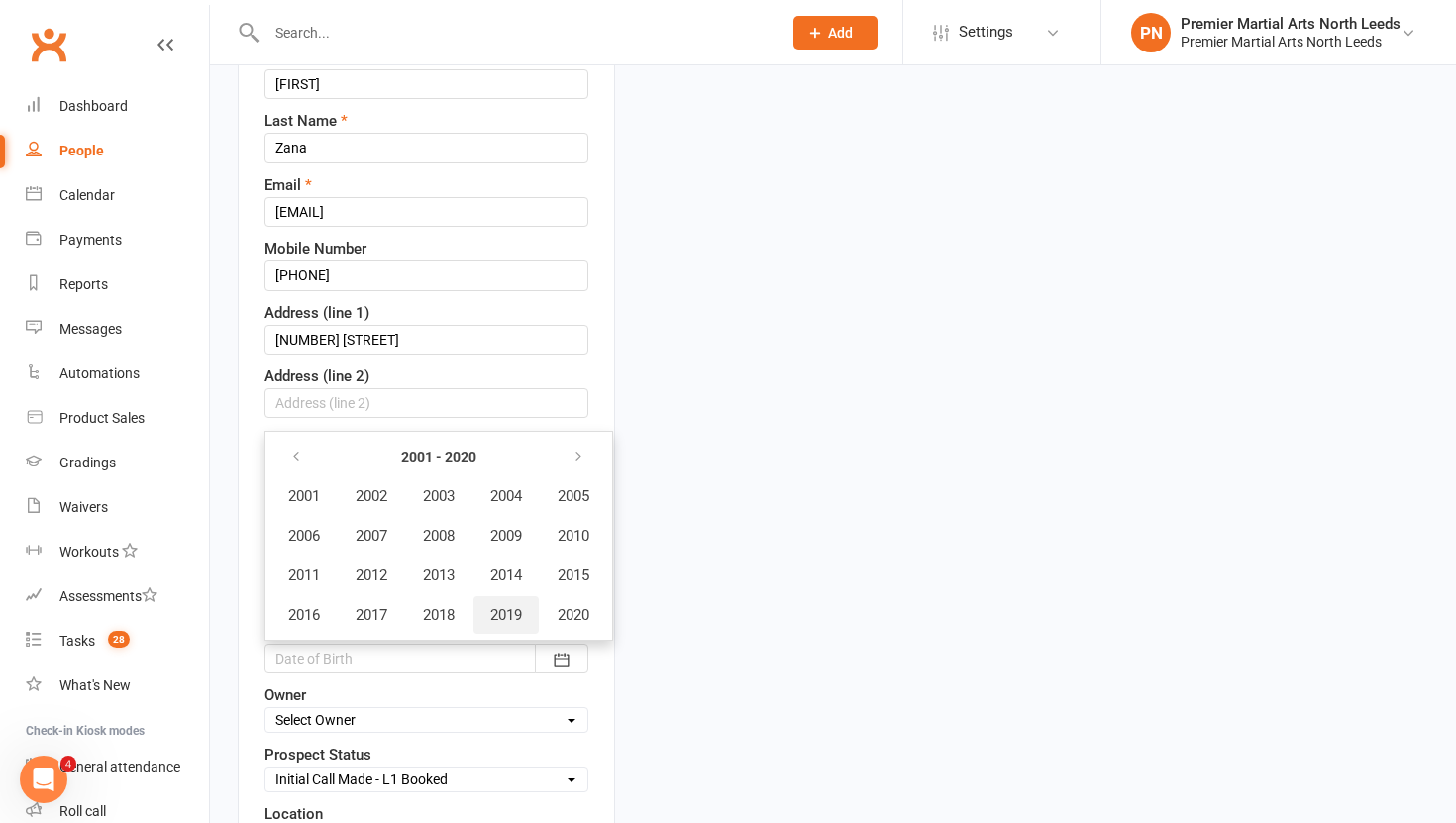 click on "2019" at bounding box center [506, 615] 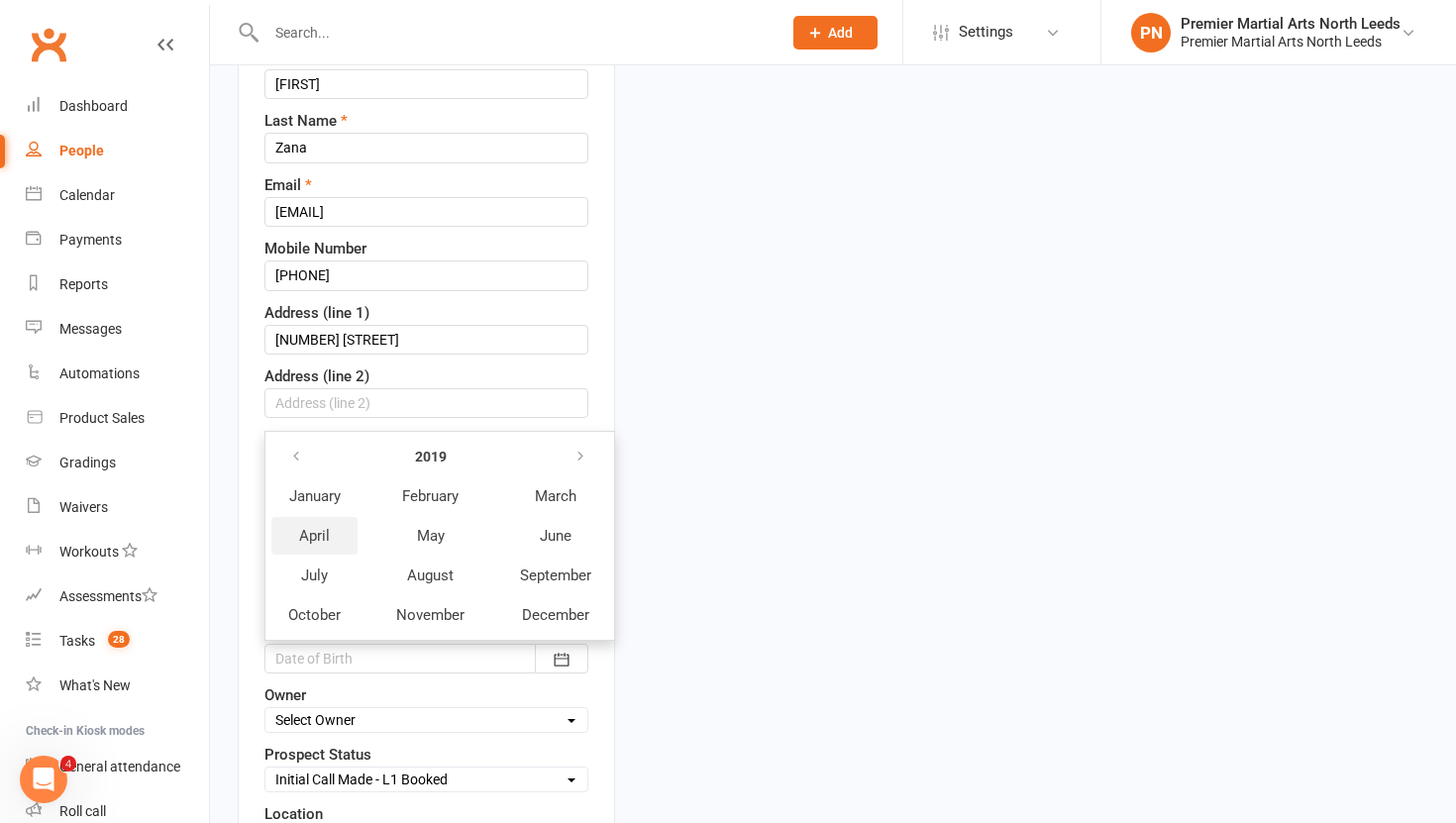 click on "April" at bounding box center [314, 536] 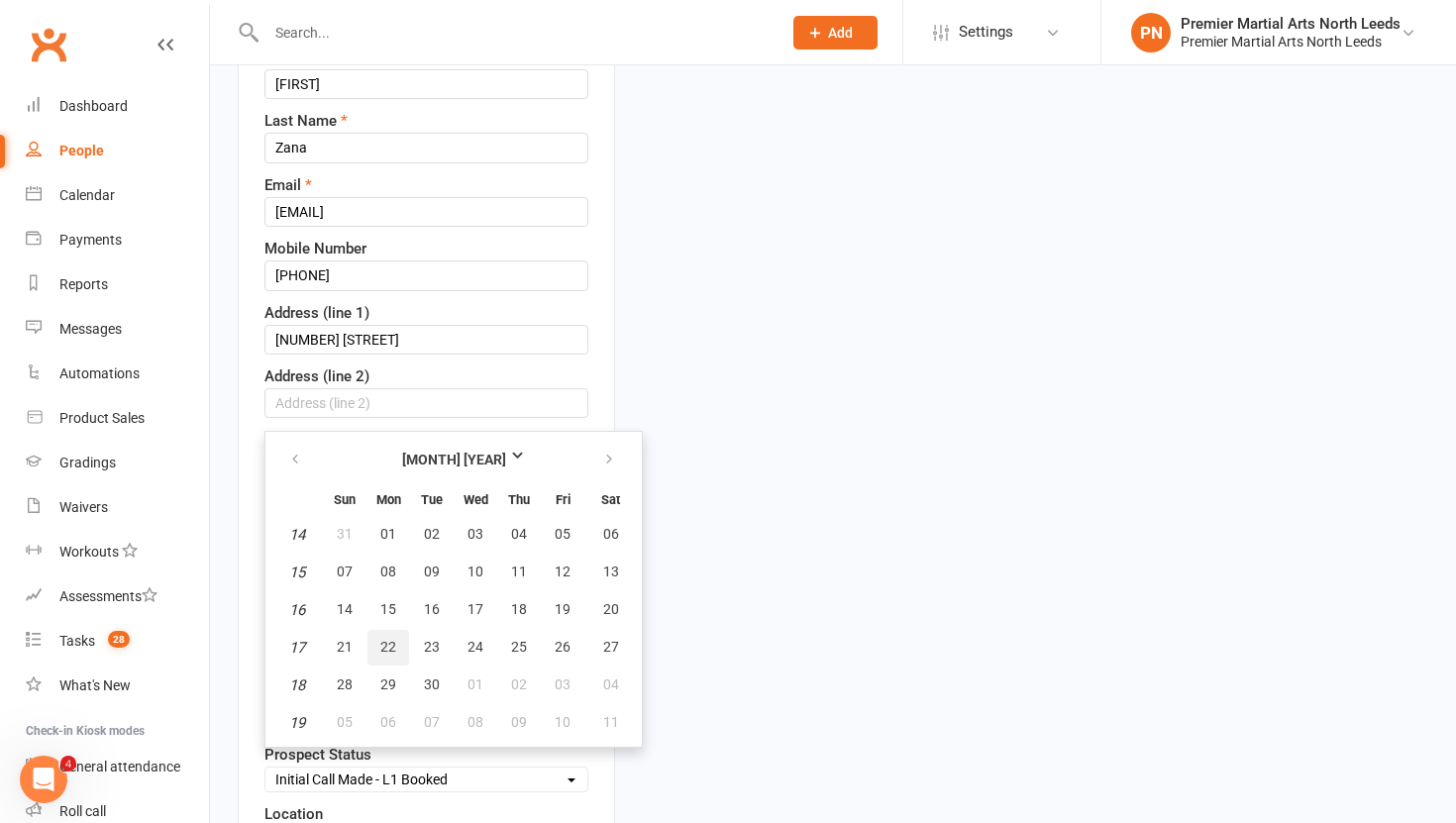 click on "22" at bounding box center (388, 647) 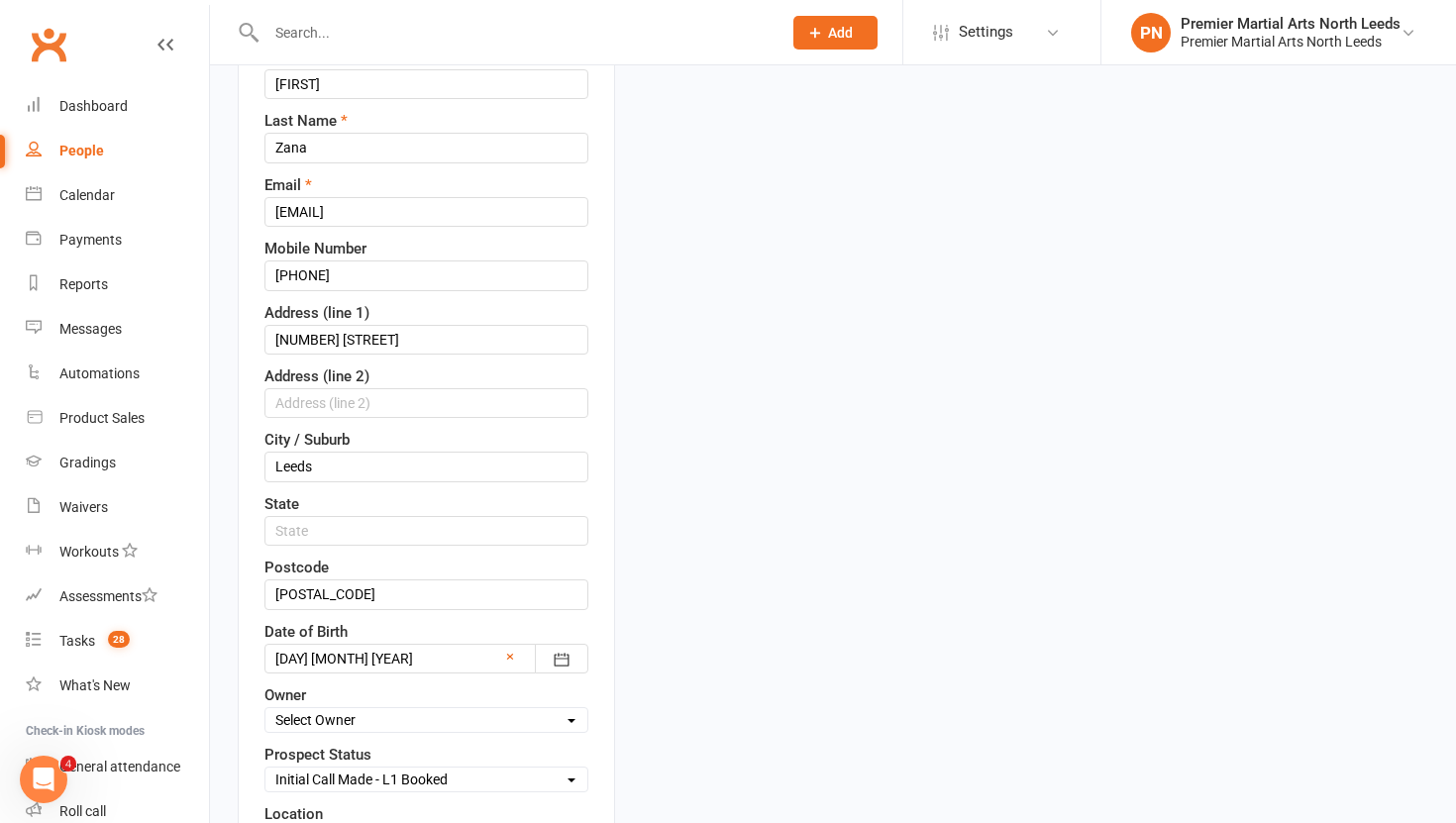 click on "[FIRST] [LAST] [FIRST] [LAST] [FIRST] [LAST] [FIRST] [LAST]" at bounding box center (426, 708) 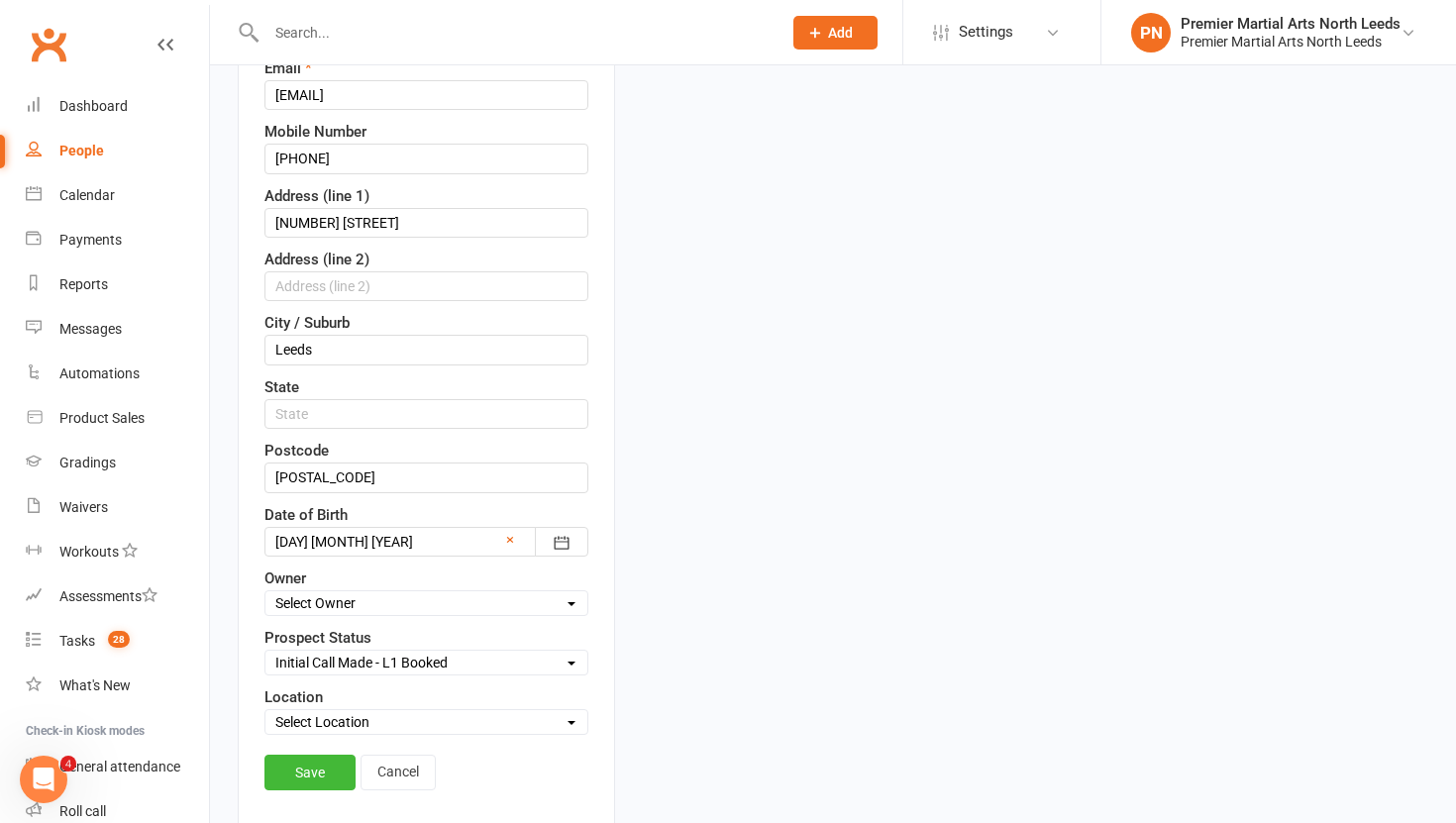 scroll, scrollTop: 414, scrollLeft: 0, axis: vertical 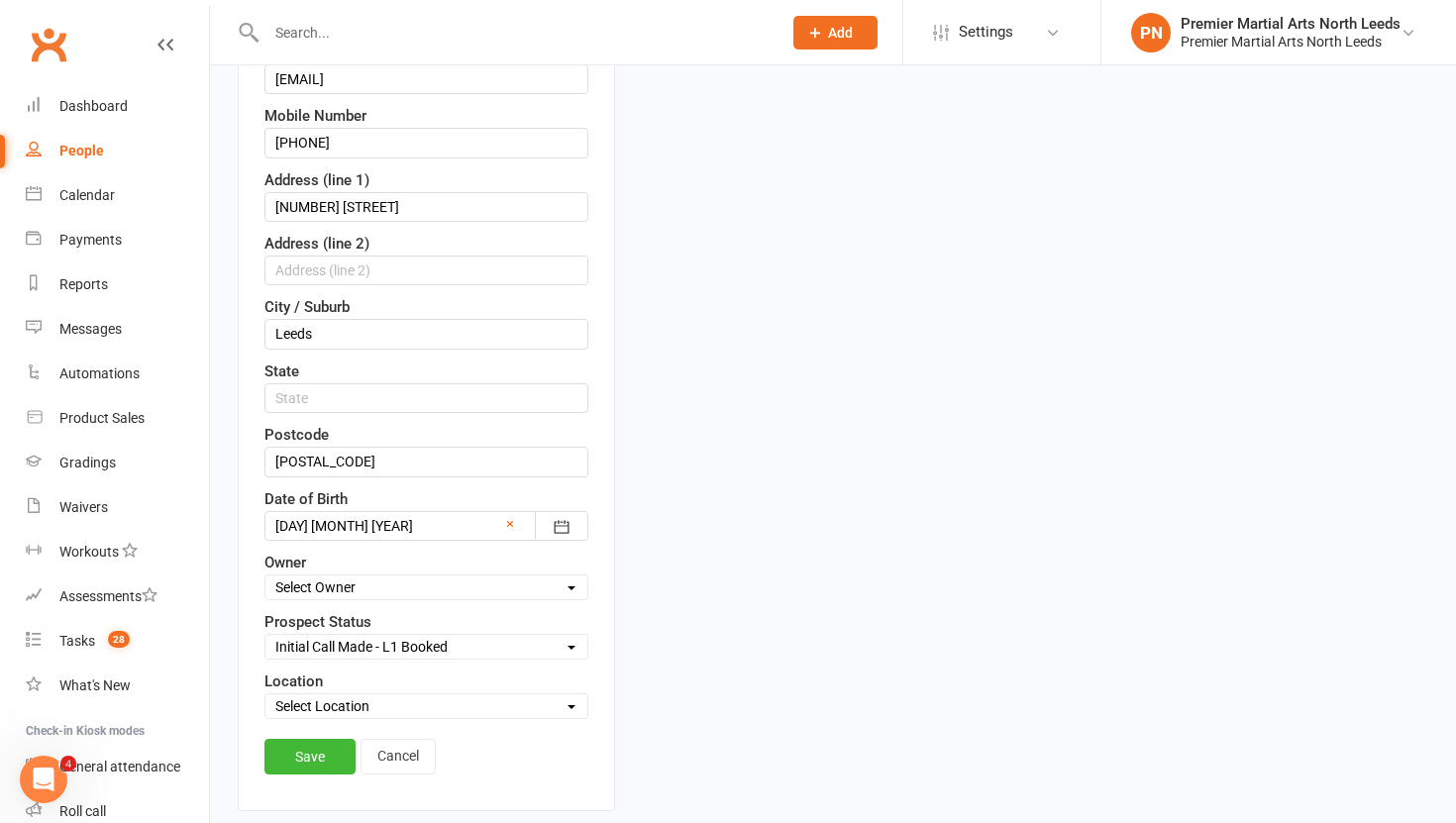 click on "Select Owner Premier Martial Arts North [CITY] [FIRST] [LAST] [FIRST] [LAST] [FIRST] [LAST] [FIRST] [LAST]" at bounding box center (426, 587) 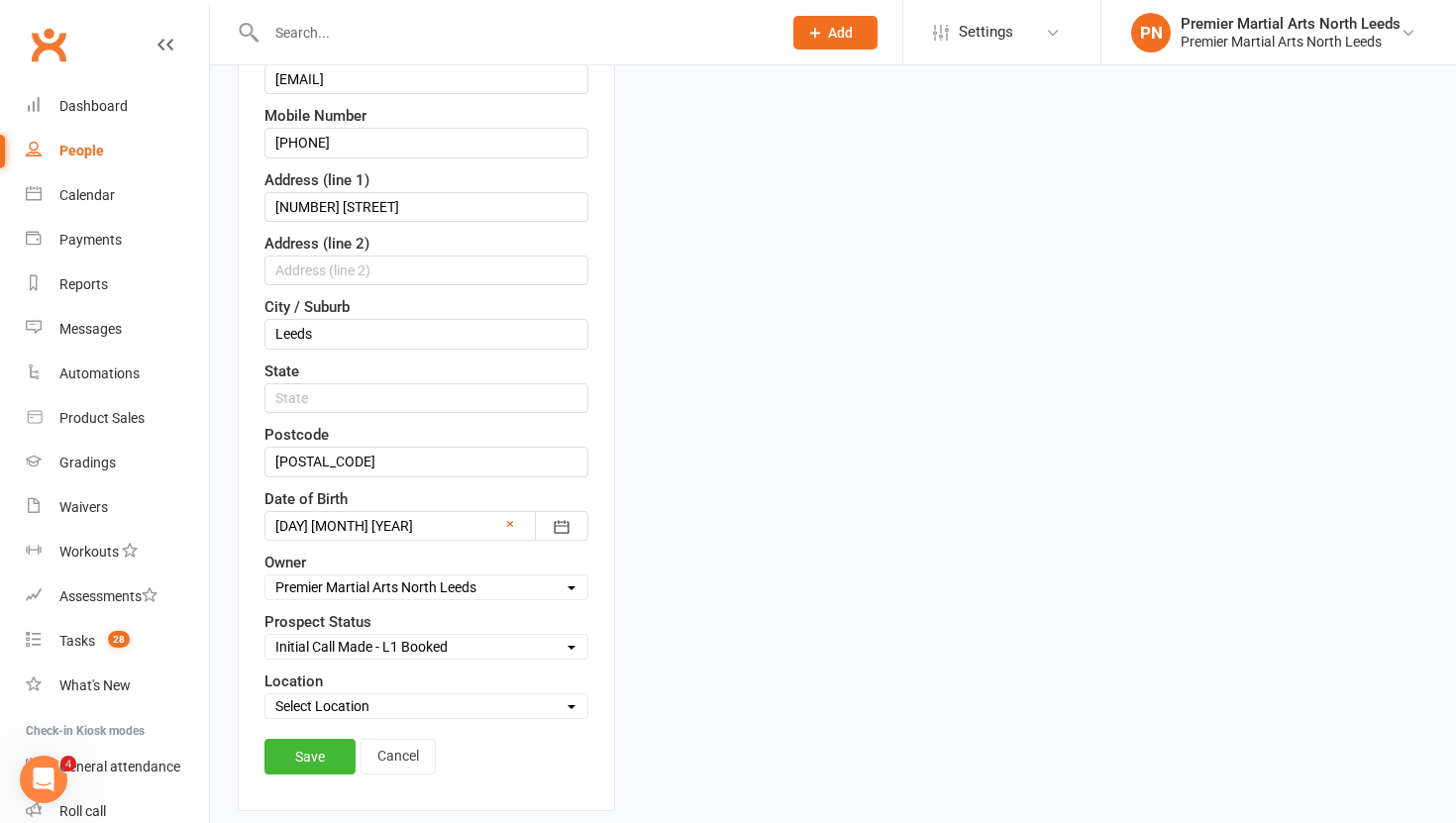 click on "Select Location North Leeds" at bounding box center (426, 706) 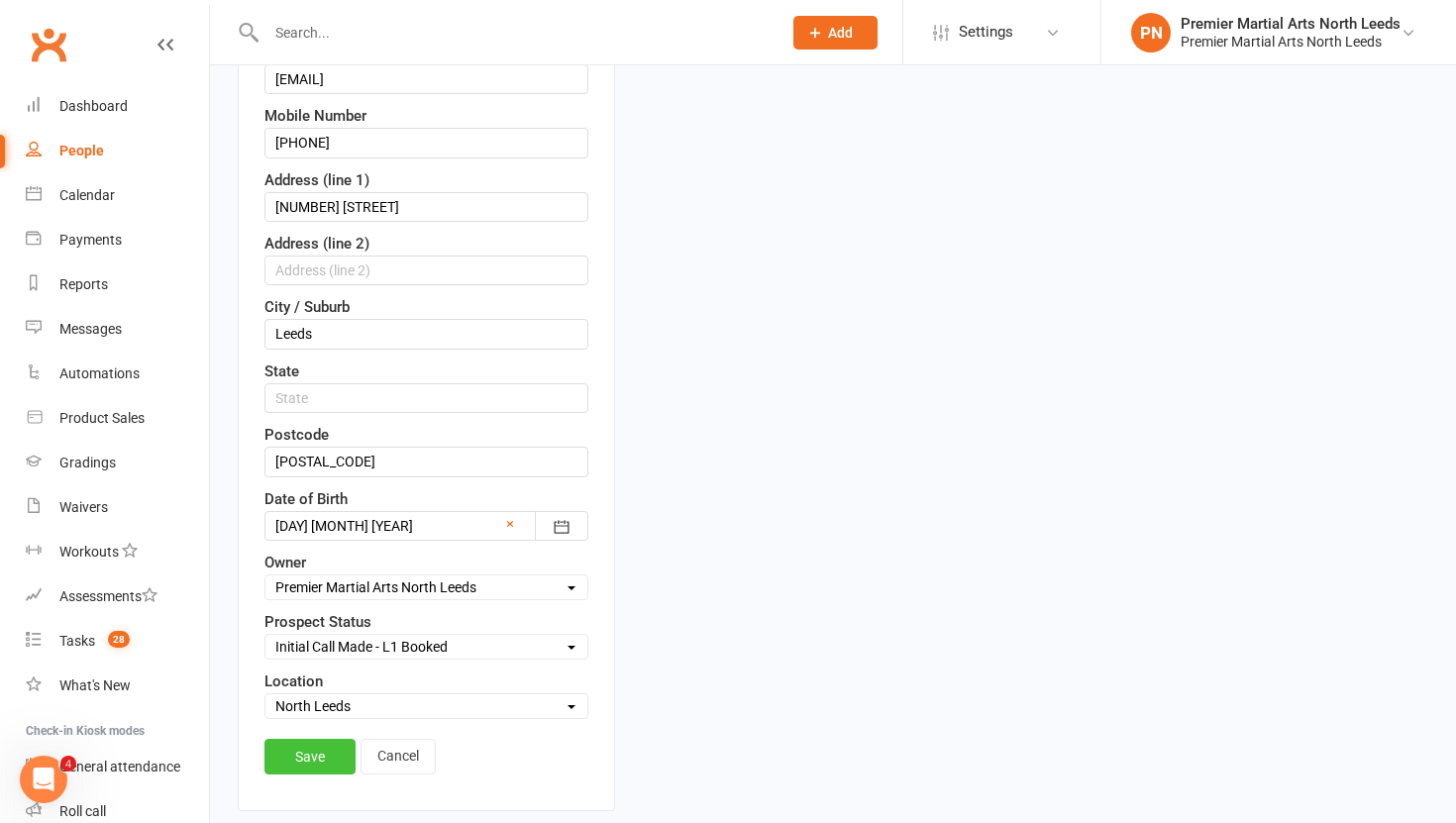 click on "Save" at bounding box center [310, 757] 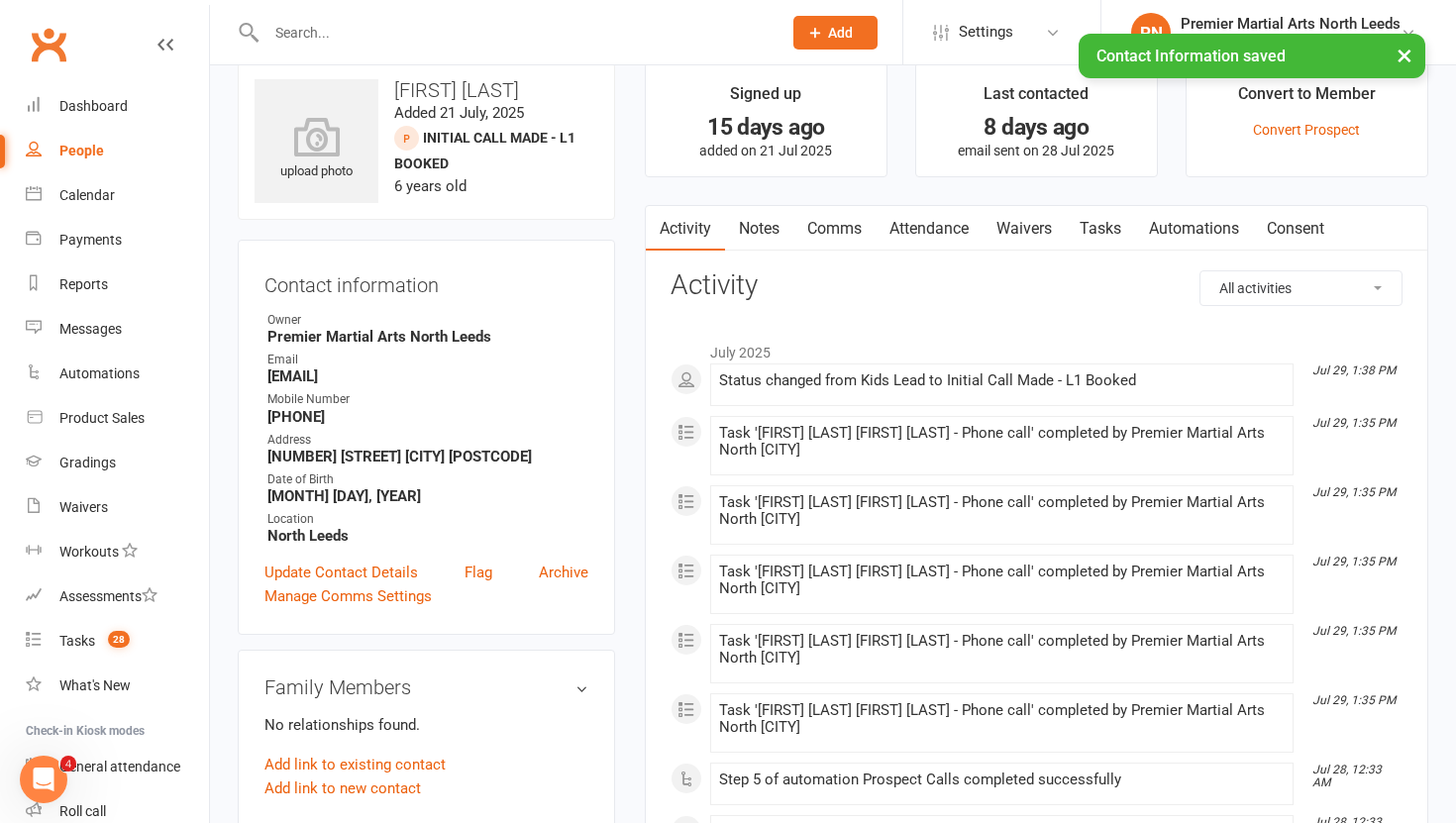 scroll, scrollTop: 0, scrollLeft: 0, axis: both 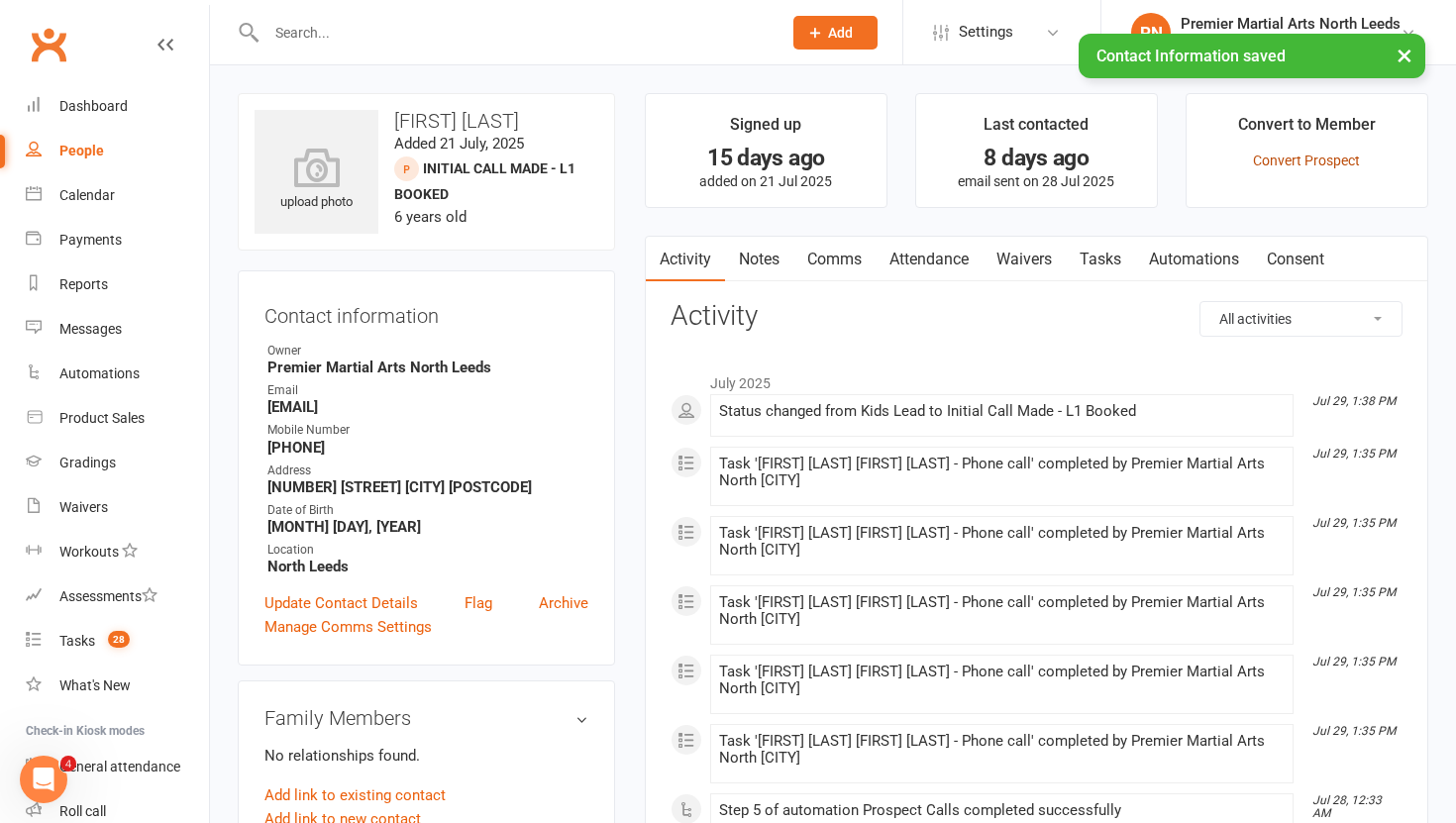 click on "Convert Prospect" at bounding box center [1306, 160] 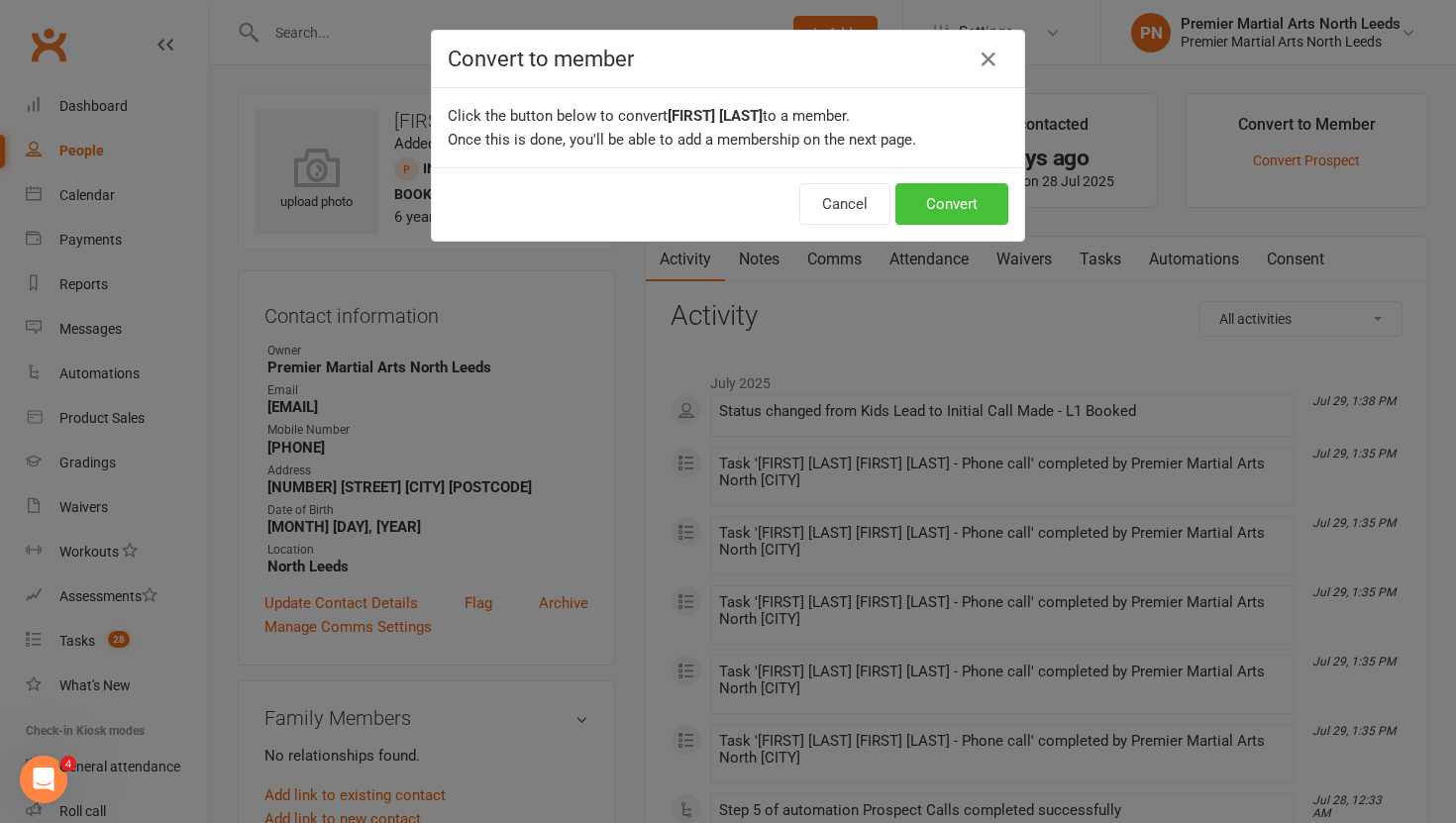 click on "Convert" at bounding box center (952, 204) 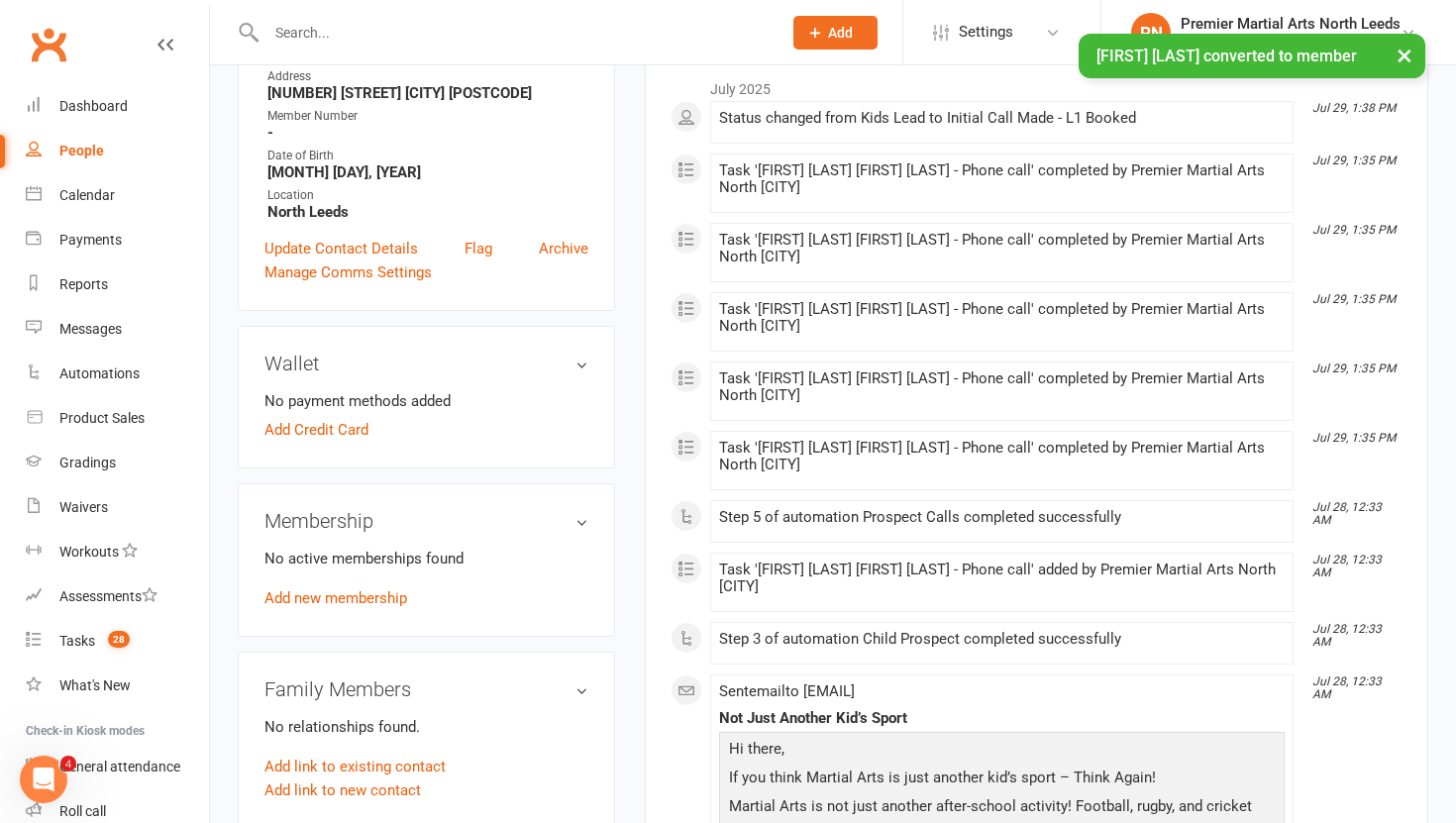 scroll, scrollTop: 399, scrollLeft: 0, axis: vertical 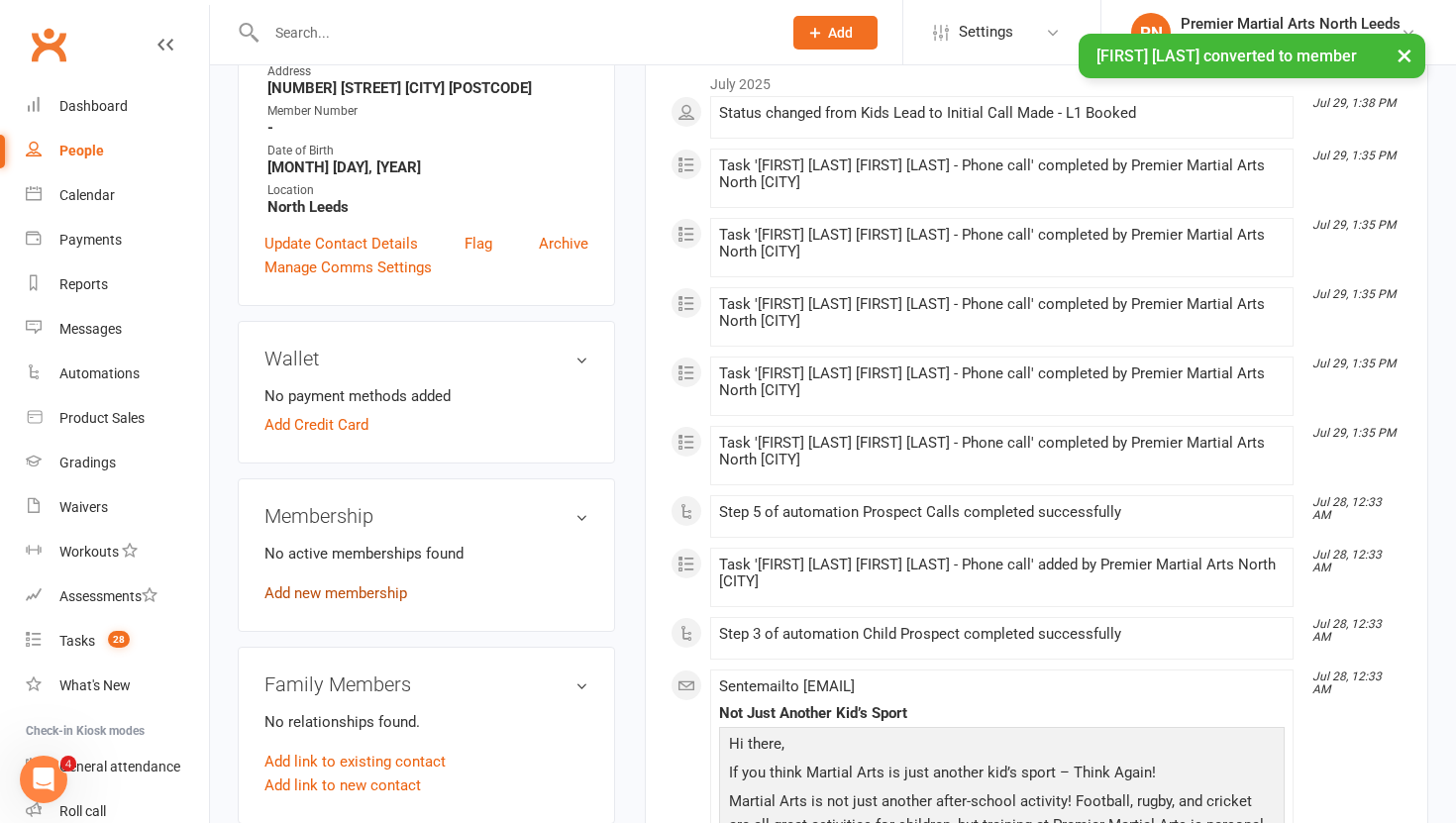 click on "Add new membership" at bounding box center (336, 593) 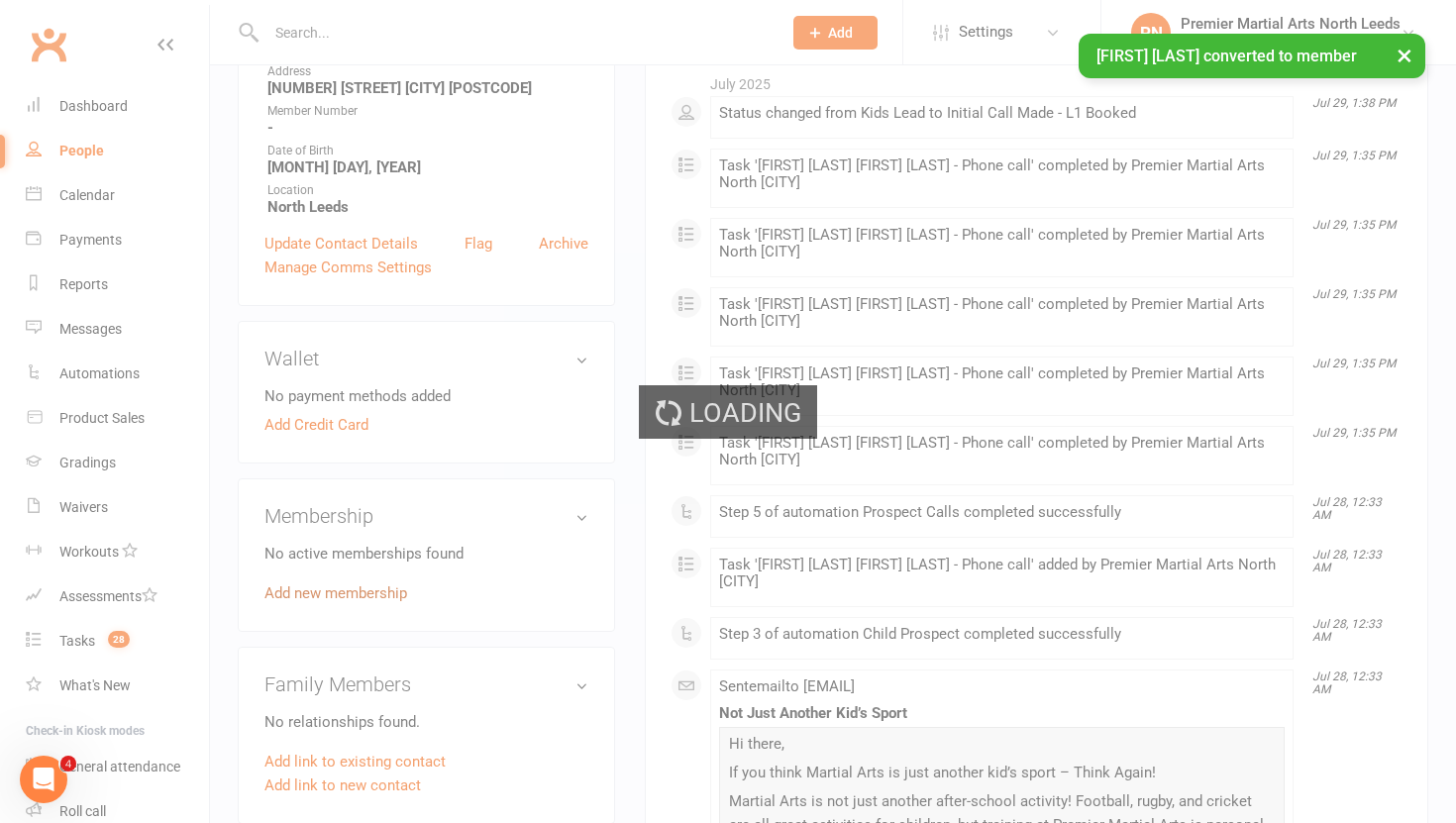scroll, scrollTop: 0, scrollLeft: 0, axis: both 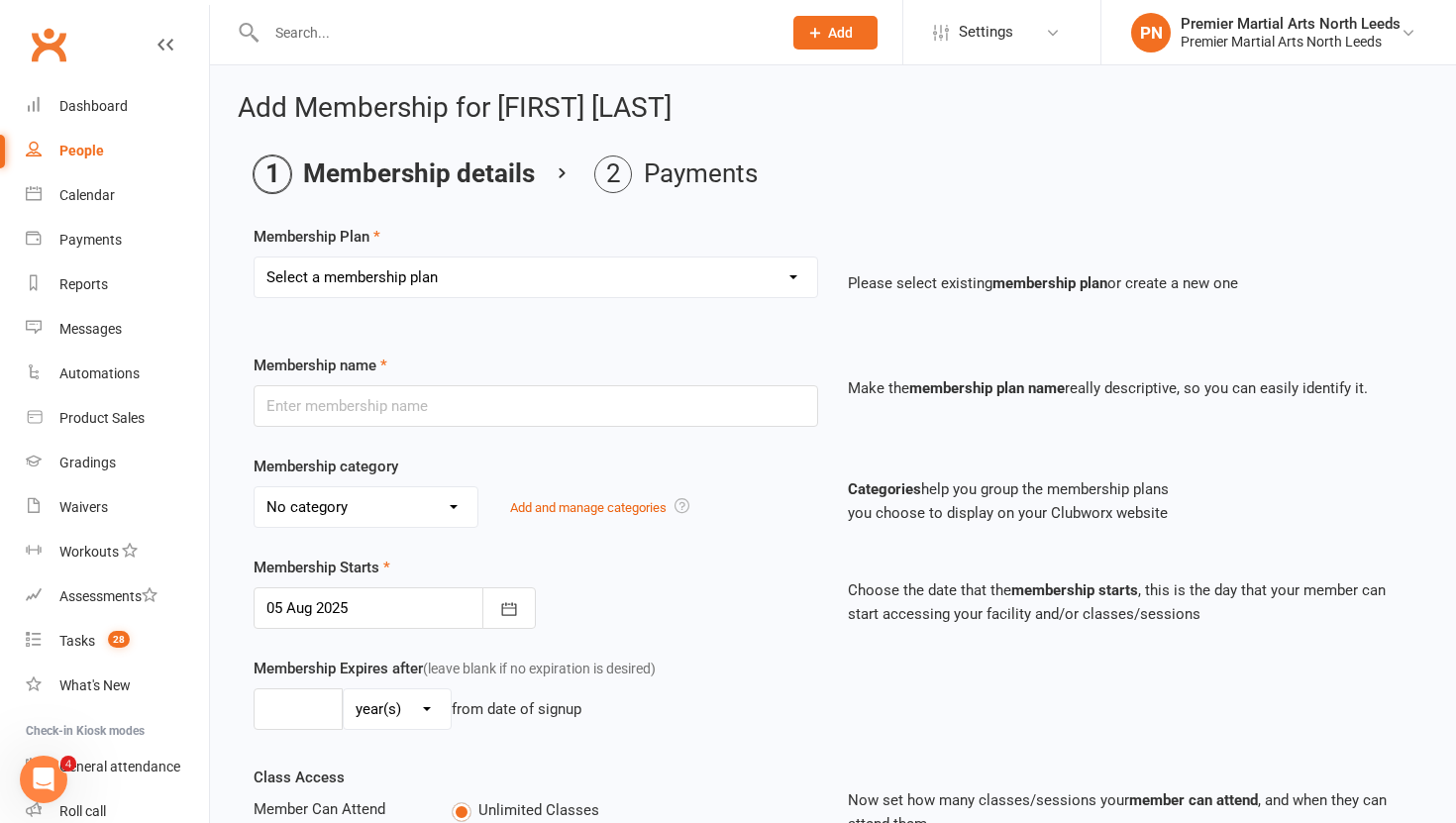 click on "Select a membership plan Create new Membership Plan LC Basic Monthly - North [CITY] JNR Basic Monthly - North [CITY] Teen/Adults Basic Monthly - North [CITY] LC Paid In Full - Basic - North [CITY] JNR Paid In Full - Basic - North [CITY] LC Paid In Full - BBT - North [CITY] JNR Paid In Full - BBT - North [CITY] LC Black Belt Training Monthly - North [CITY] JNR Black Belt Training Monthly - North [CITY] Teens/Adults Paid in Full - BBT North [CITY] Tiny Champs - North [CITY] Lifetime Teens/Adults BBT Monthly - North [CITY] JNR Premier Training Monthly - North [CITY] JNR Paid In Full Premier Training - North [CITY] Juniors Leadership PIF JNR Basic Annual PIF" at bounding box center (536, 277) 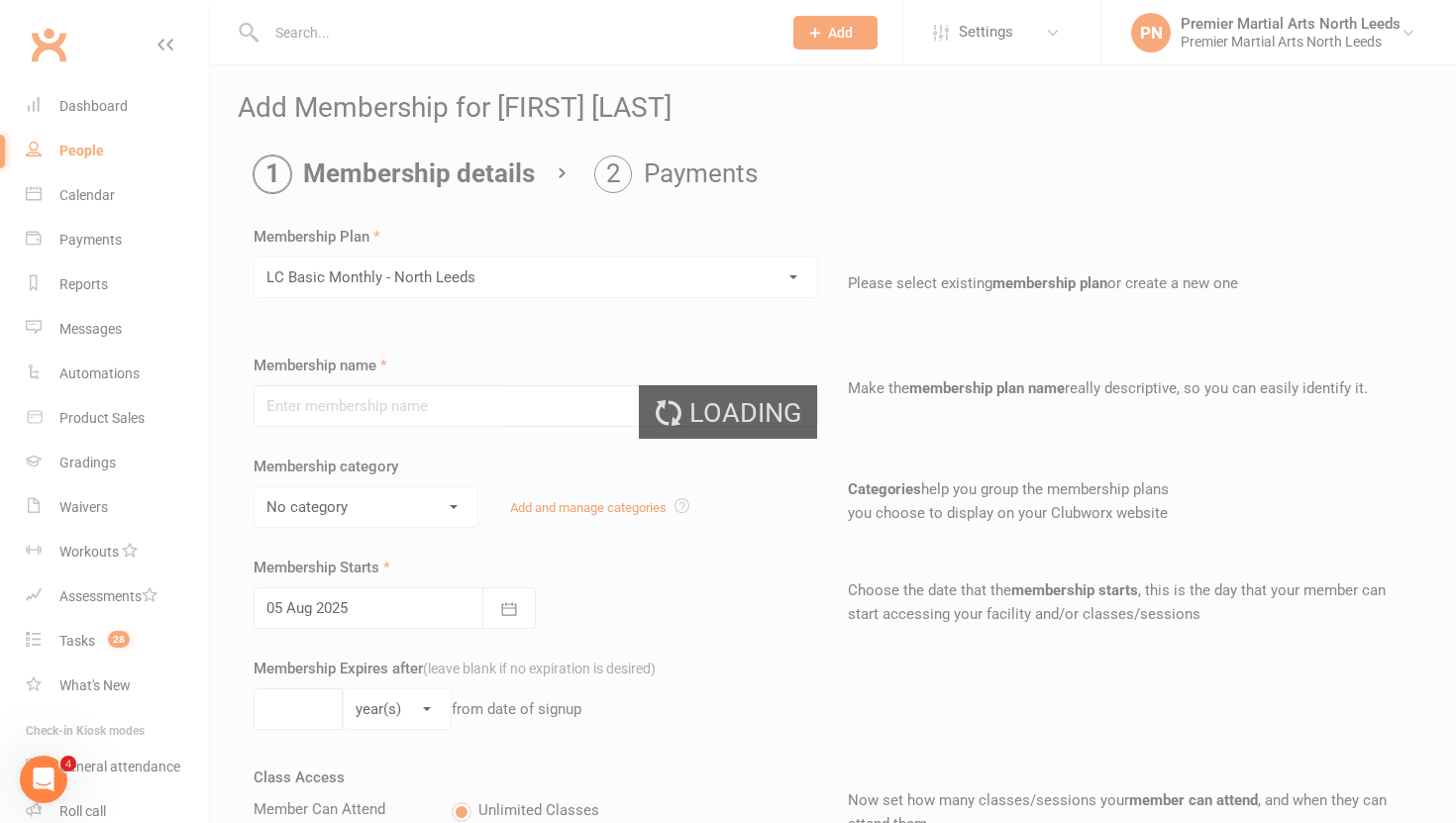 type on "LC Basic Monthly - North Leeds" 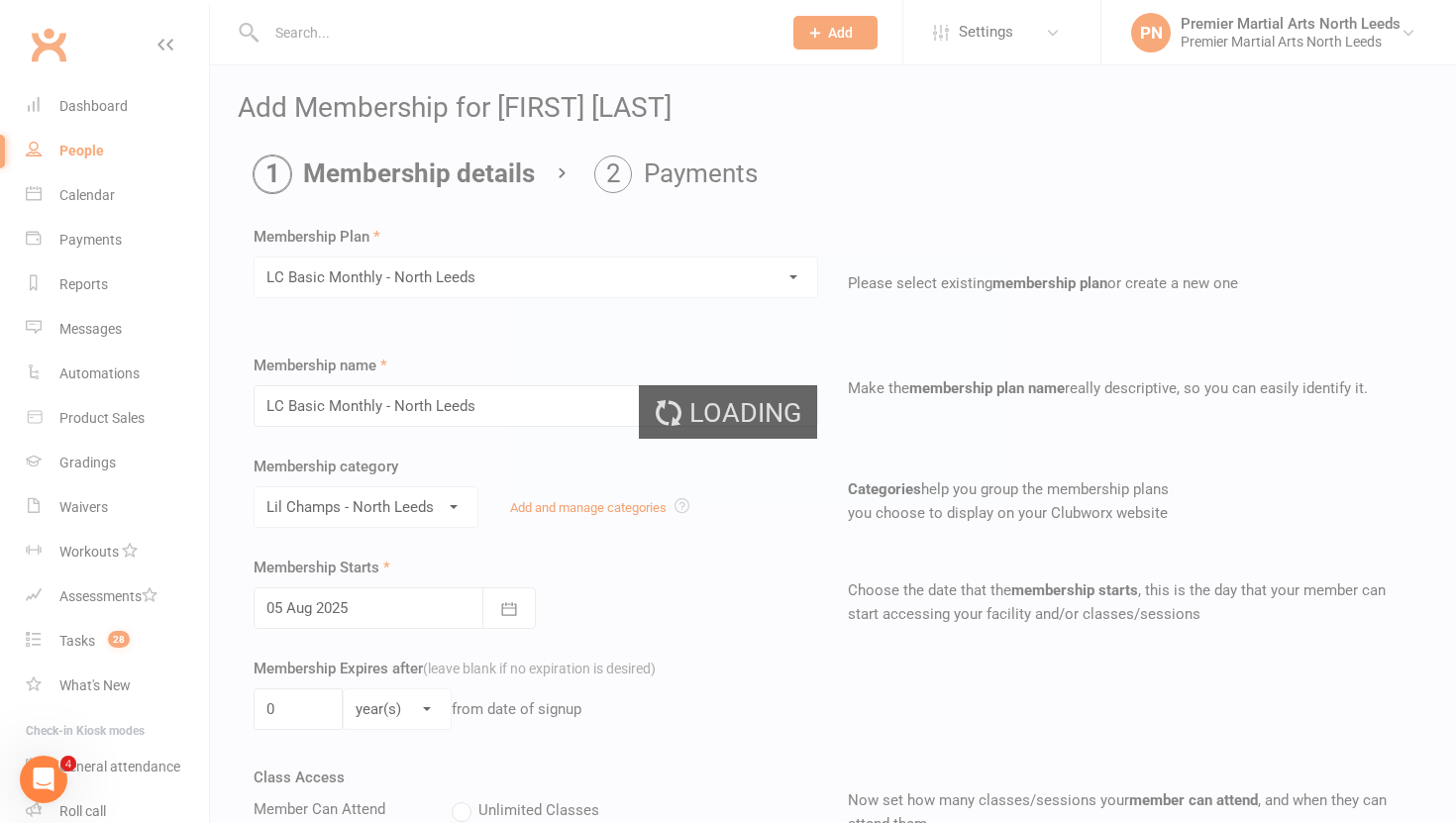 select on "?" 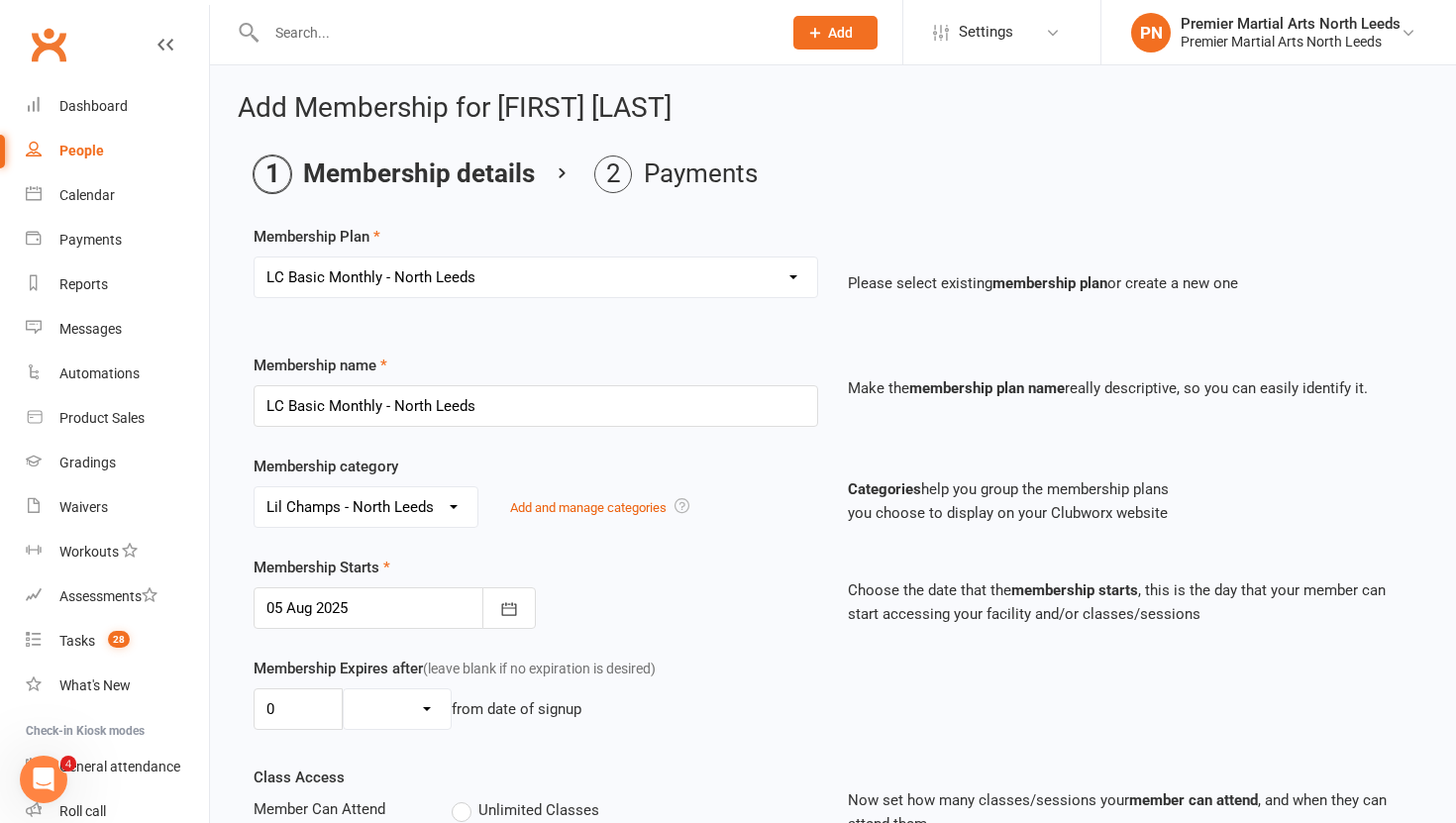 click on "Membership category No category General Juniors - North [CITY] Lil Champs - North [CITY] Paid In Full Teens/Adults - North [CITY] Tiny Champs - North [CITY] Add and manage categories   Categories  help you group the membership plans you choose to display on your Clubworx website" at bounding box center (833, 505) 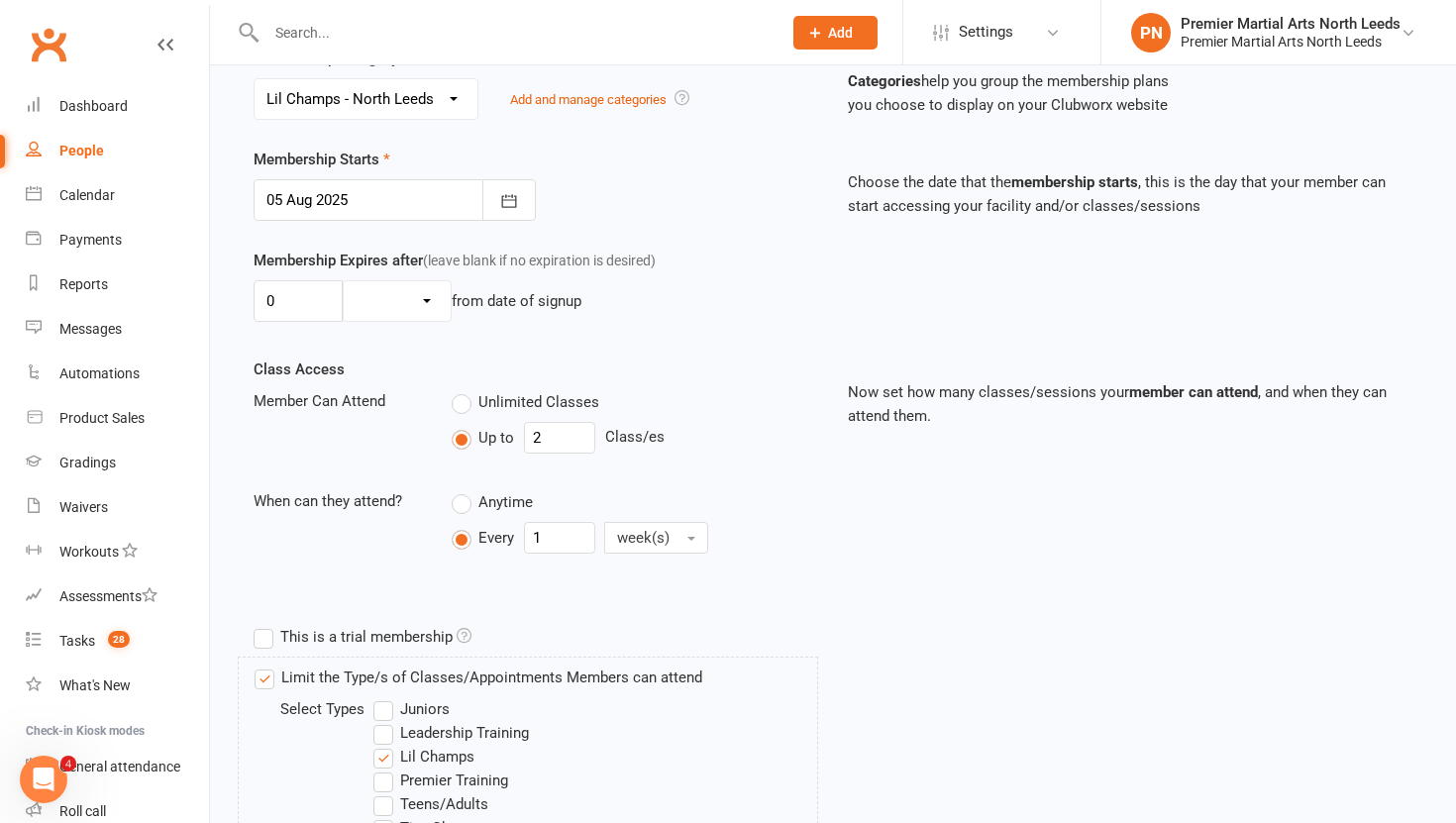 scroll, scrollTop: 910, scrollLeft: 0, axis: vertical 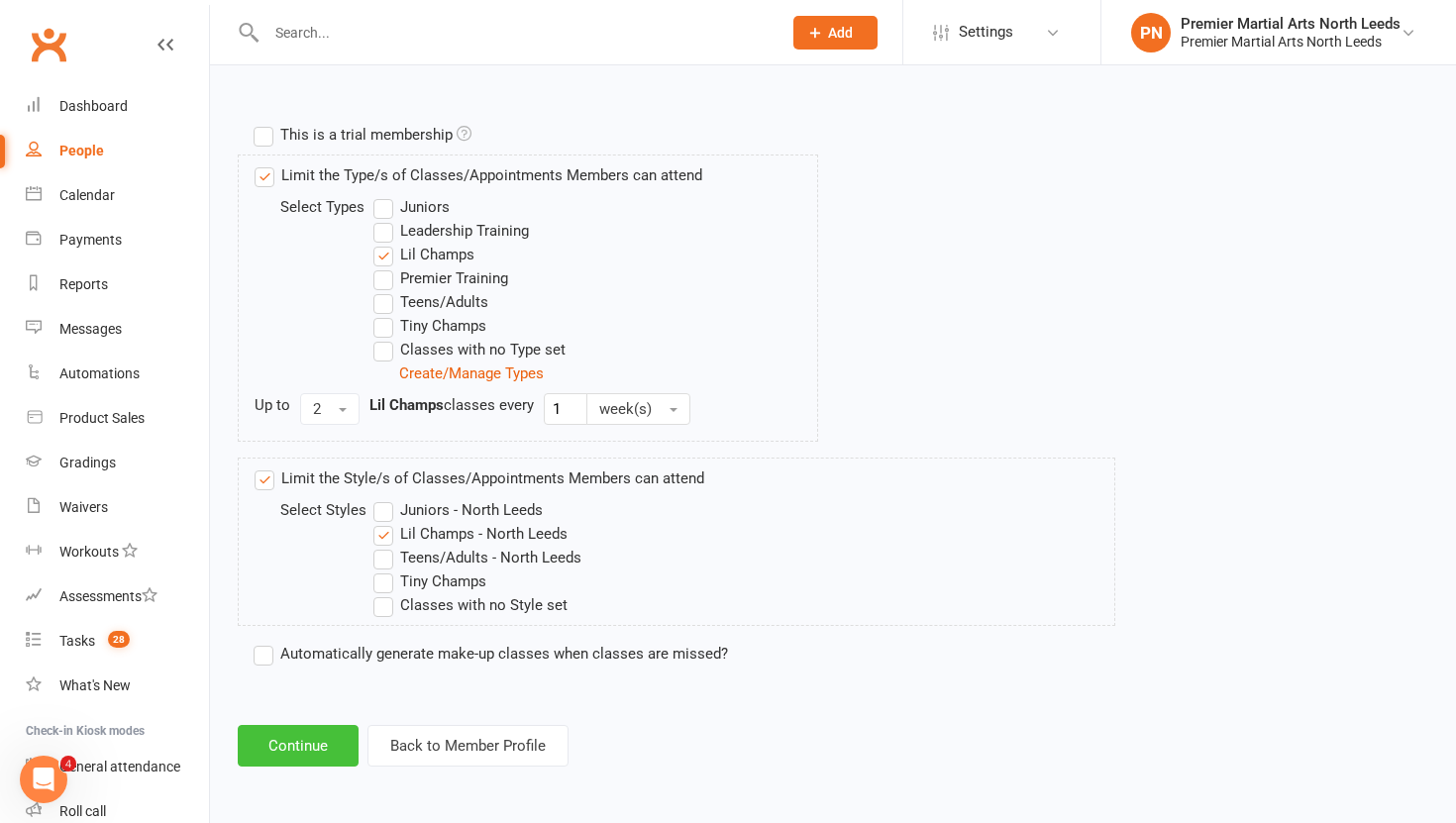 click on "Continue" at bounding box center (298, 746) 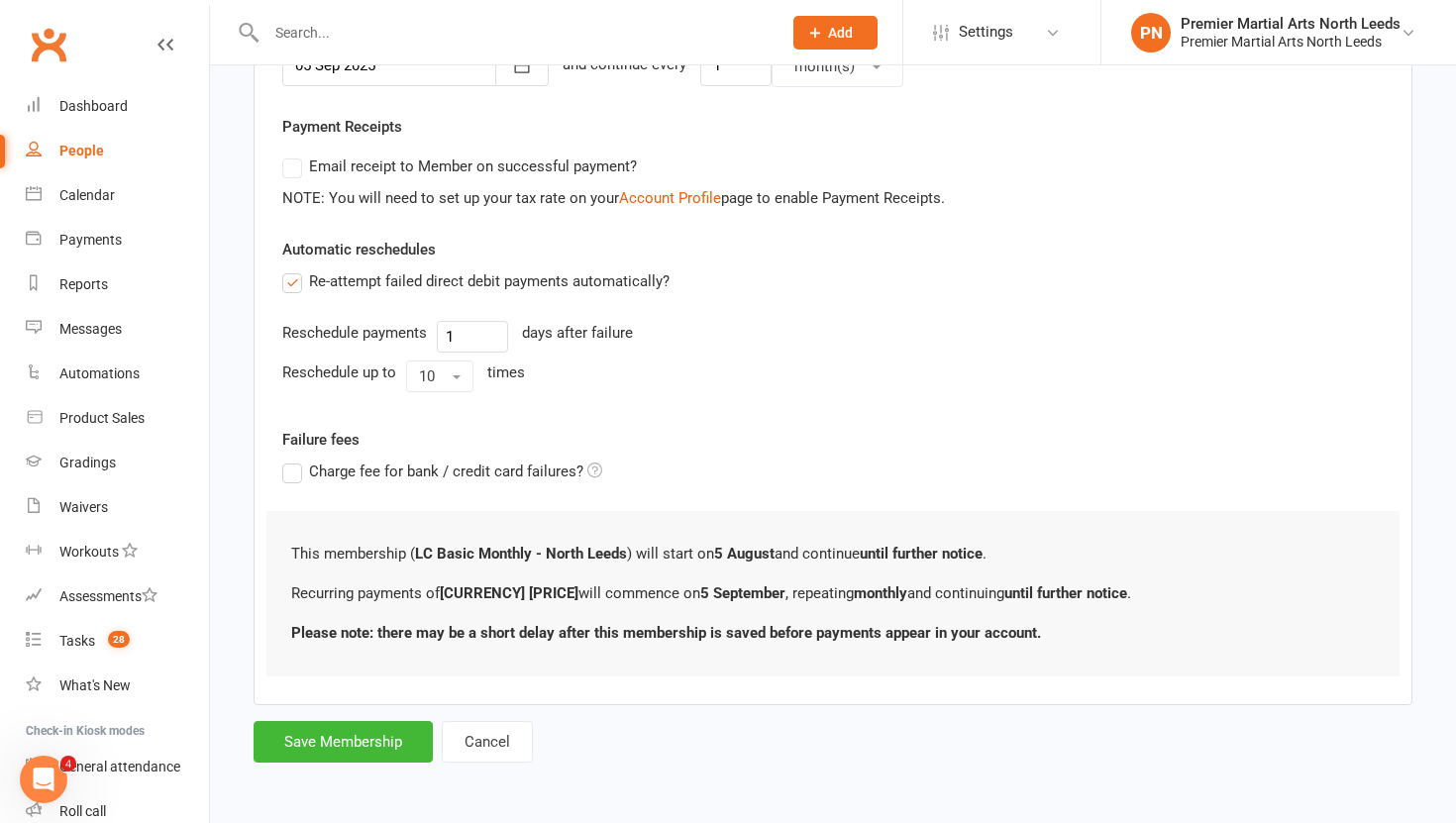 scroll, scrollTop: 0, scrollLeft: 0, axis: both 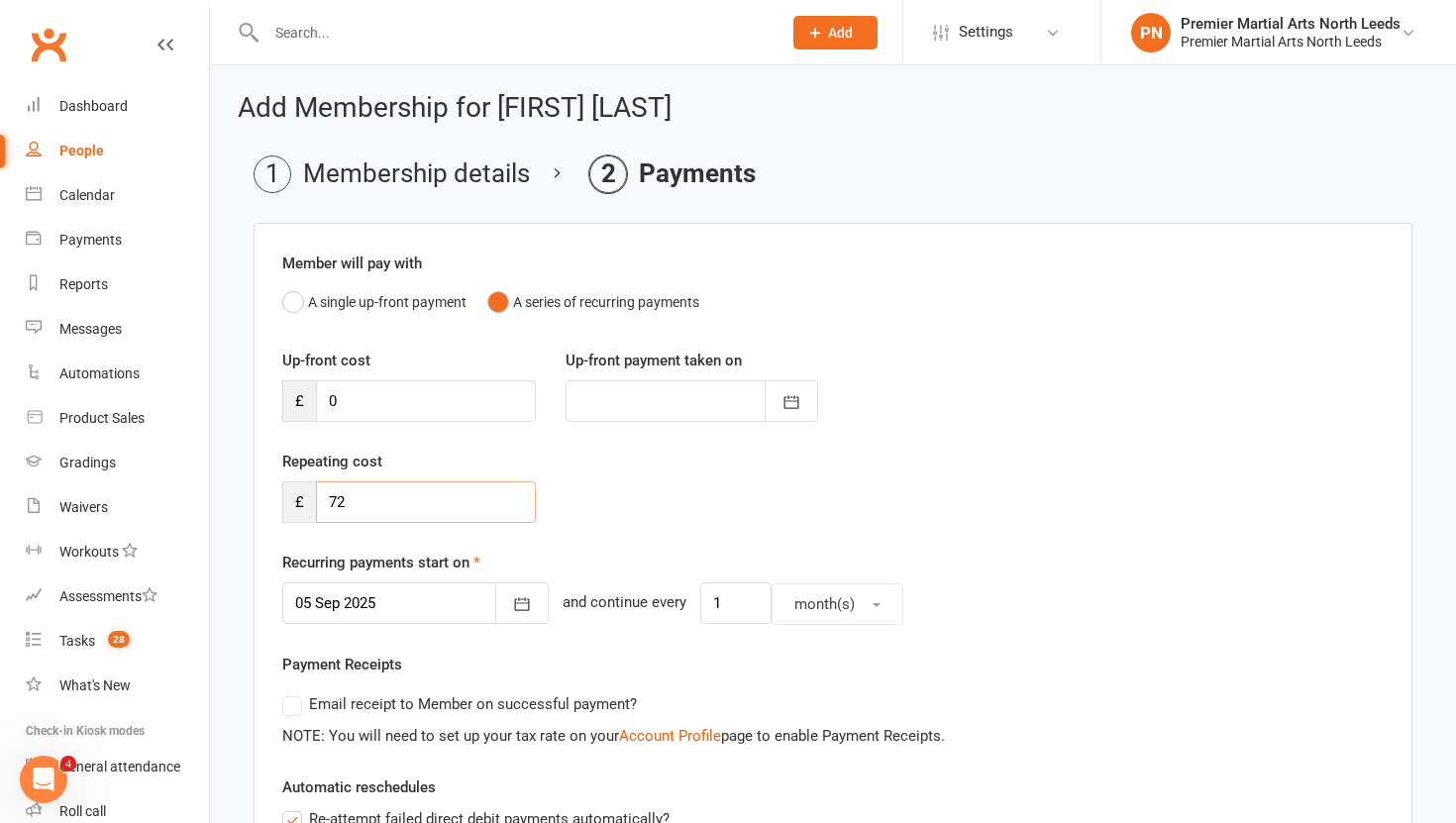 click on "72" at bounding box center [426, 502] 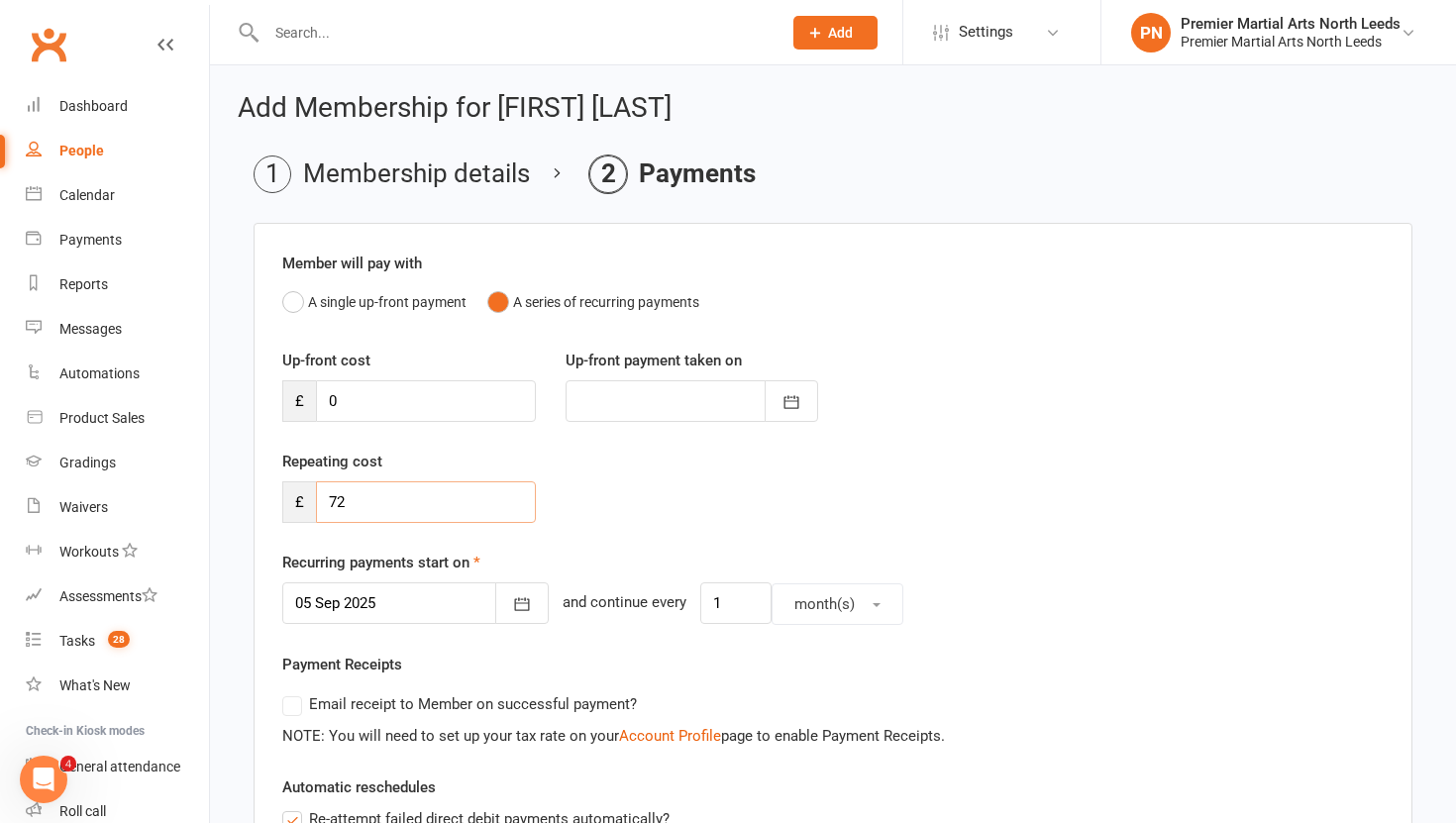 click on "72" at bounding box center (426, 502) 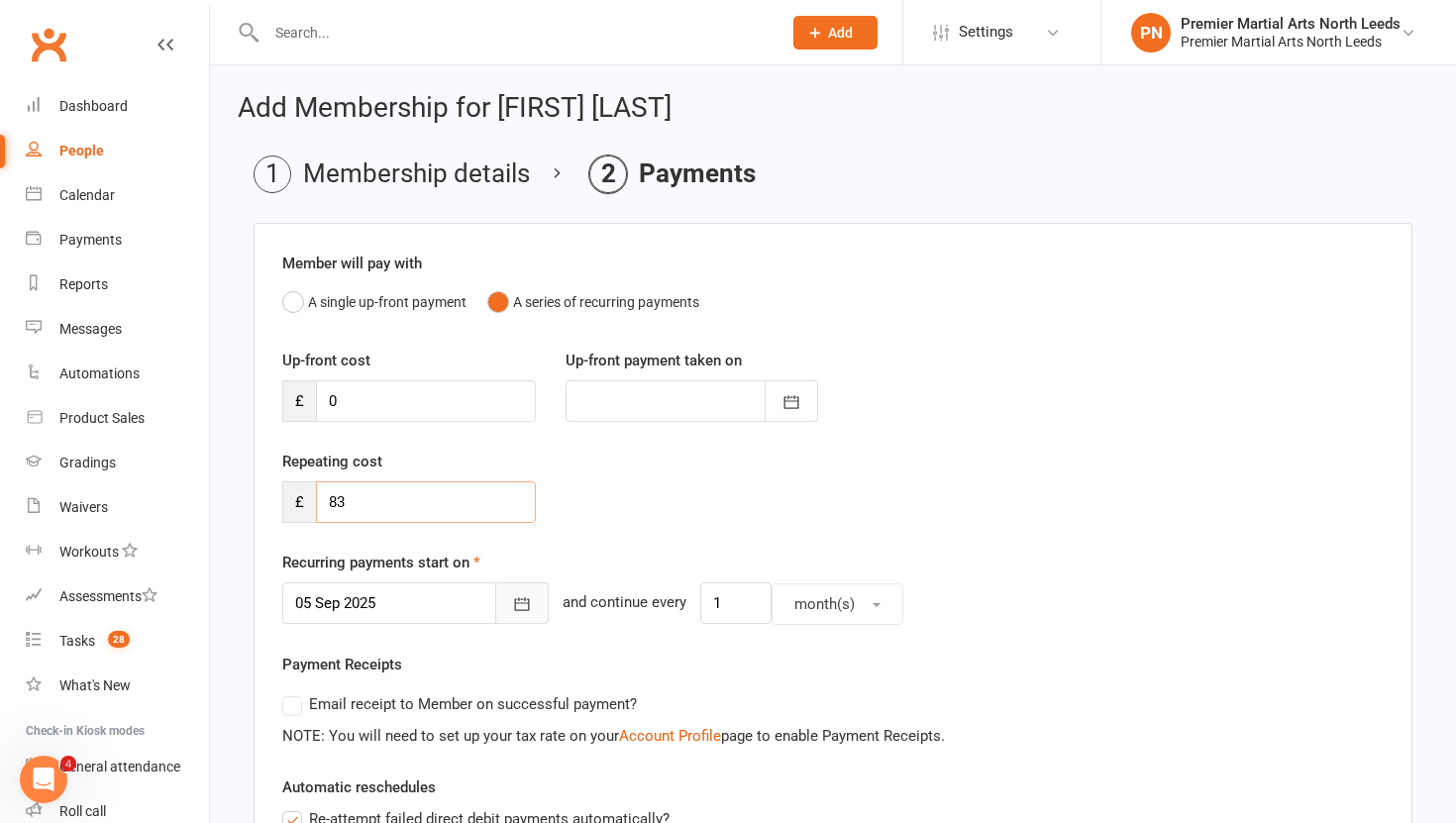 type on "83" 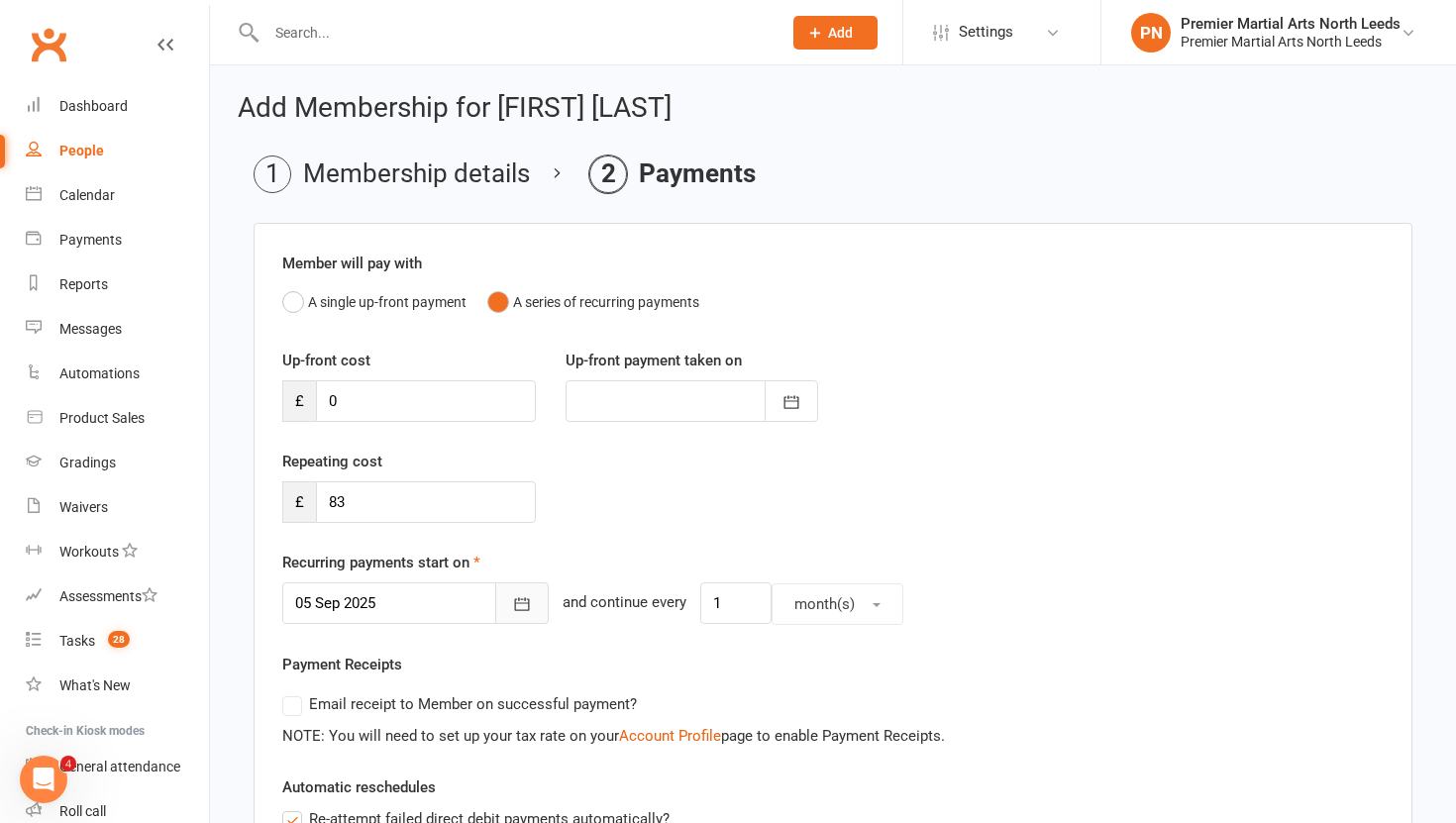 click 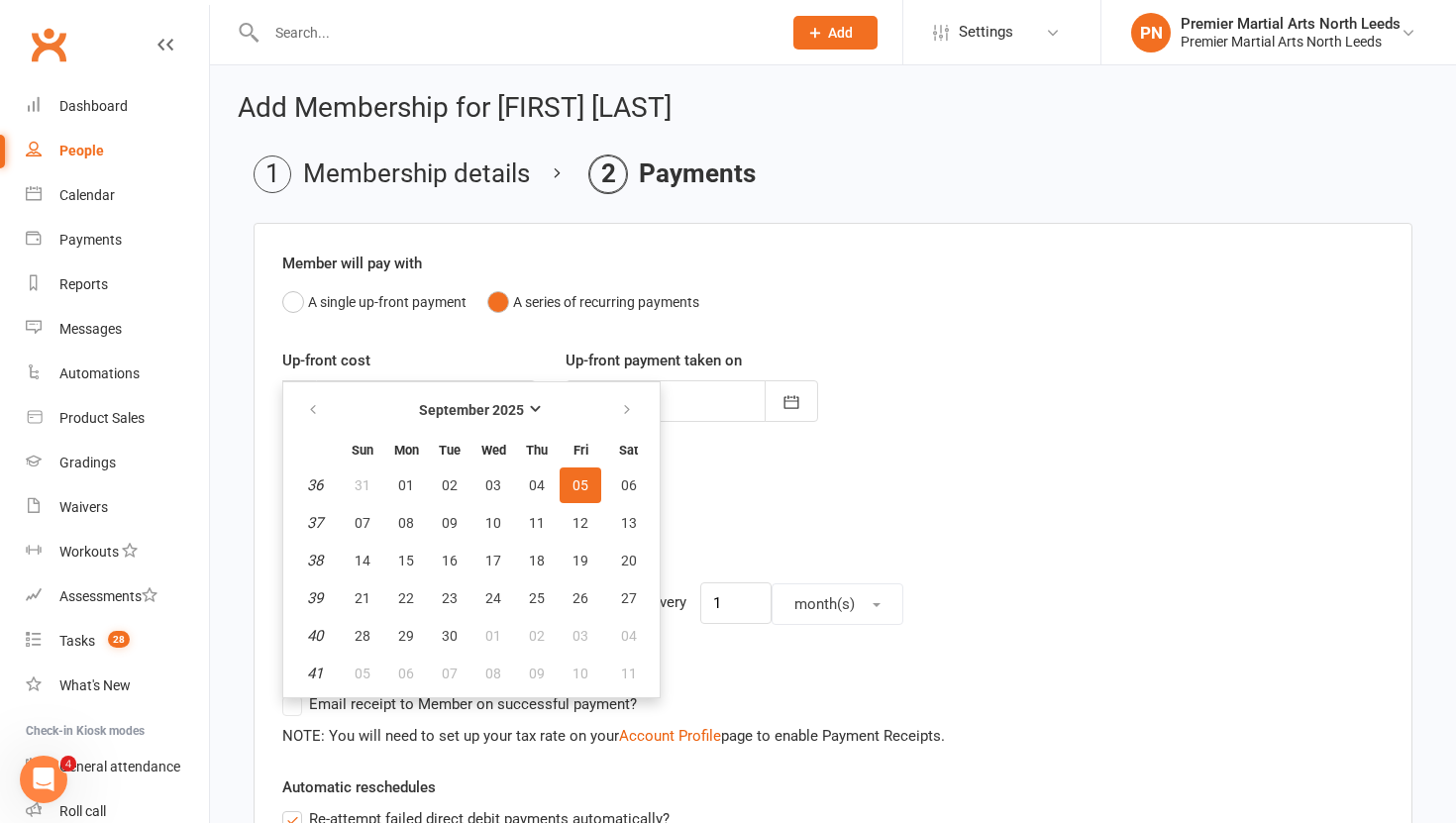 click on "Repeating cost  £ 83" at bounding box center (833, 500) 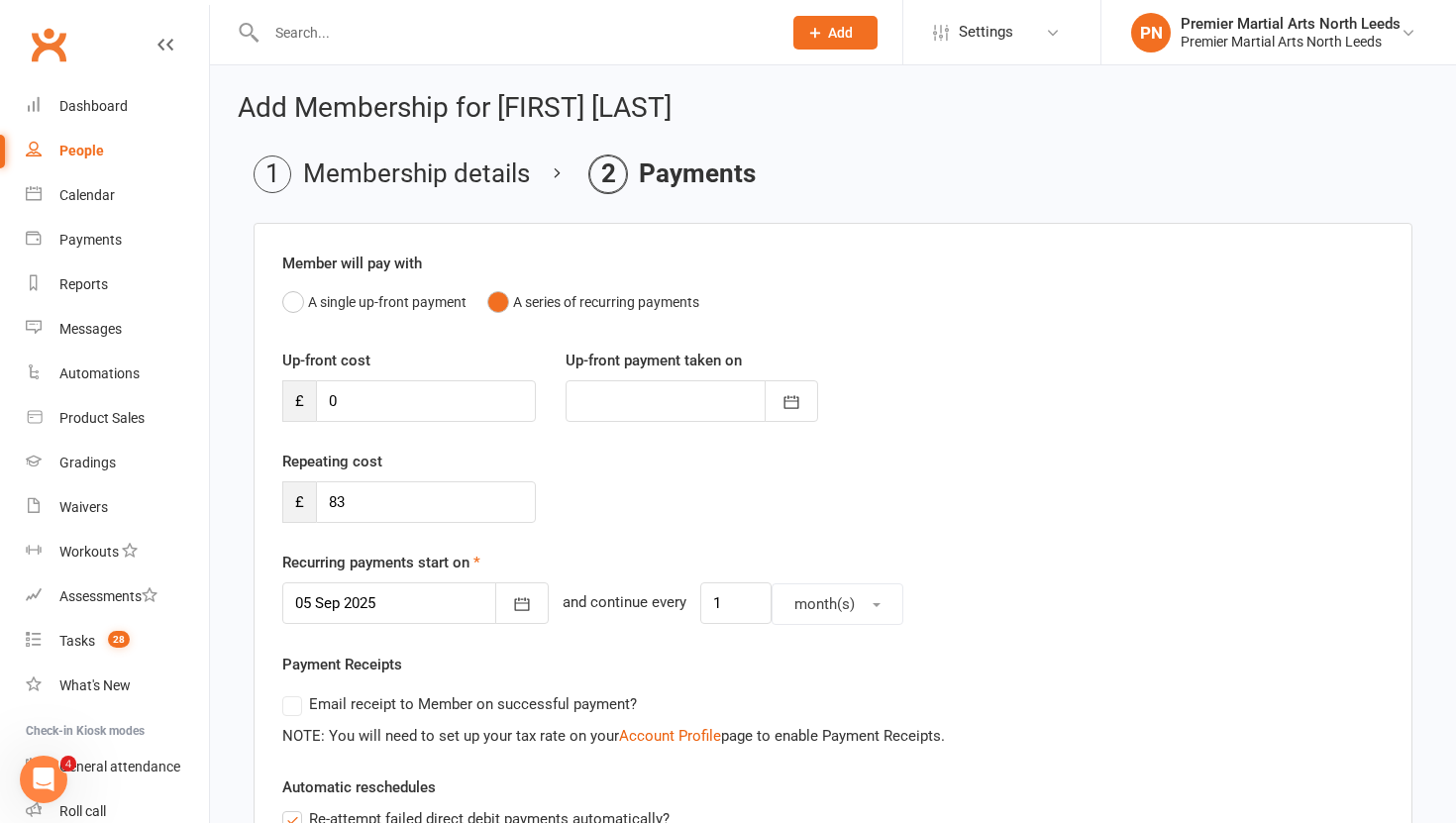 scroll, scrollTop: 538, scrollLeft: 0, axis: vertical 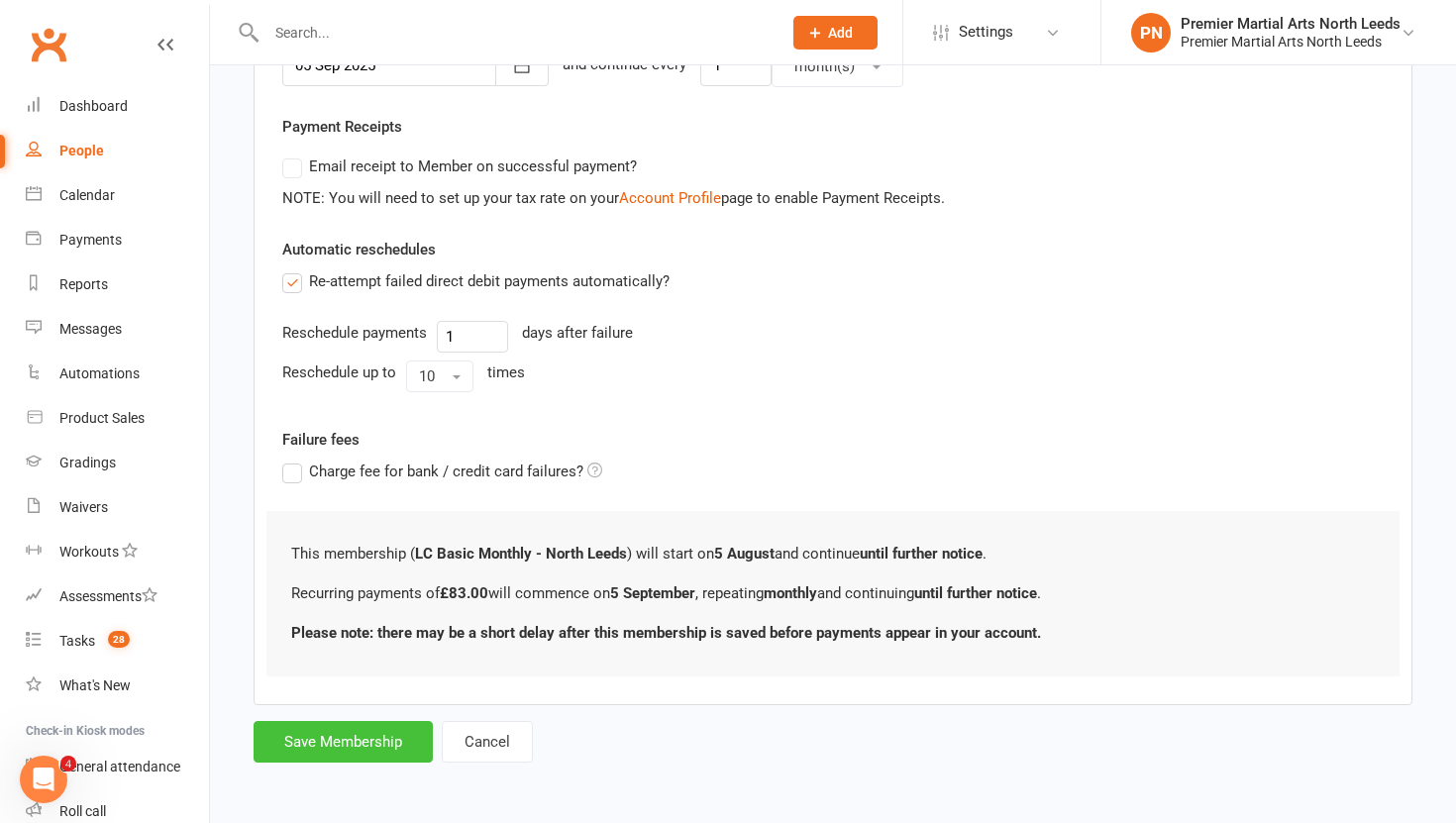 click on "Save Membership" at bounding box center [343, 742] 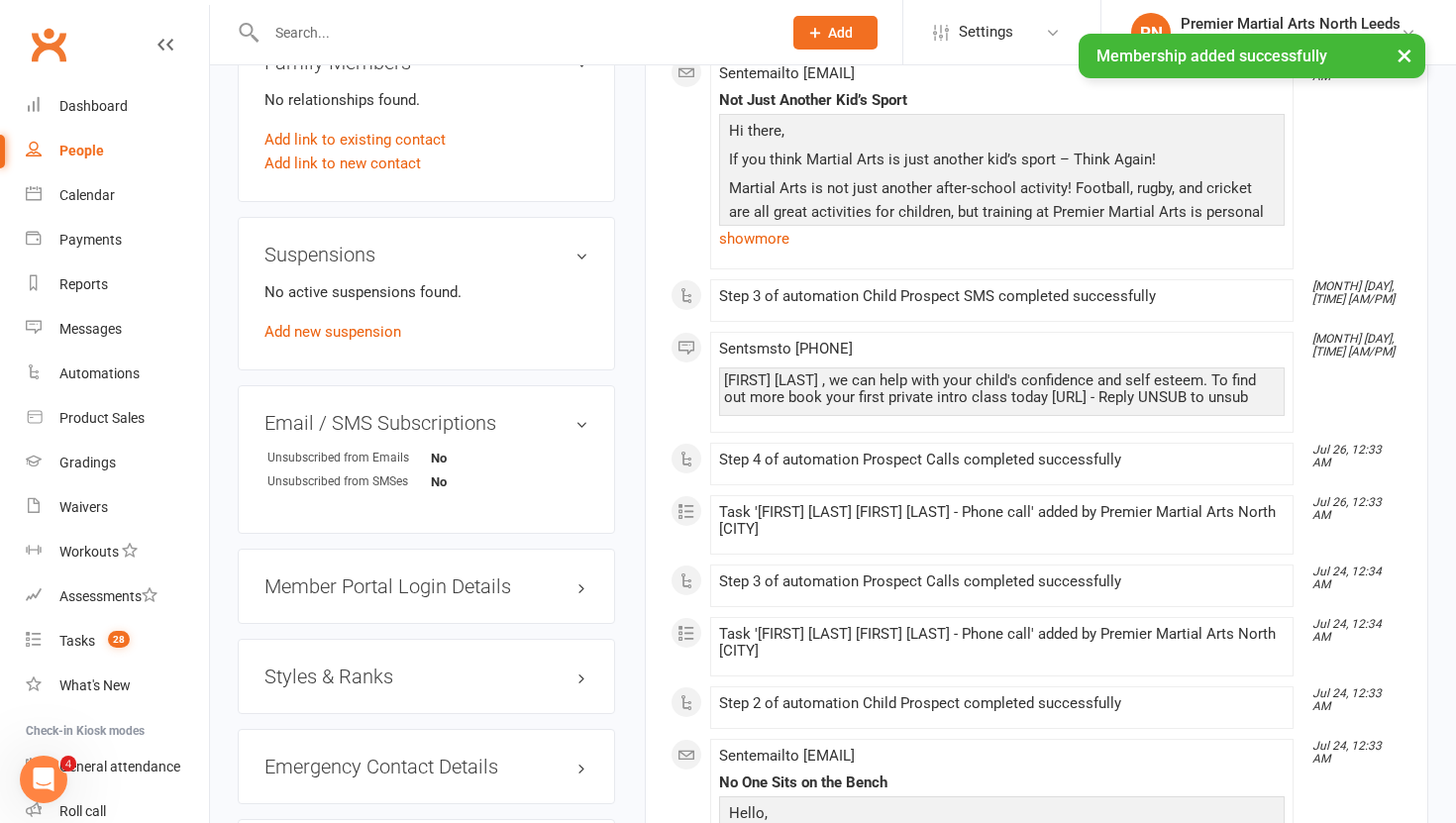 scroll, scrollTop: 1080, scrollLeft: 0, axis: vertical 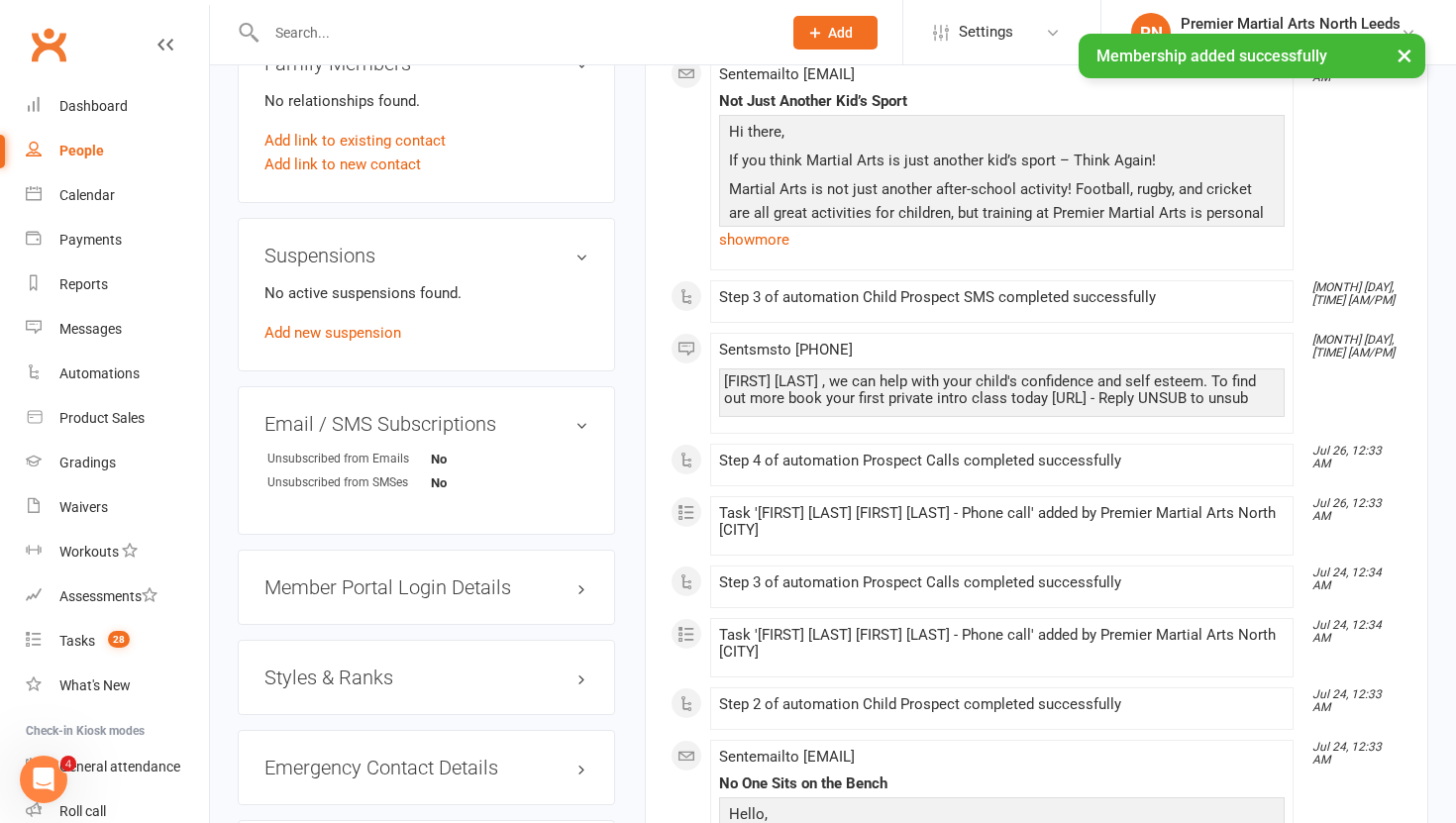 click on "Member Portal Login Details" at bounding box center [426, 587] 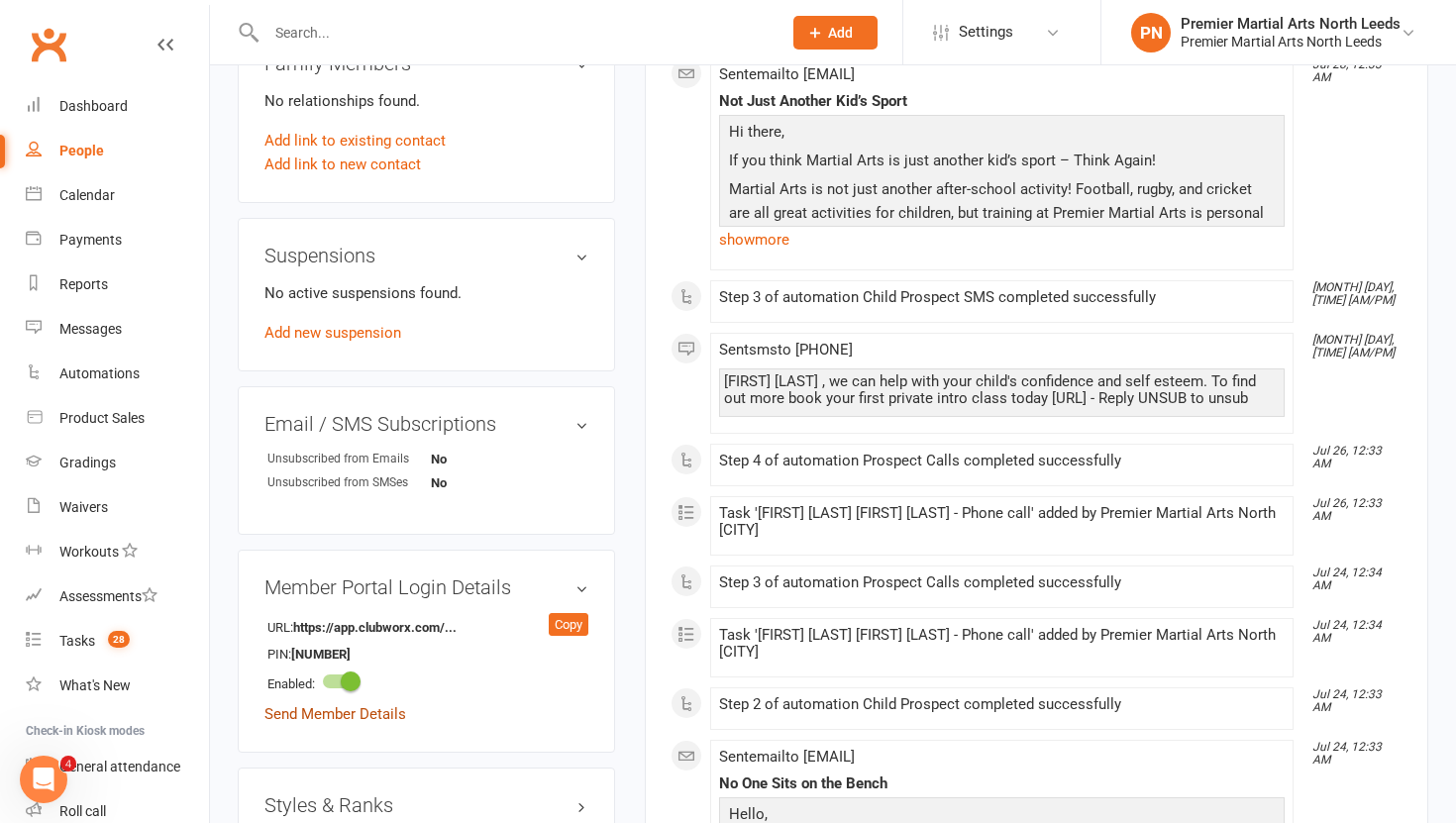 click on "Send Member Details" at bounding box center [335, 714] 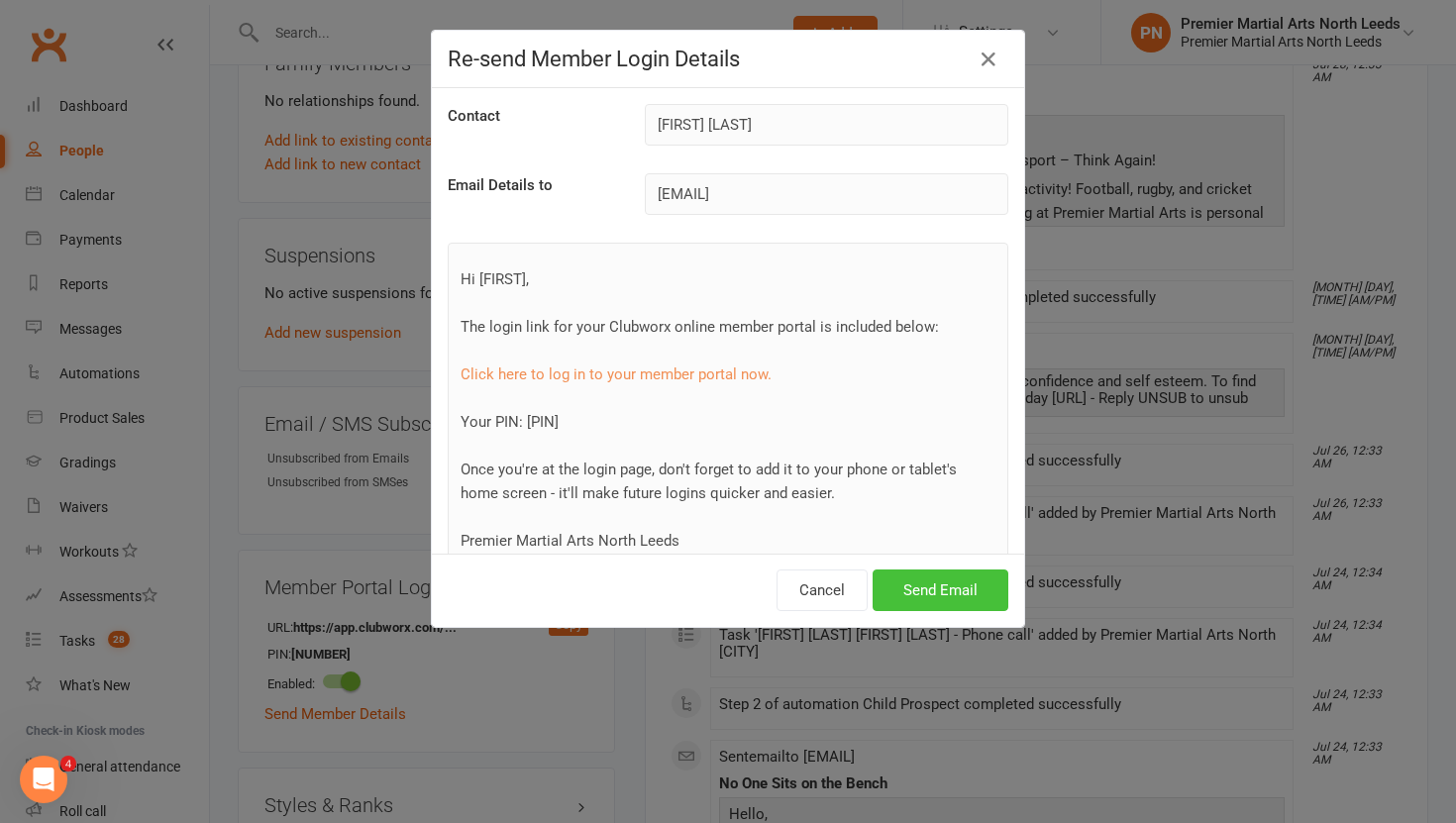 click on "Send Email" at bounding box center [940, 590] 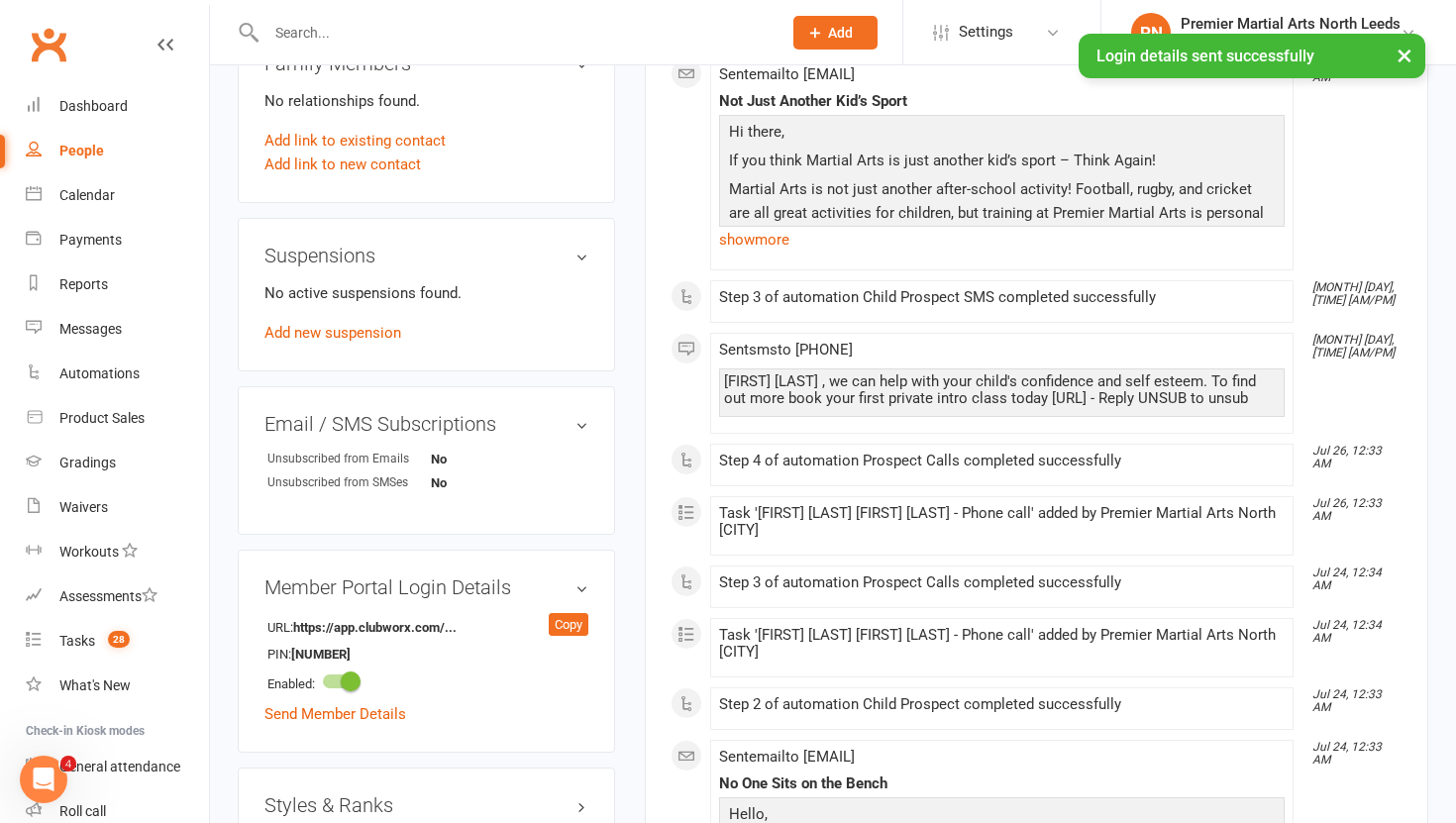 scroll, scrollTop: 1310, scrollLeft: 0, axis: vertical 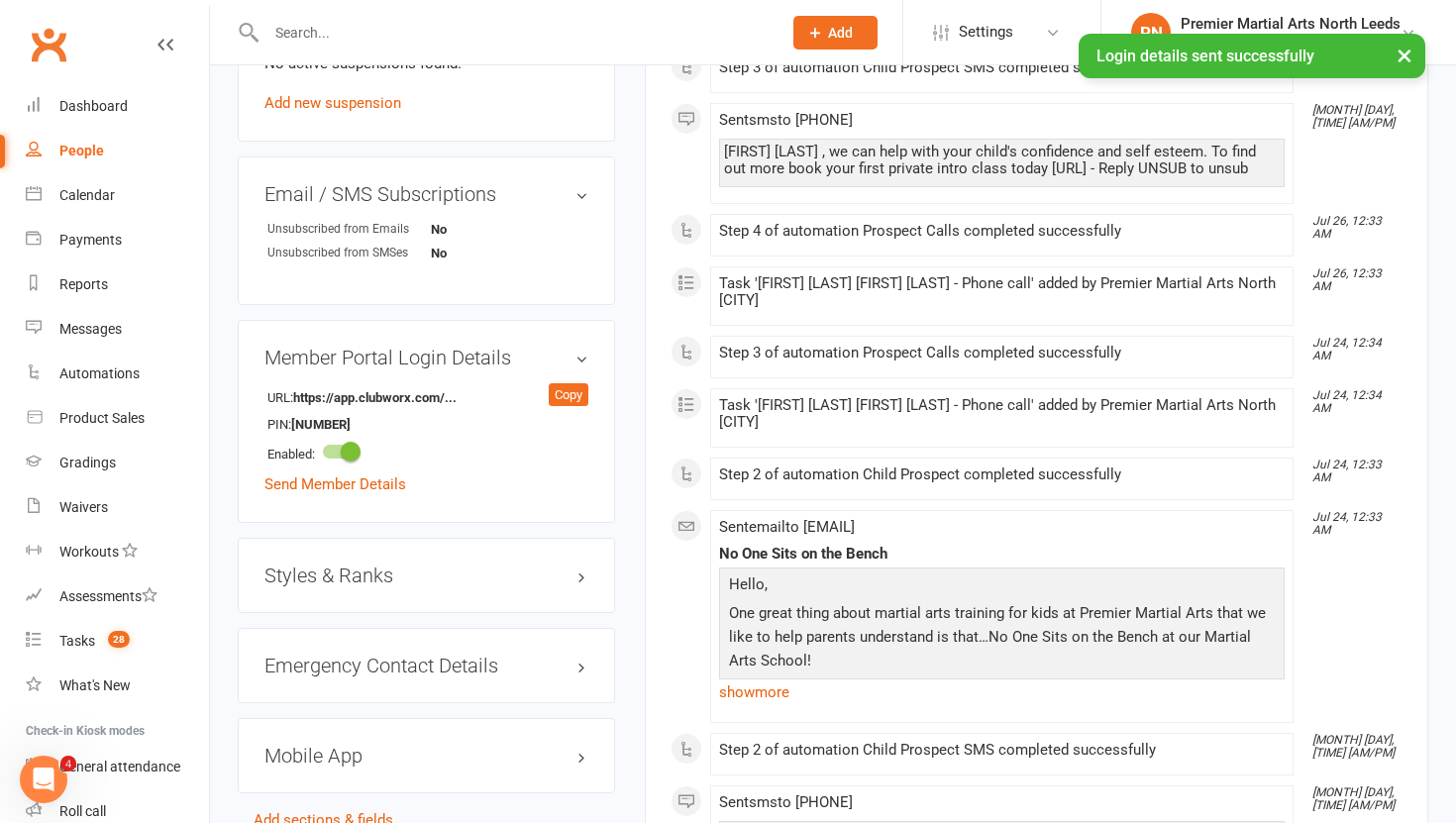 click on "Styles & Ranks" at bounding box center [426, 575] 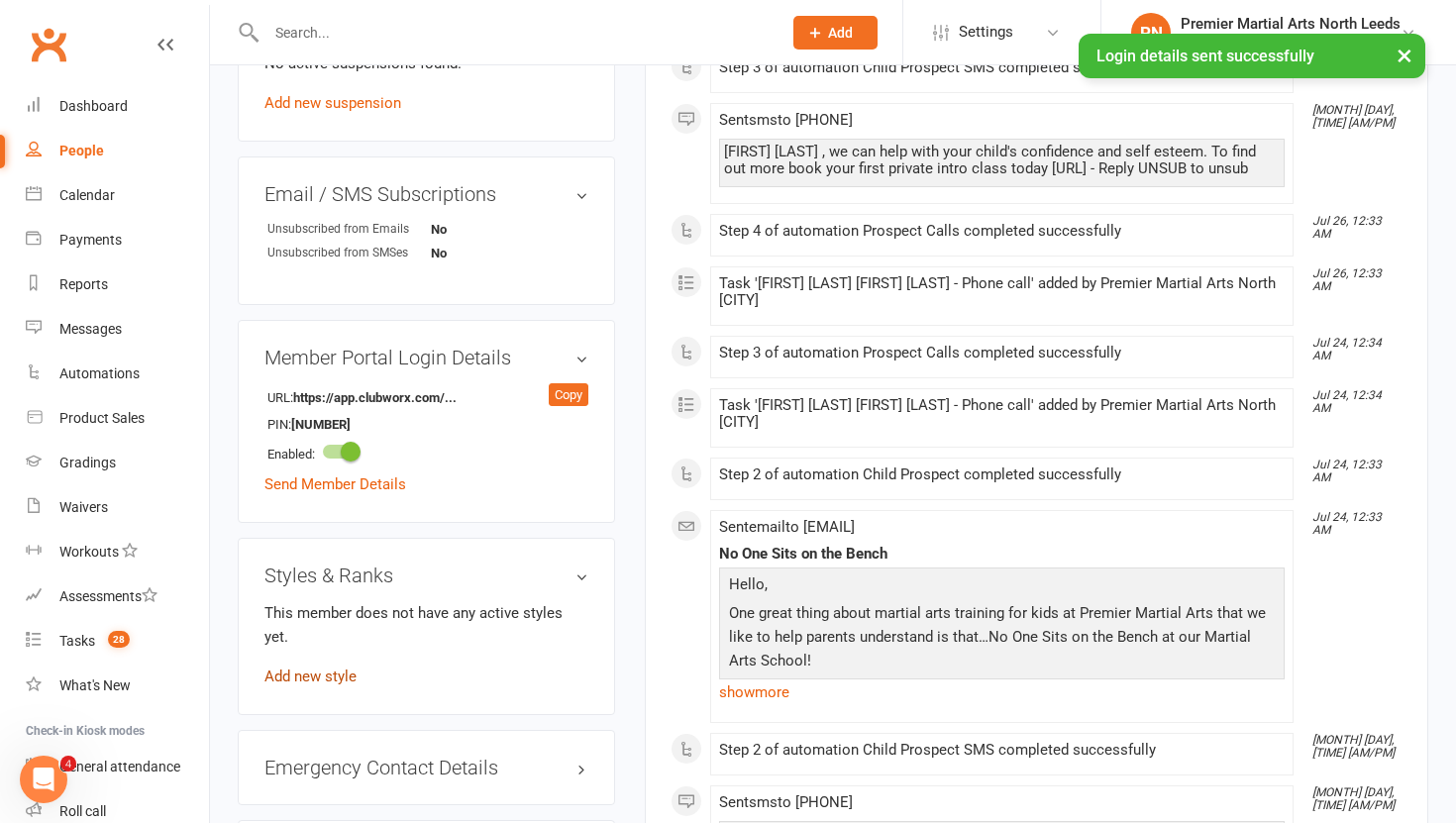click on "Add new style" at bounding box center (310, 676) 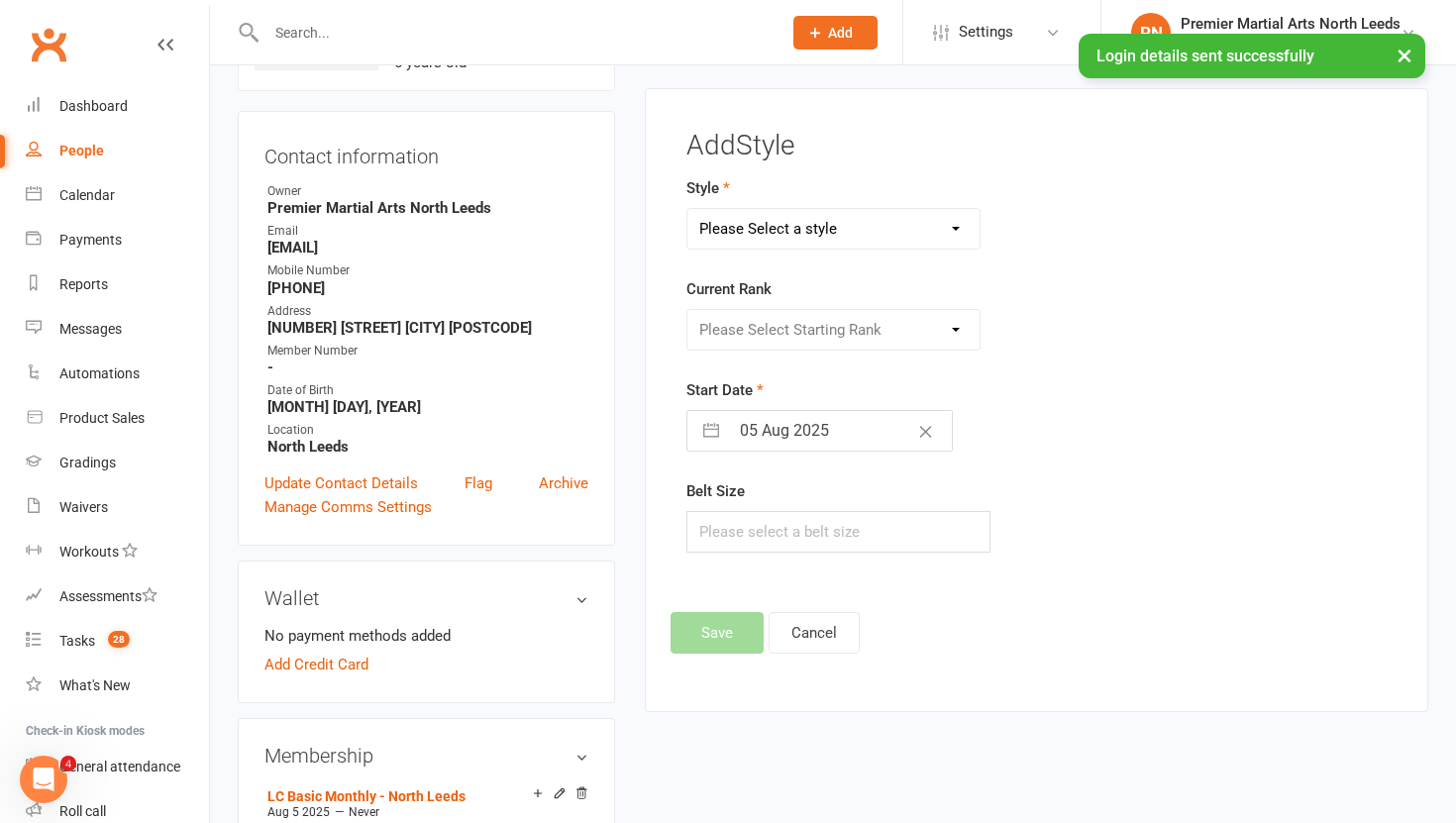 scroll, scrollTop: 152, scrollLeft: 0, axis: vertical 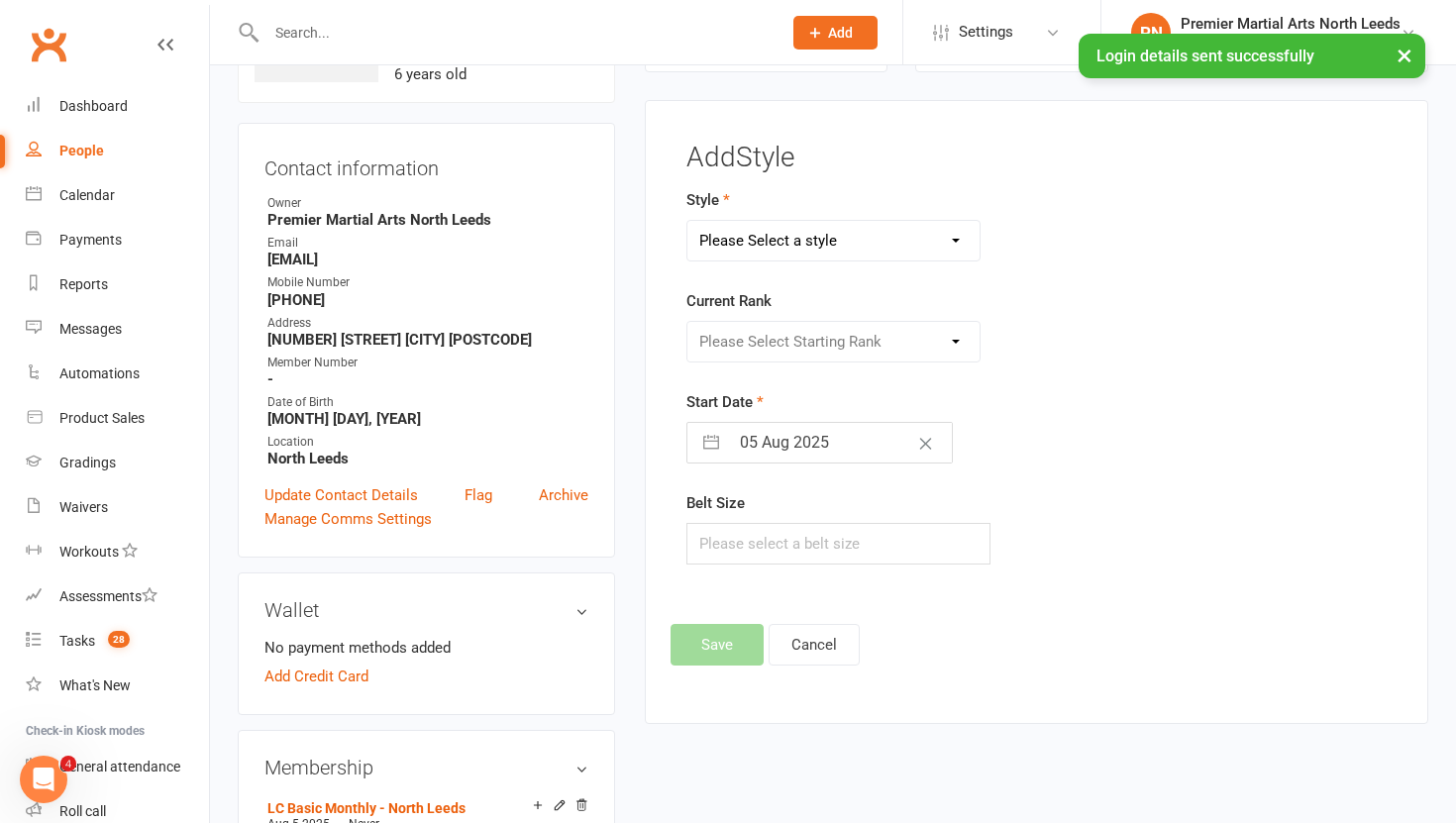 click on "Please Select a style Juniors - North [CITY] Lil Champs - North [CITY] Teens/Adults - North [CITY] Tiny Champs" at bounding box center (834, 241) 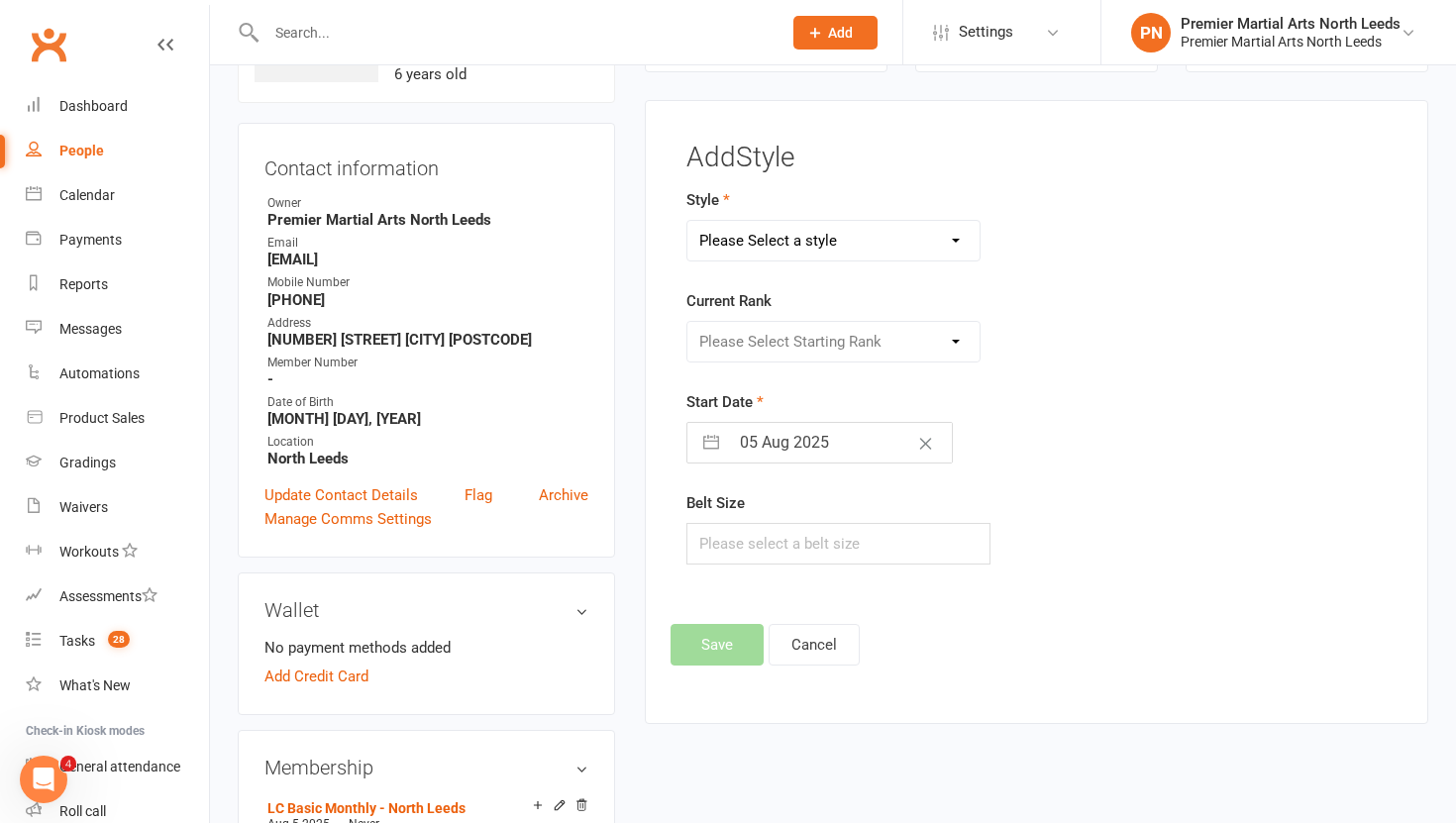 select on "2287" 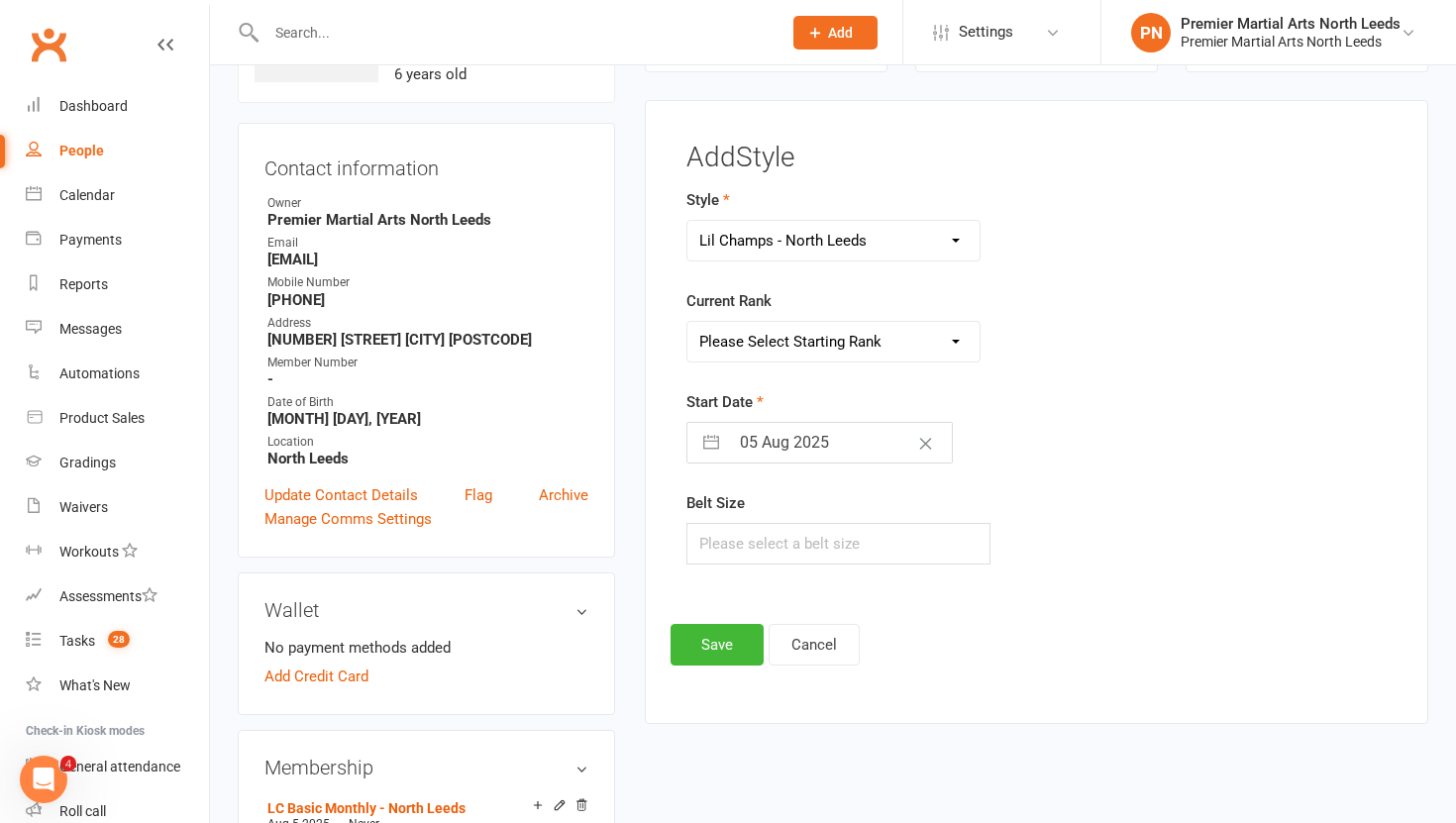click on "Please Select Starting Rank White White - Yellow Stripe Half White Half Yellow Yellow Yellow - Orange Stripe Half Yellow Half Orange Orange Orange - Purple Stripe Half Orange Half Purple Purple Purple - Blue Stripe Half Purple Half Blue Blue" at bounding box center (834, 342) 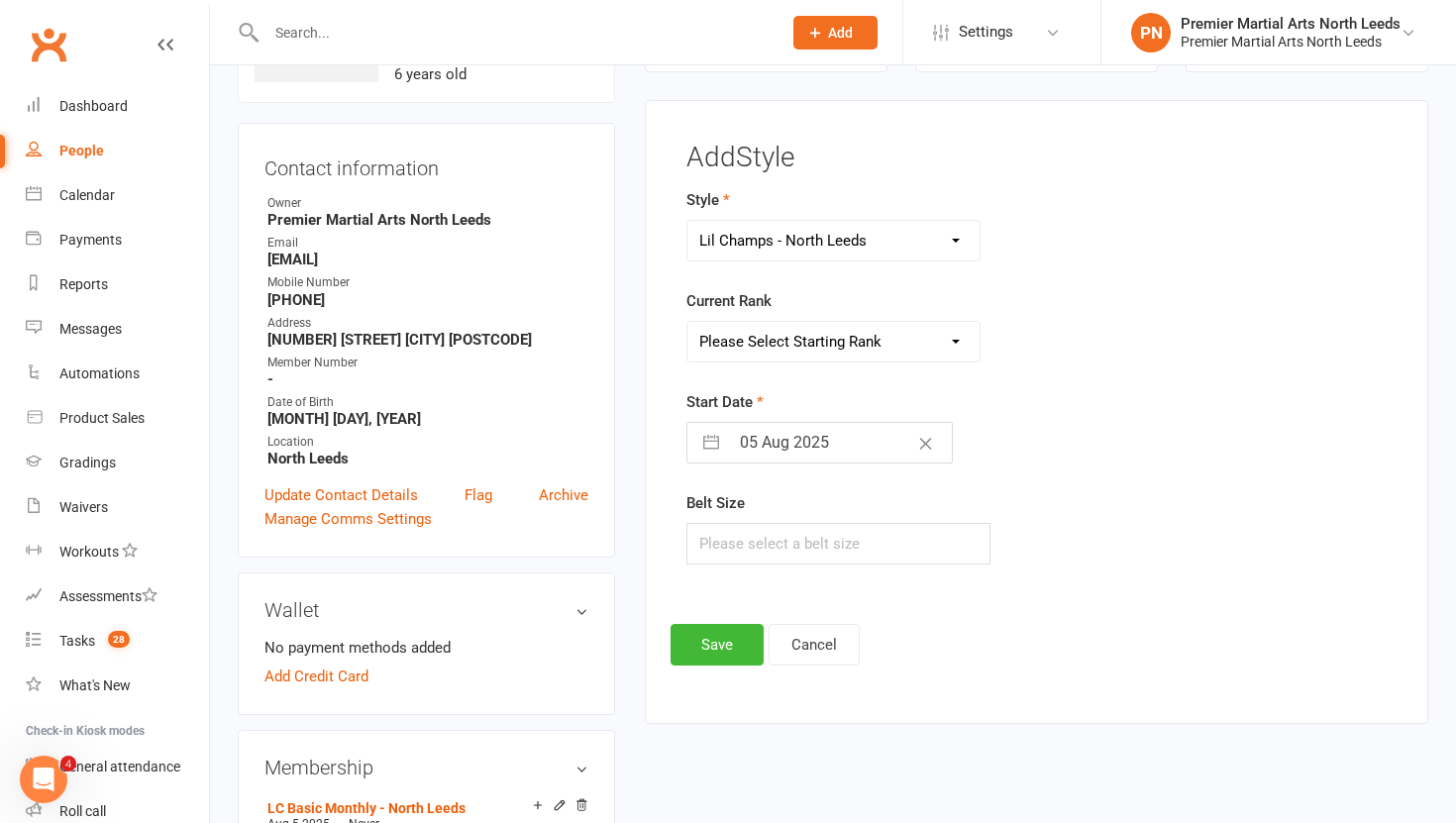 select on "[NUMBER]" 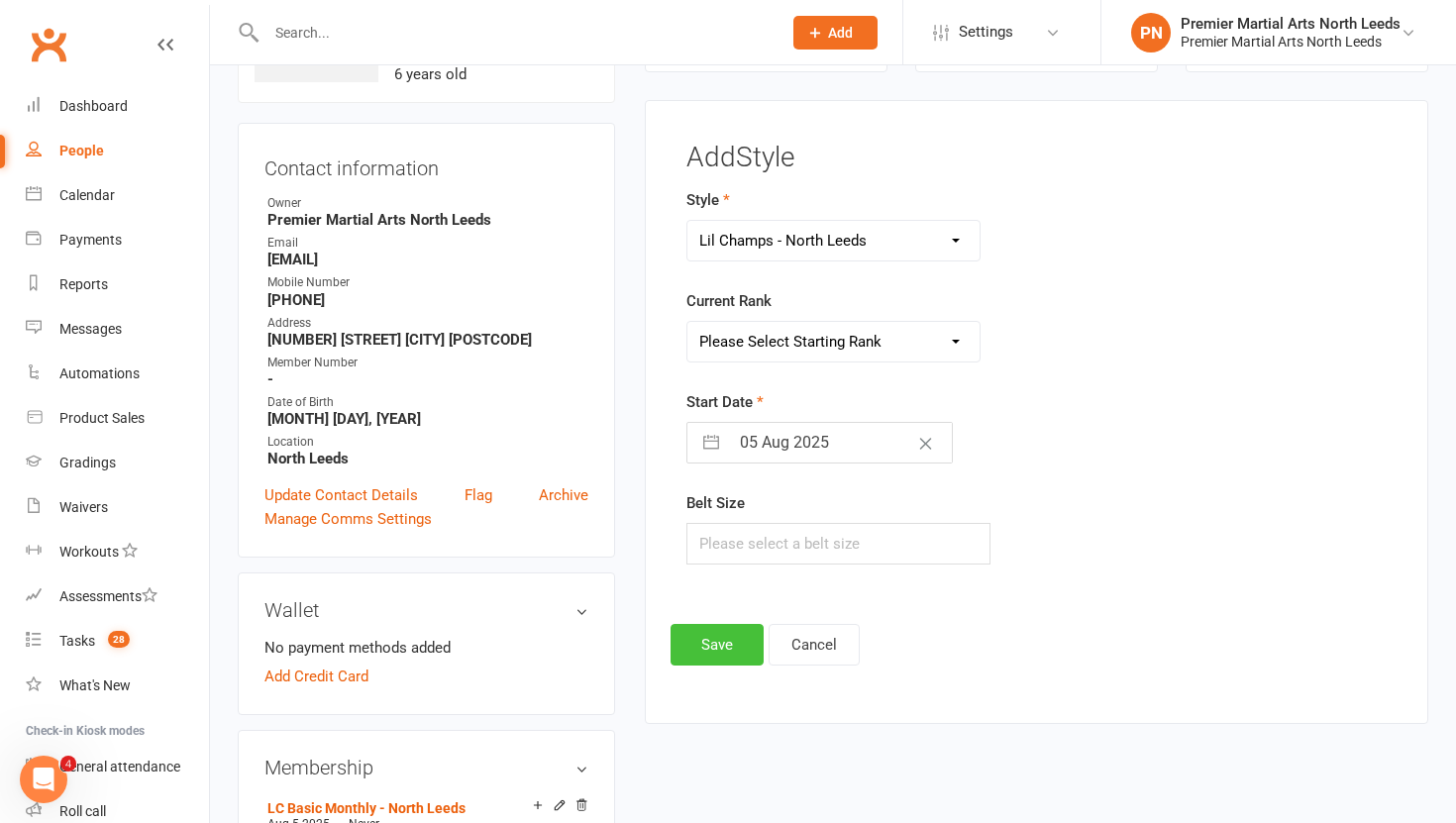 click on "Save" at bounding box center [717, 645] 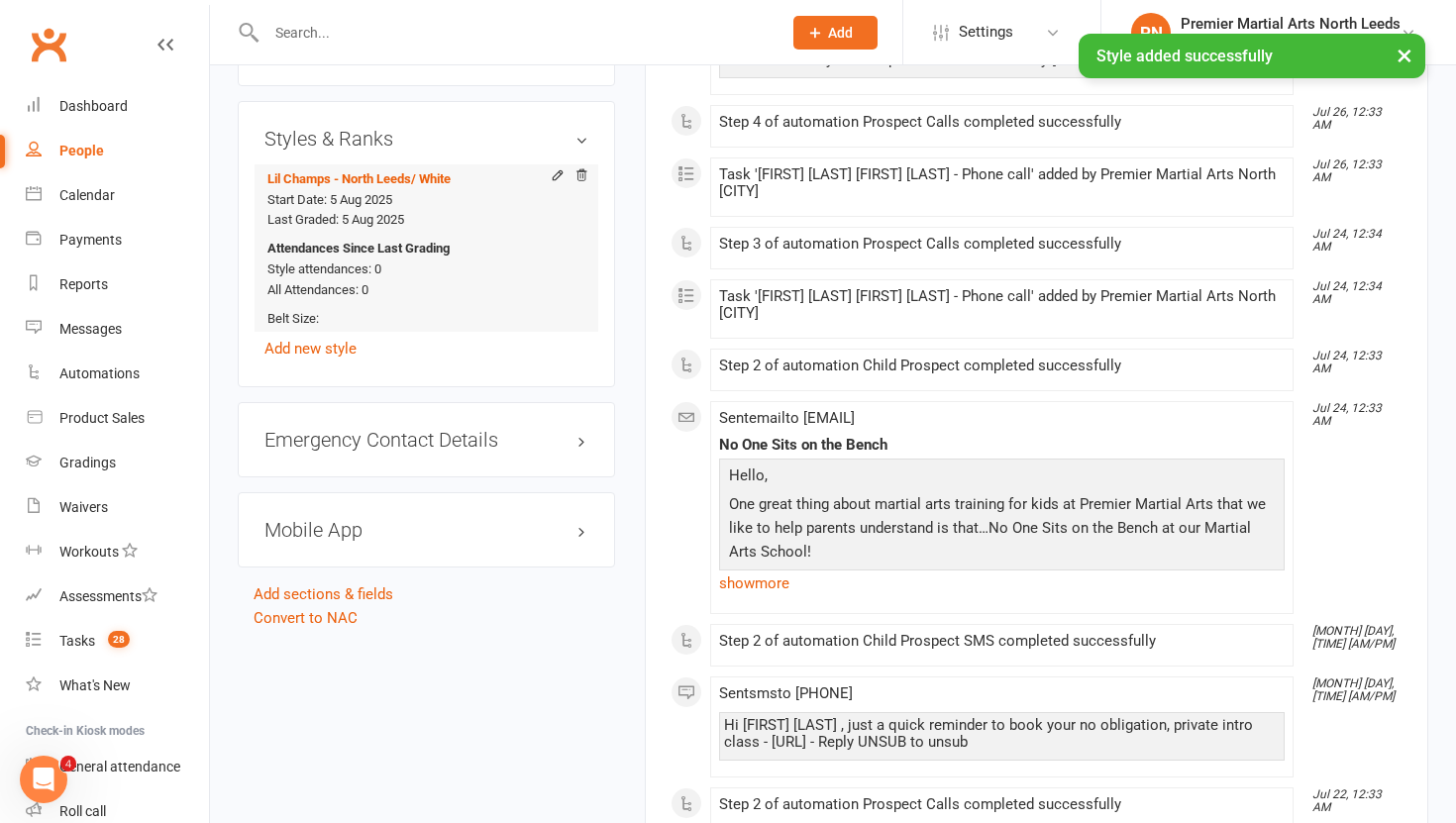 scroll, scrollTop: 1757, scrollLeft: 0, axis: vertical 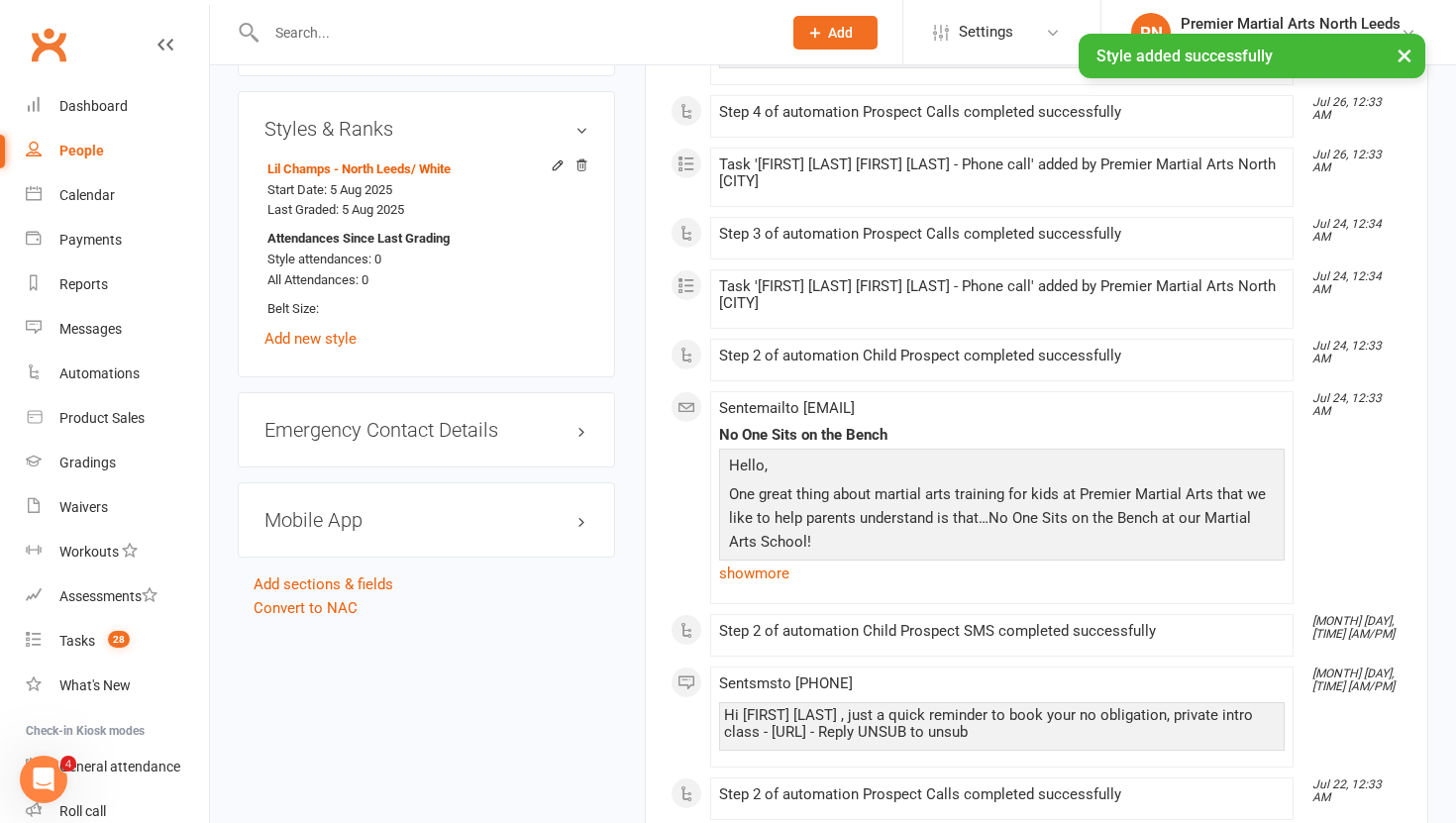 click on "Mobile App" at bounding box center (426, 520) 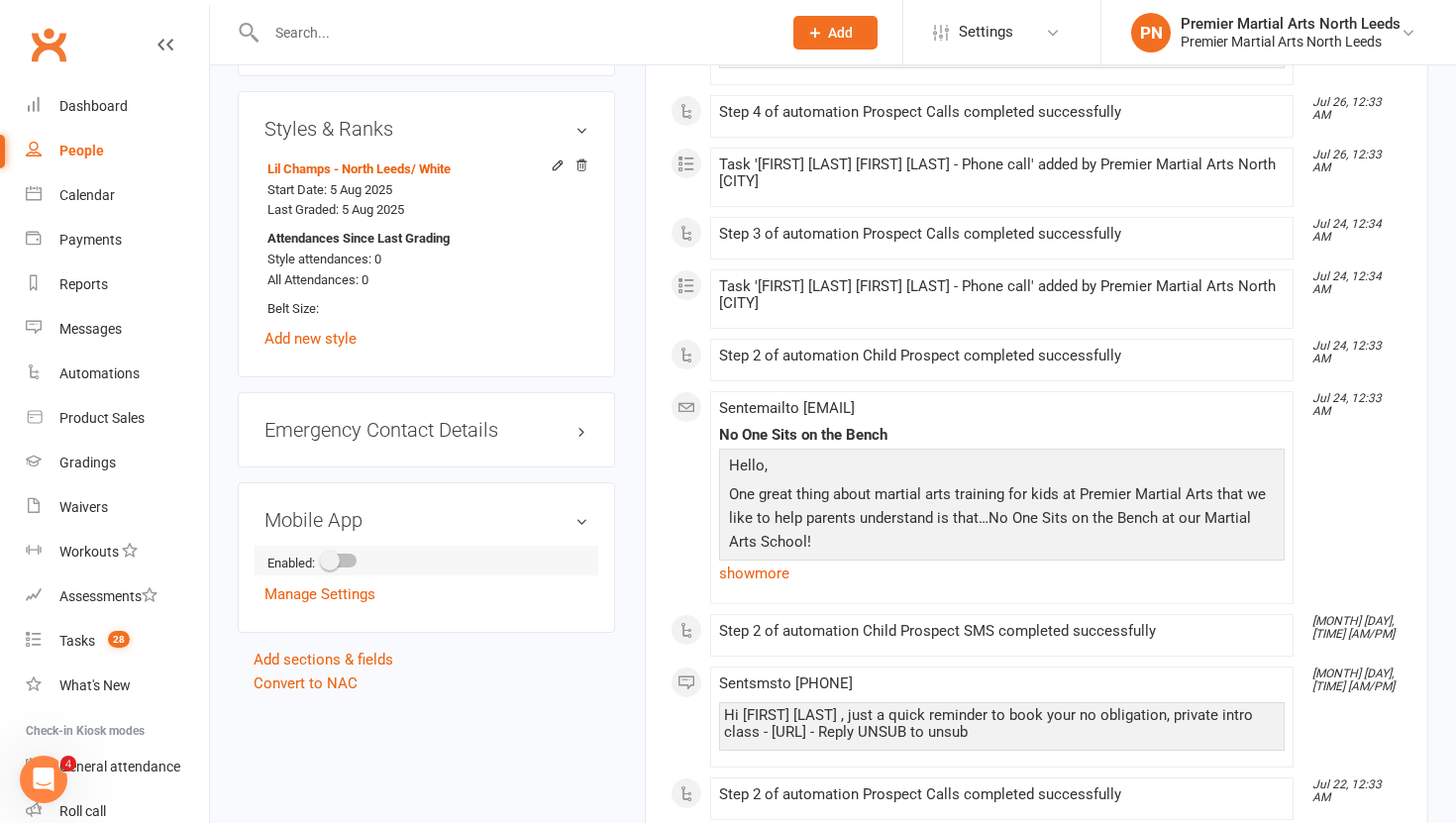 click at bounding box center (330, 561) 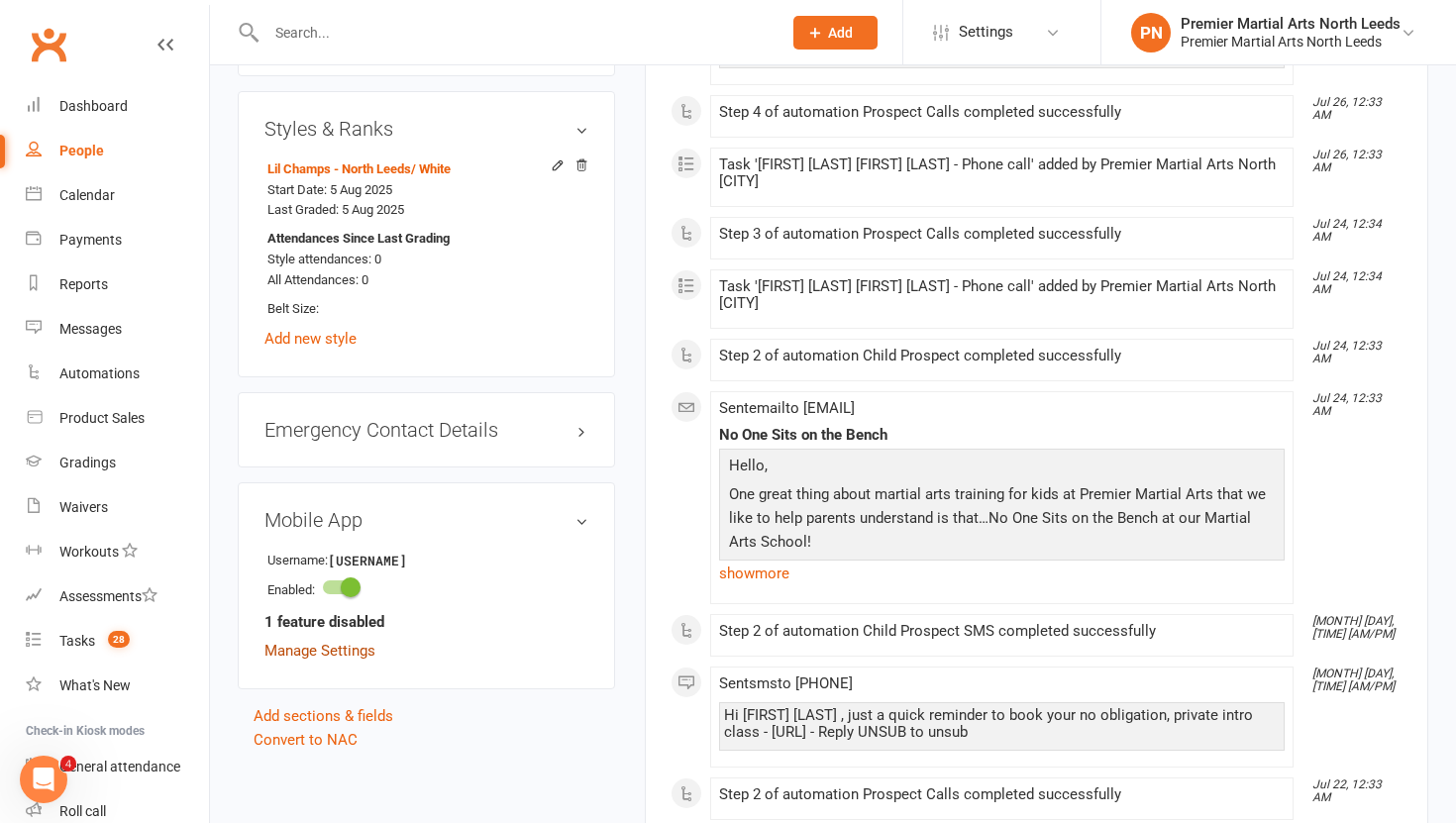 click on "Manage Settings" at bounding box center (320, 651) 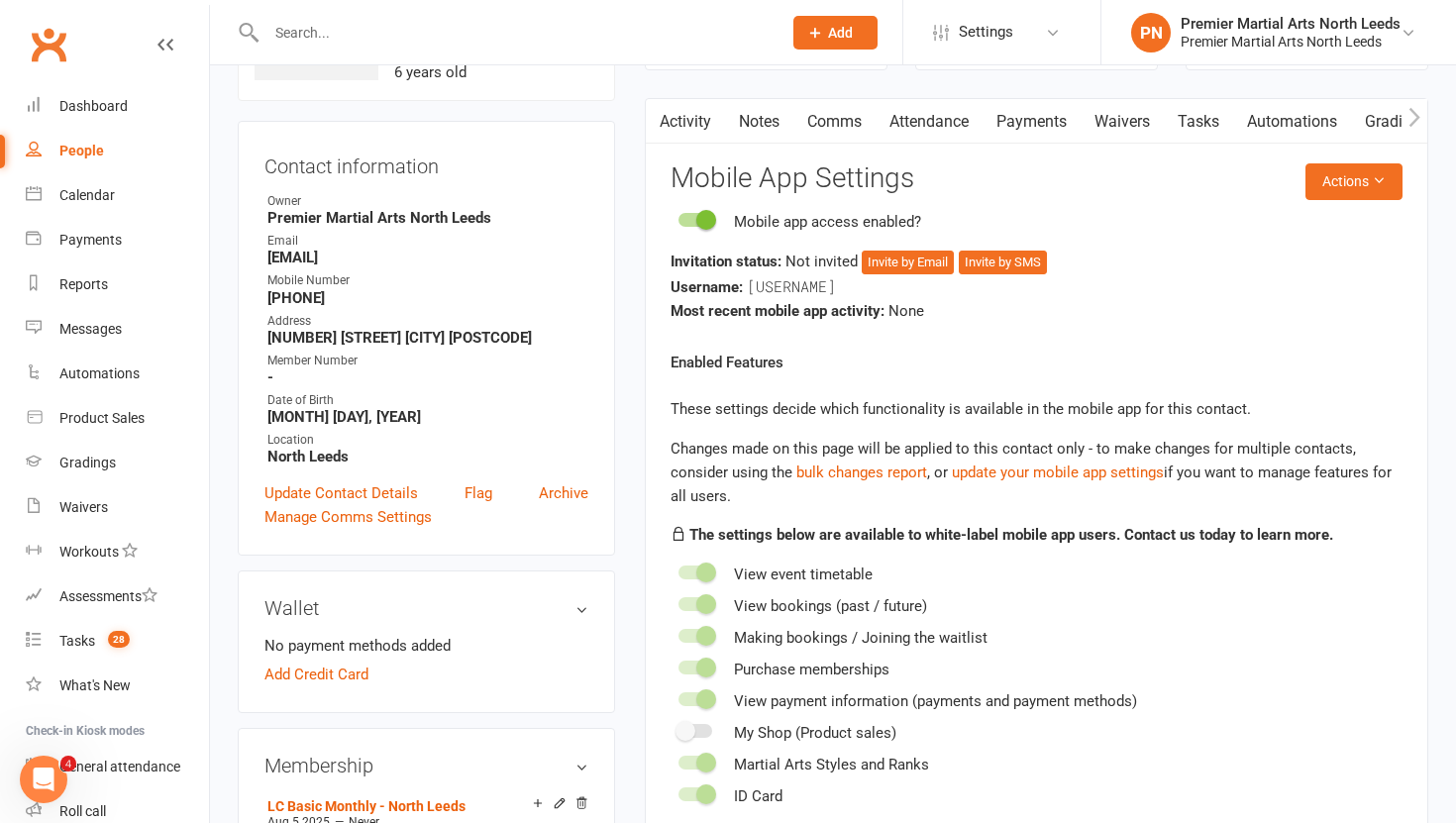 scroll, scrollTop: 152, scrollLeft: 0, axis: vertical 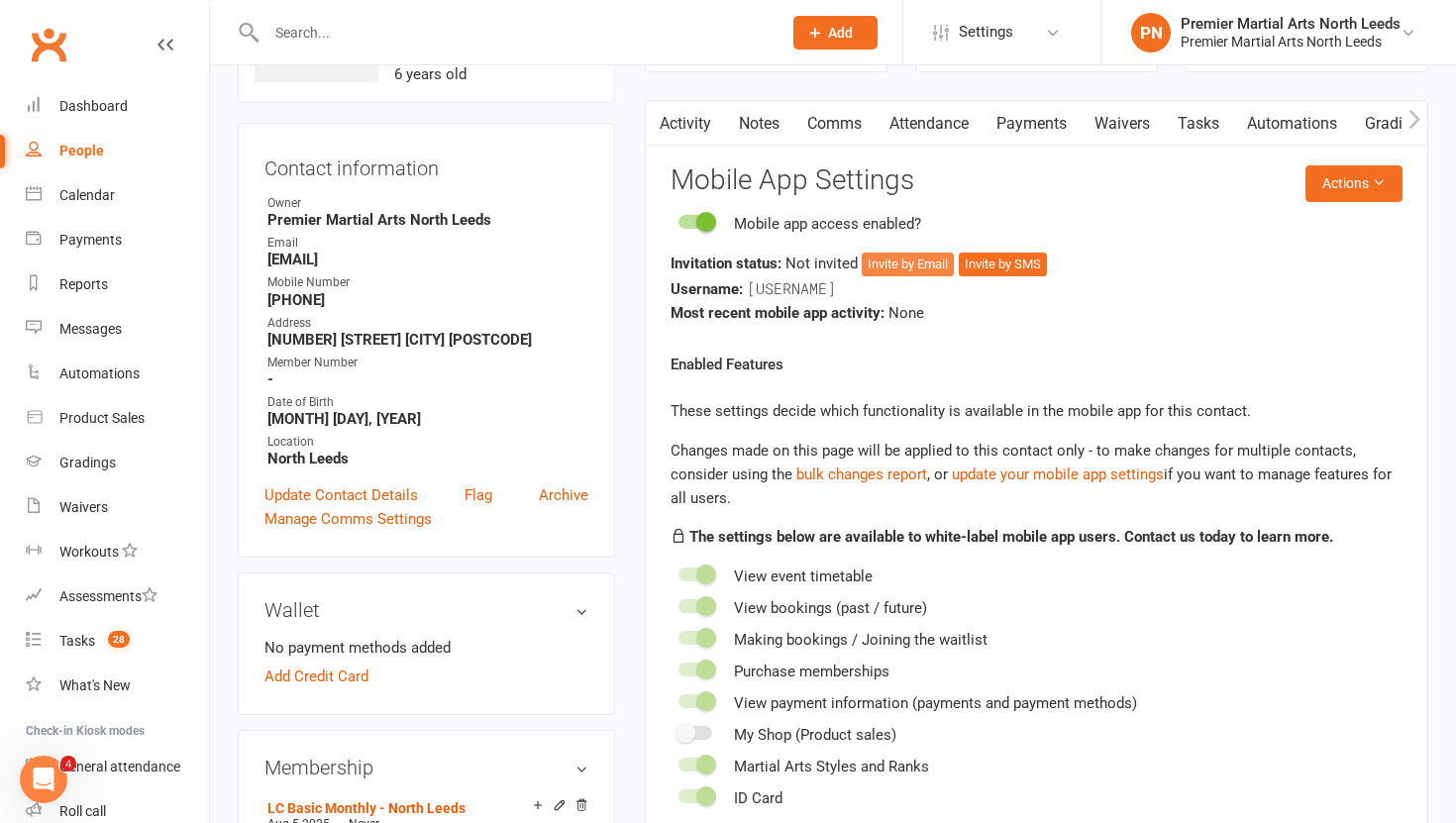 click on "Invite by Email" at bounding box center [907, 264] 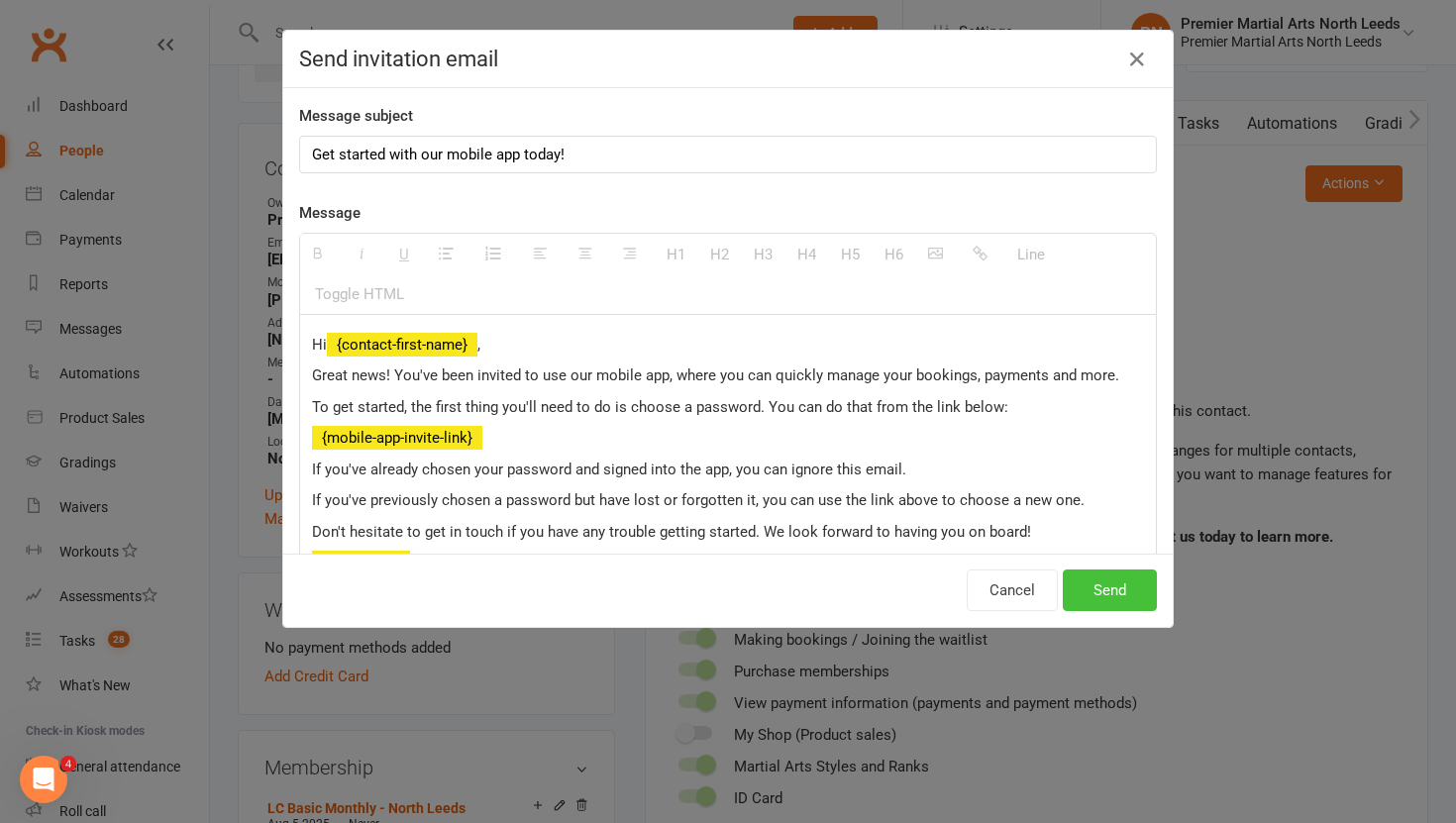 click on "Send" at bounding box center (1109, 590) 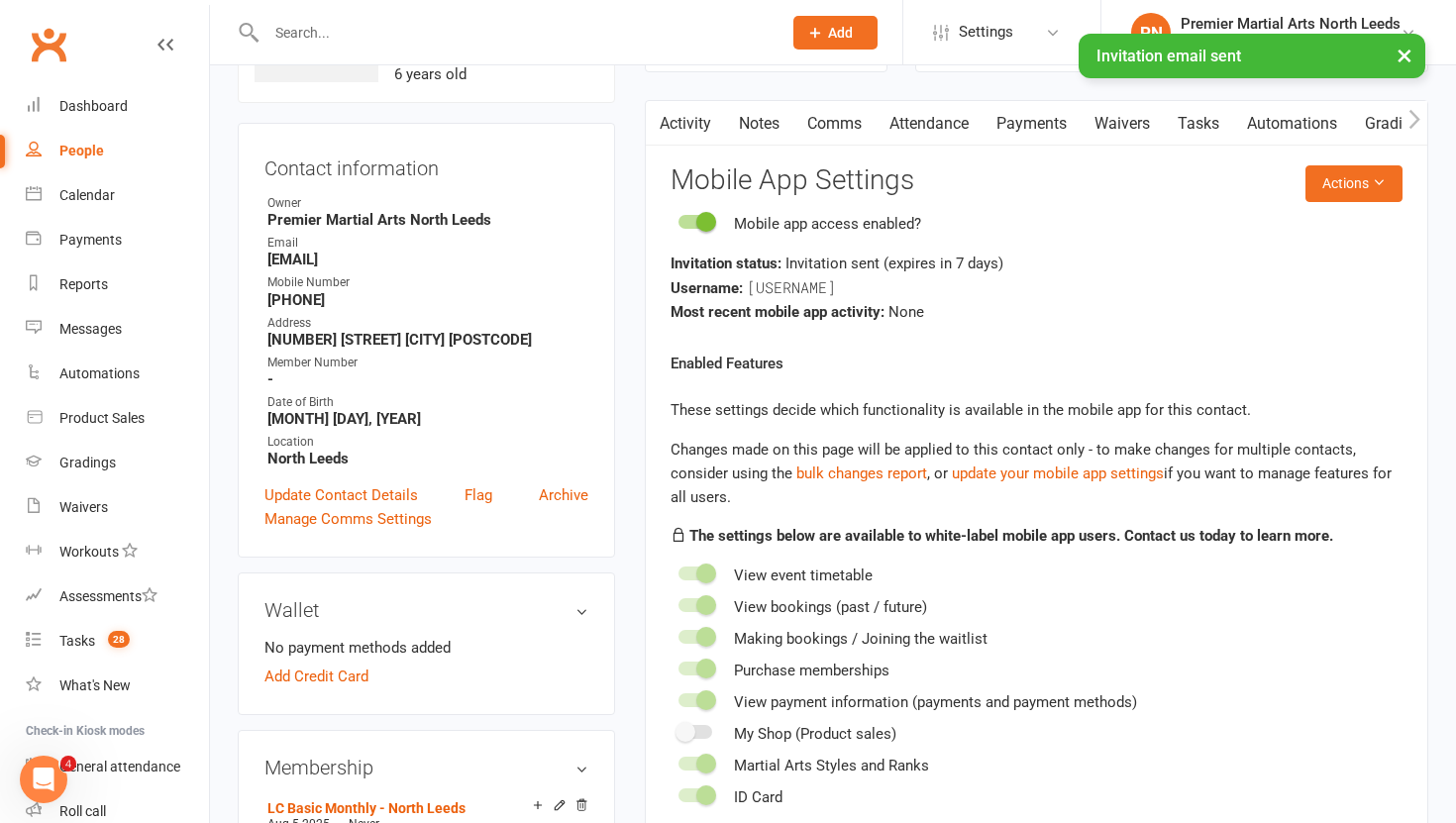 scroll, scrollTop: 0, scrollLeft: 0, axis: both 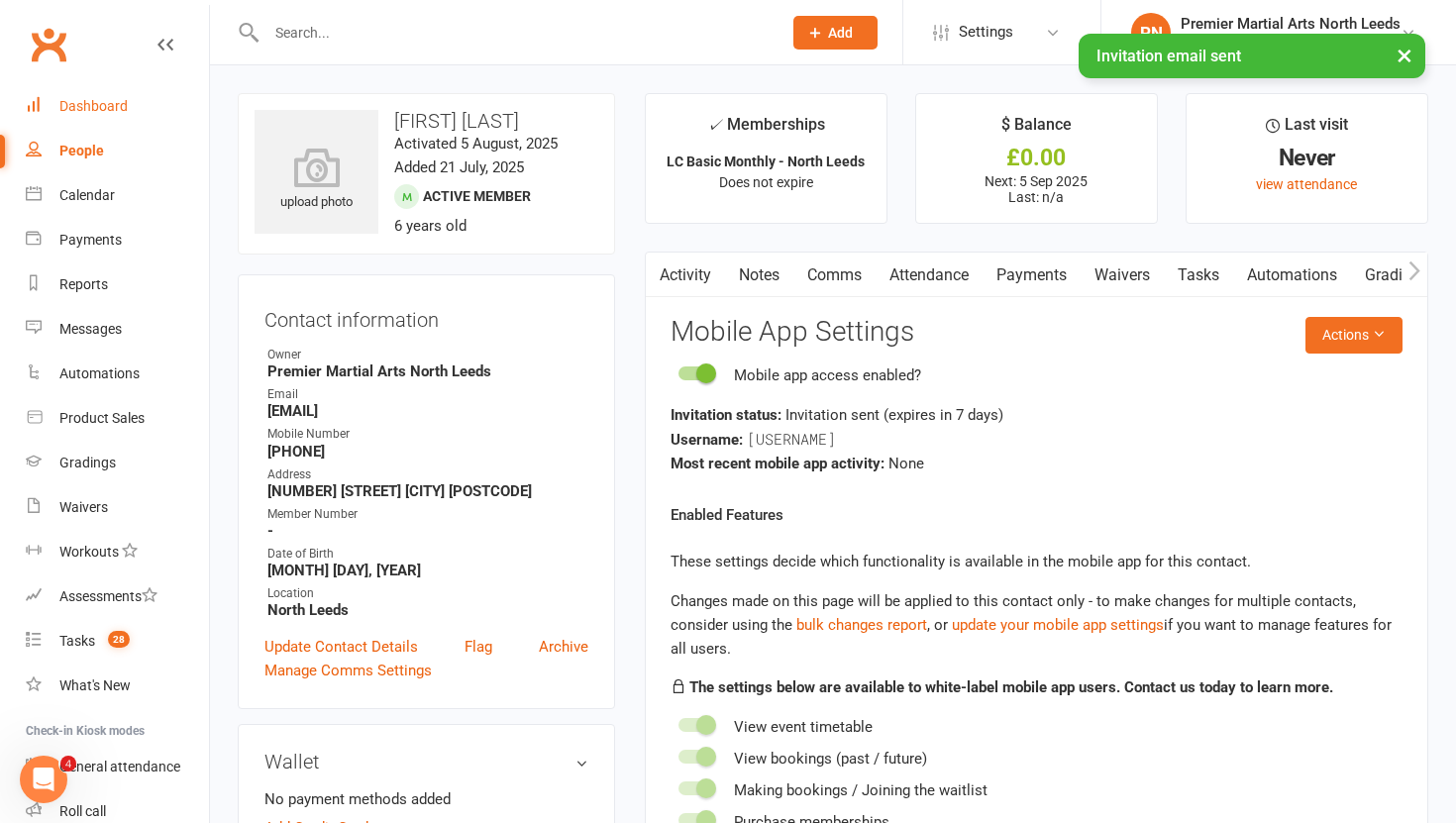 click on "Dashboard" at bounding box center (93, 106) 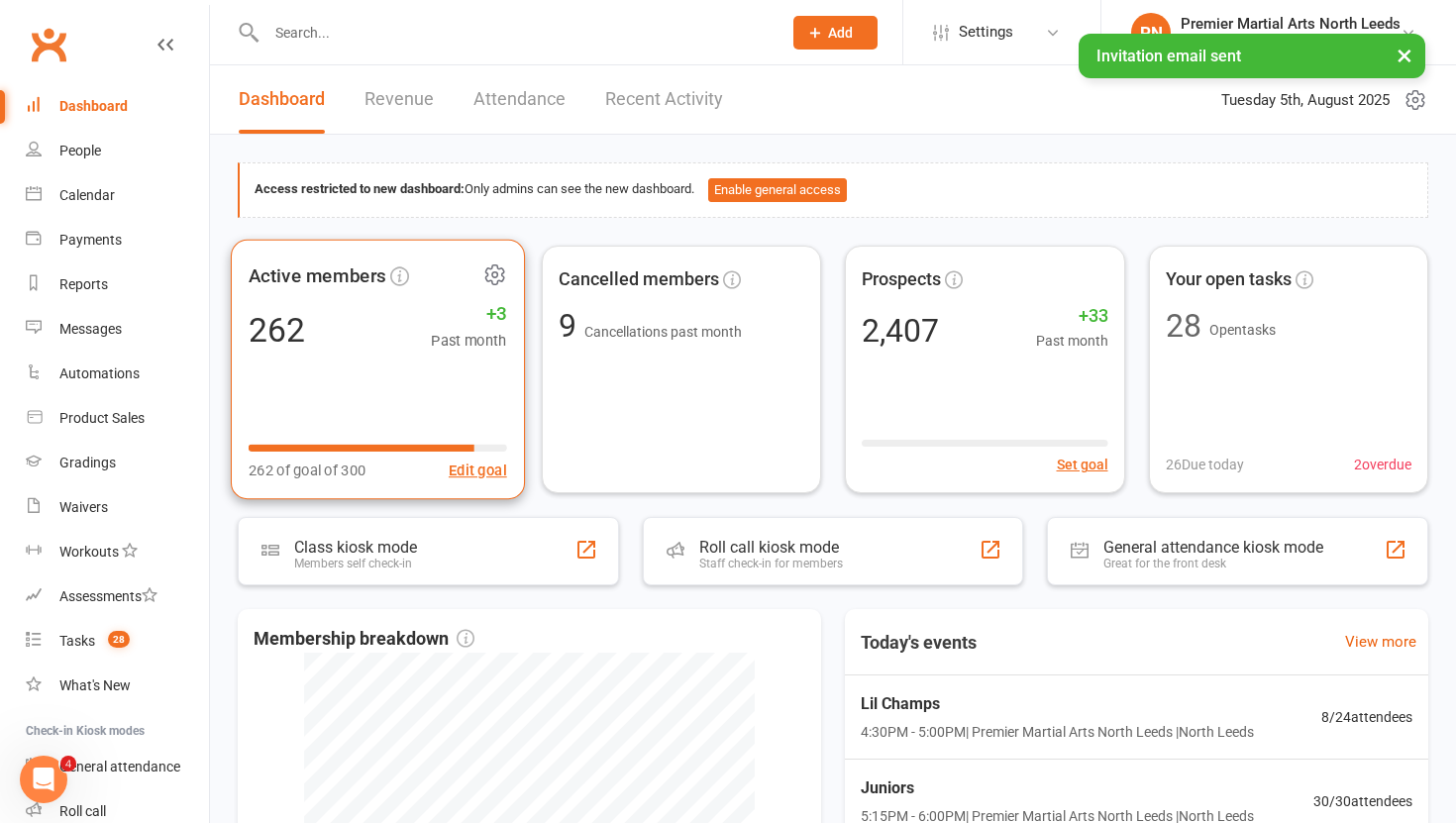 click 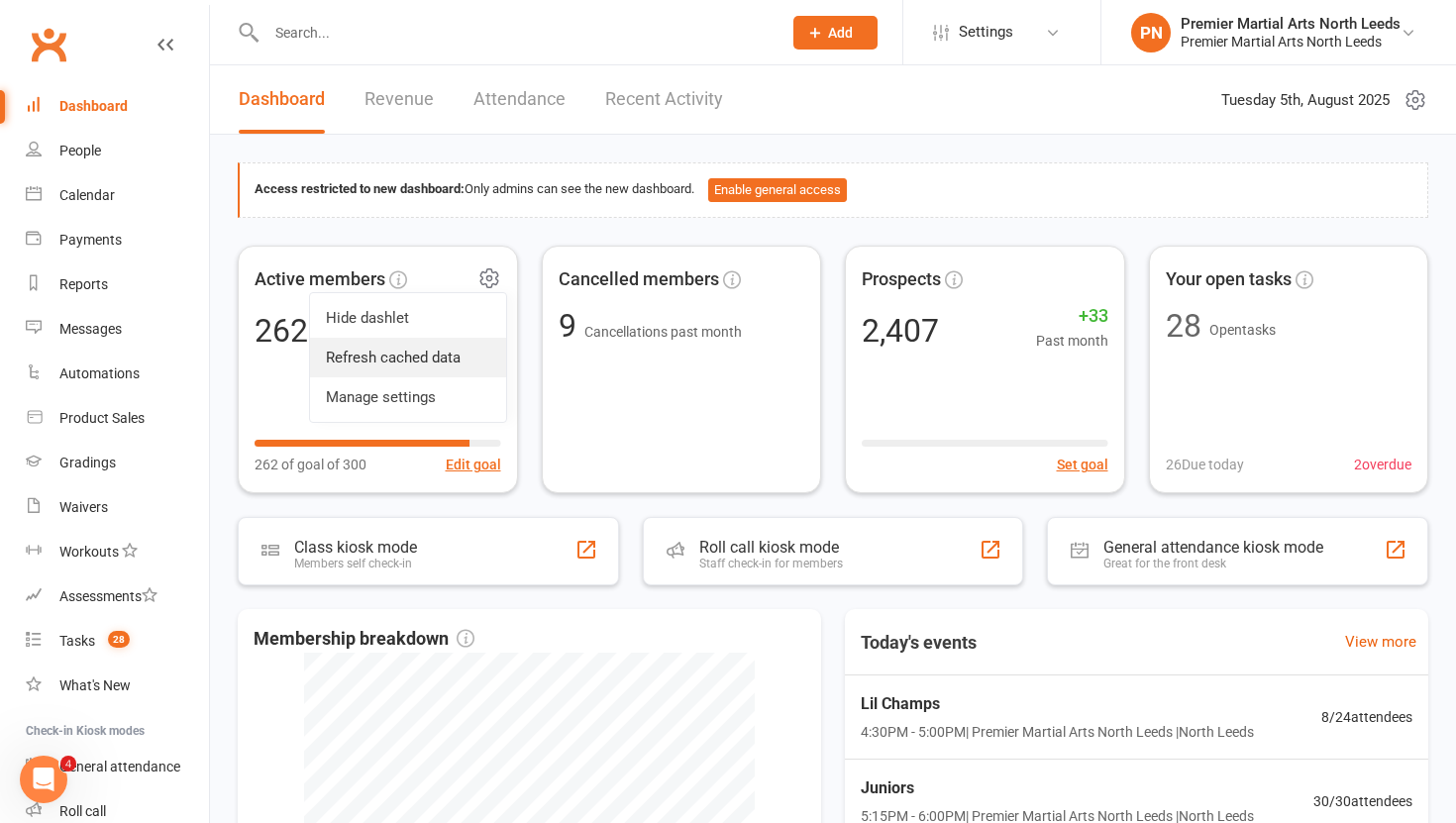 click on "Refresh cached data" at bounding box center [408, 358] 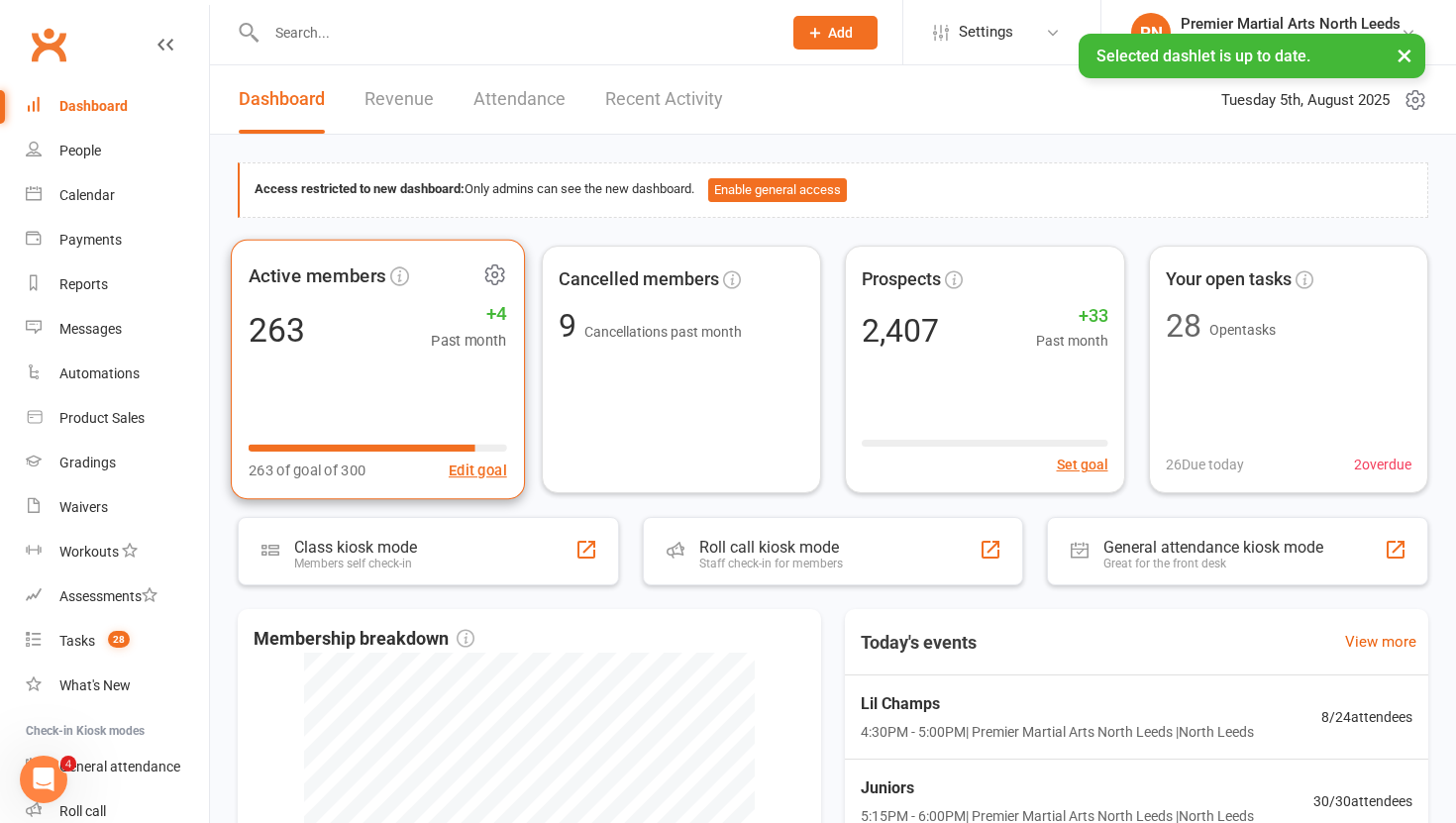 click on "Active members   263 +4 Past month 263 of goal of 300 Edit goal" at bounding box center [377, 368] 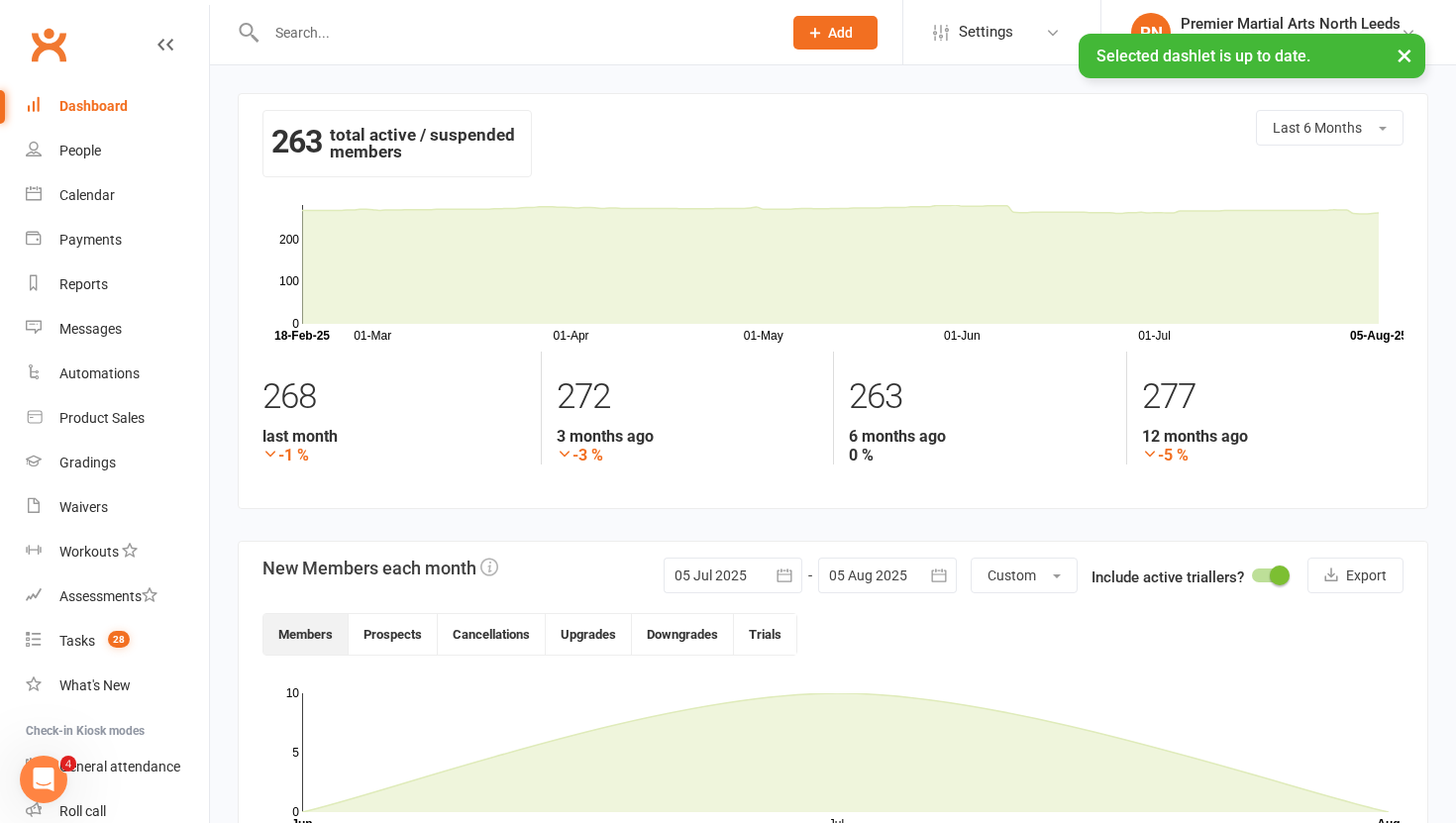 click 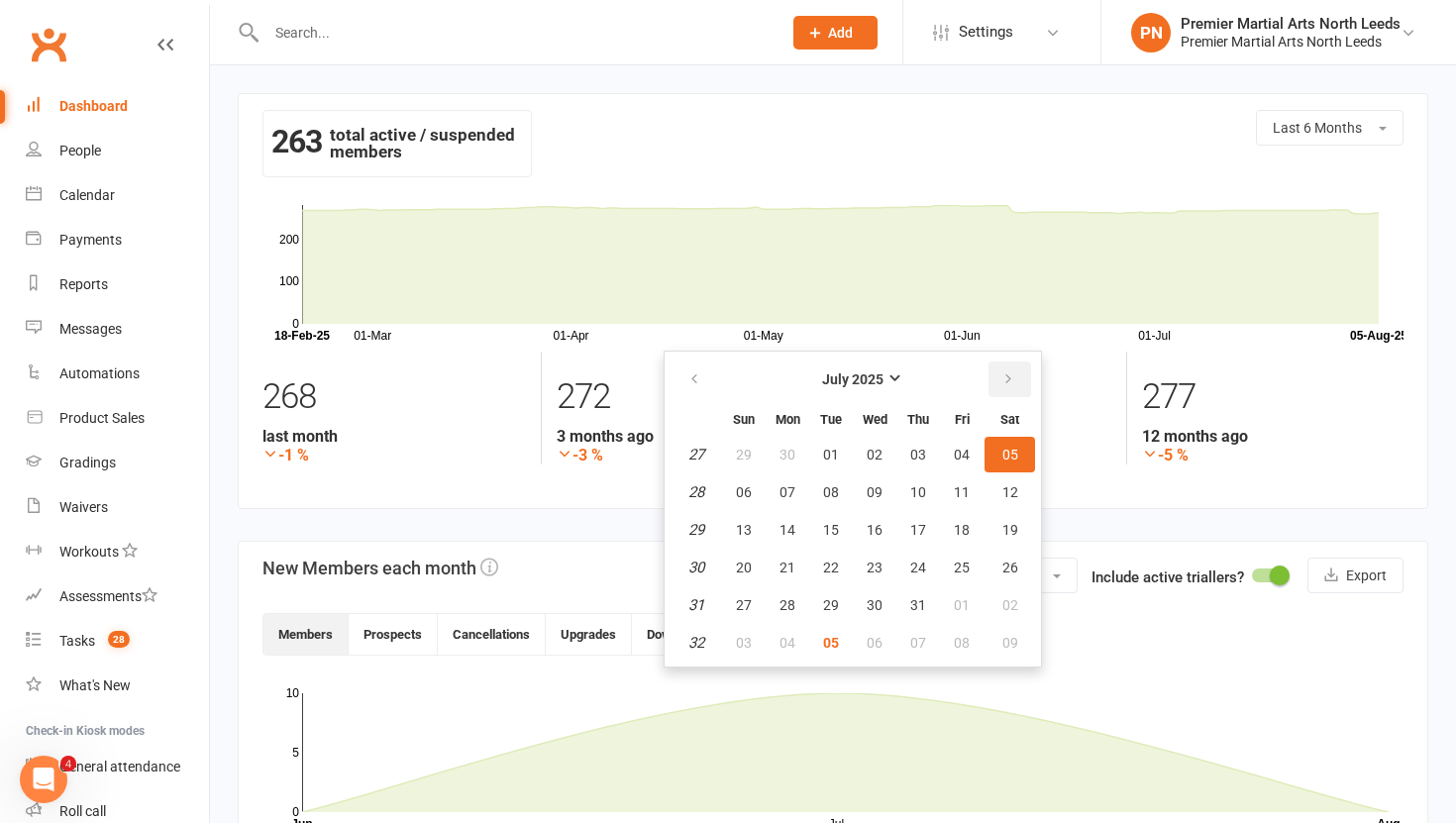 click at bounding box center (1008, 379) 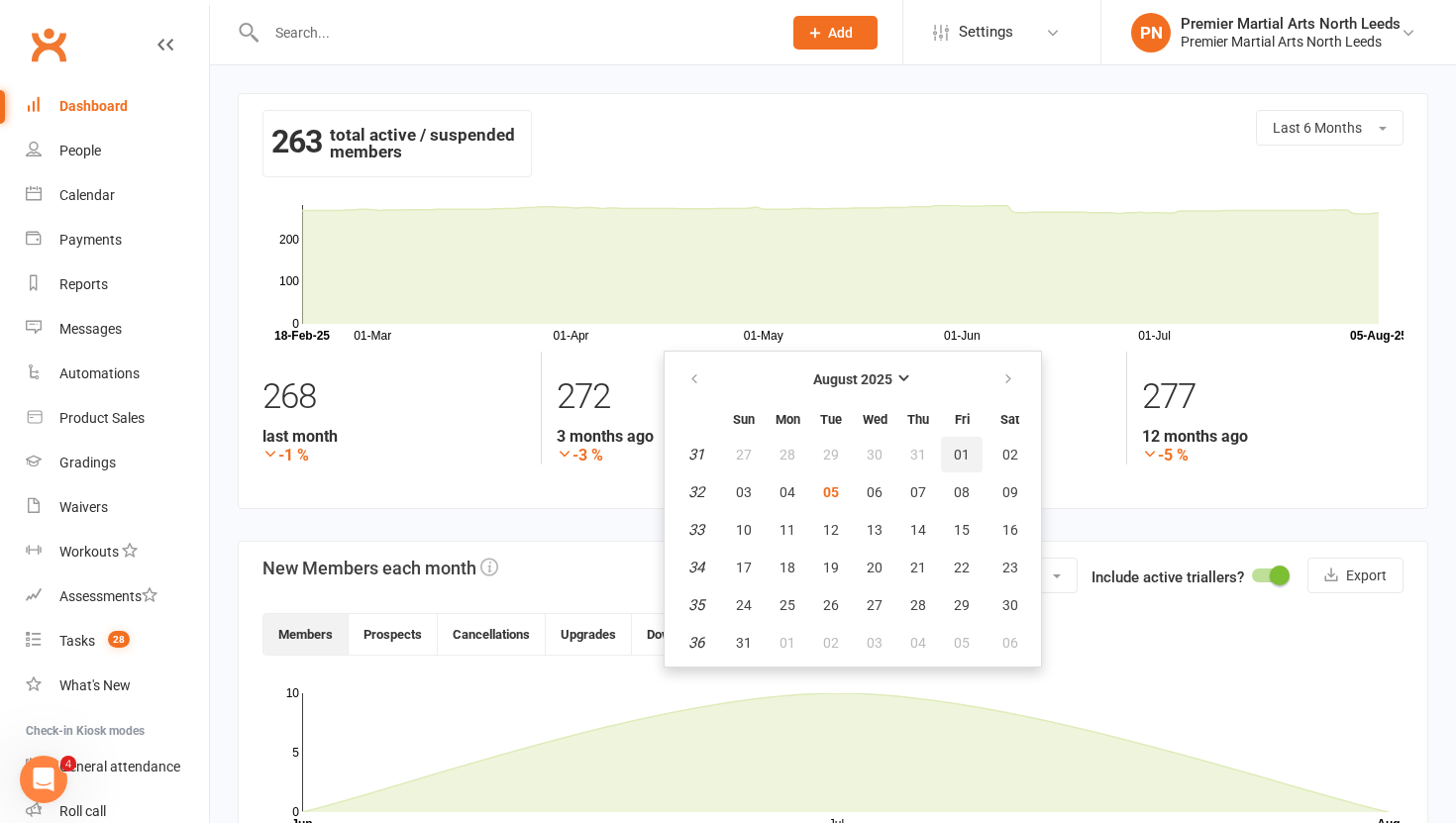 click on "01" at bounding box center (962, 455) 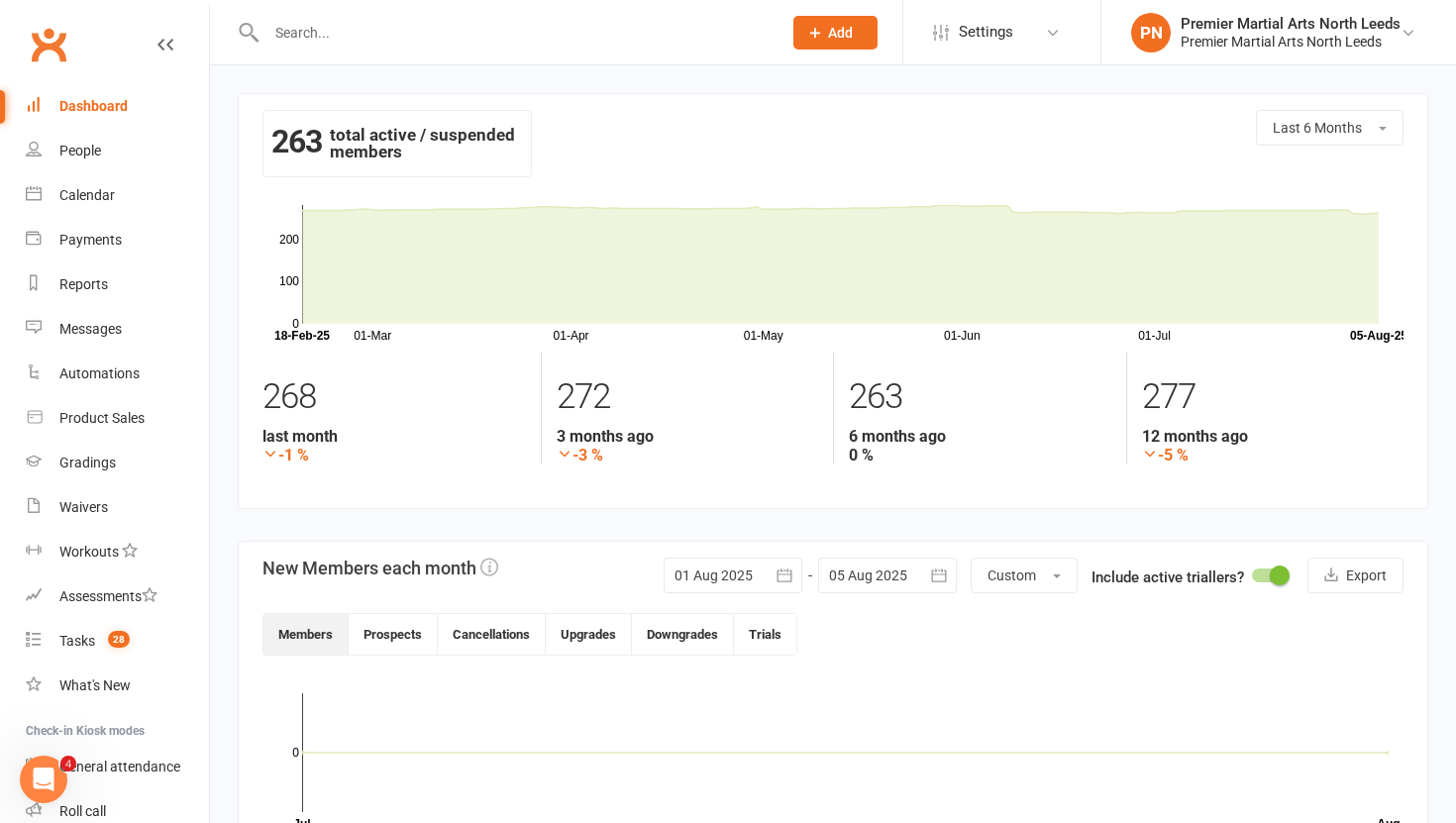 click 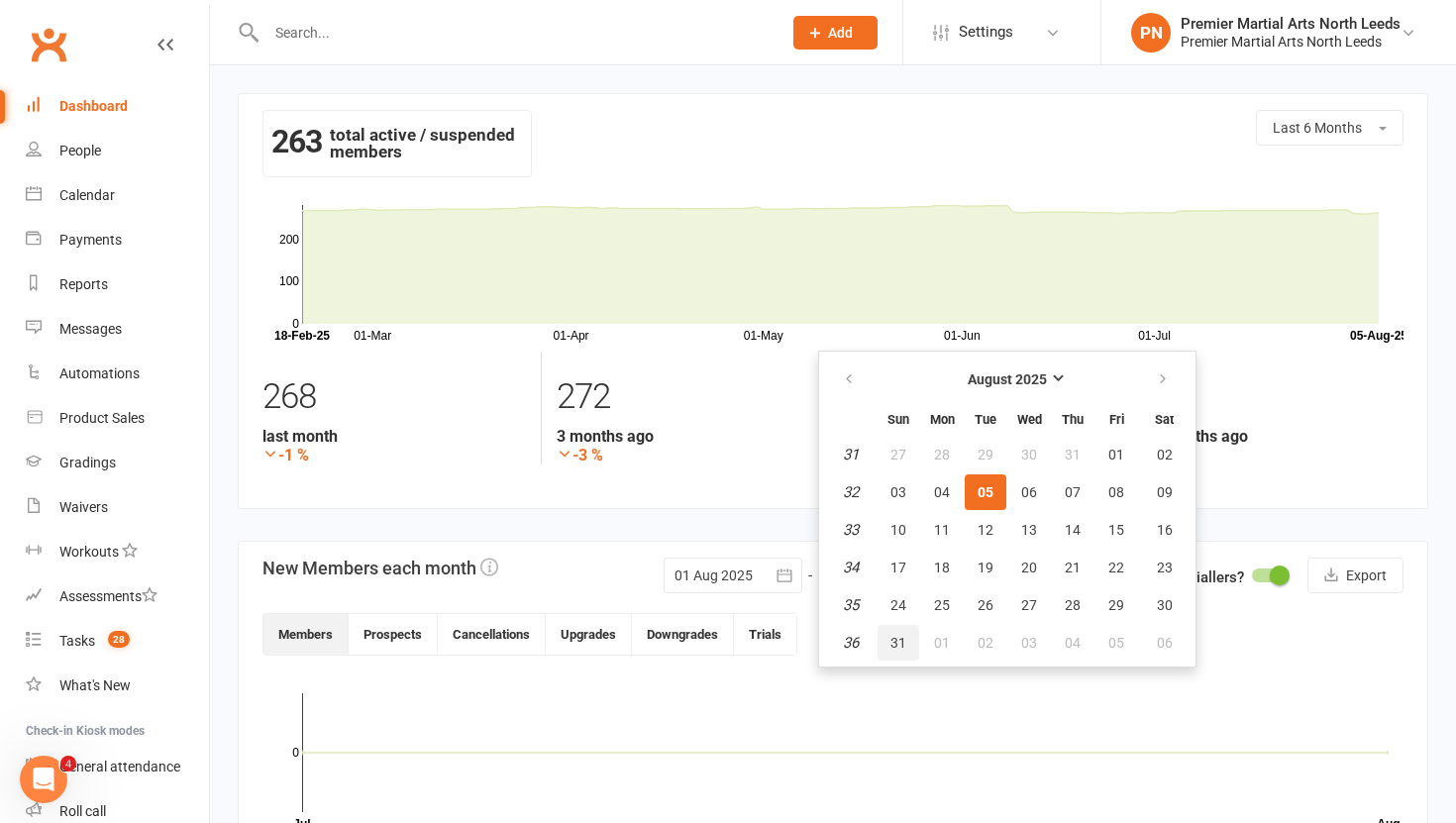 click on "31" at bounding box center [898, 643] 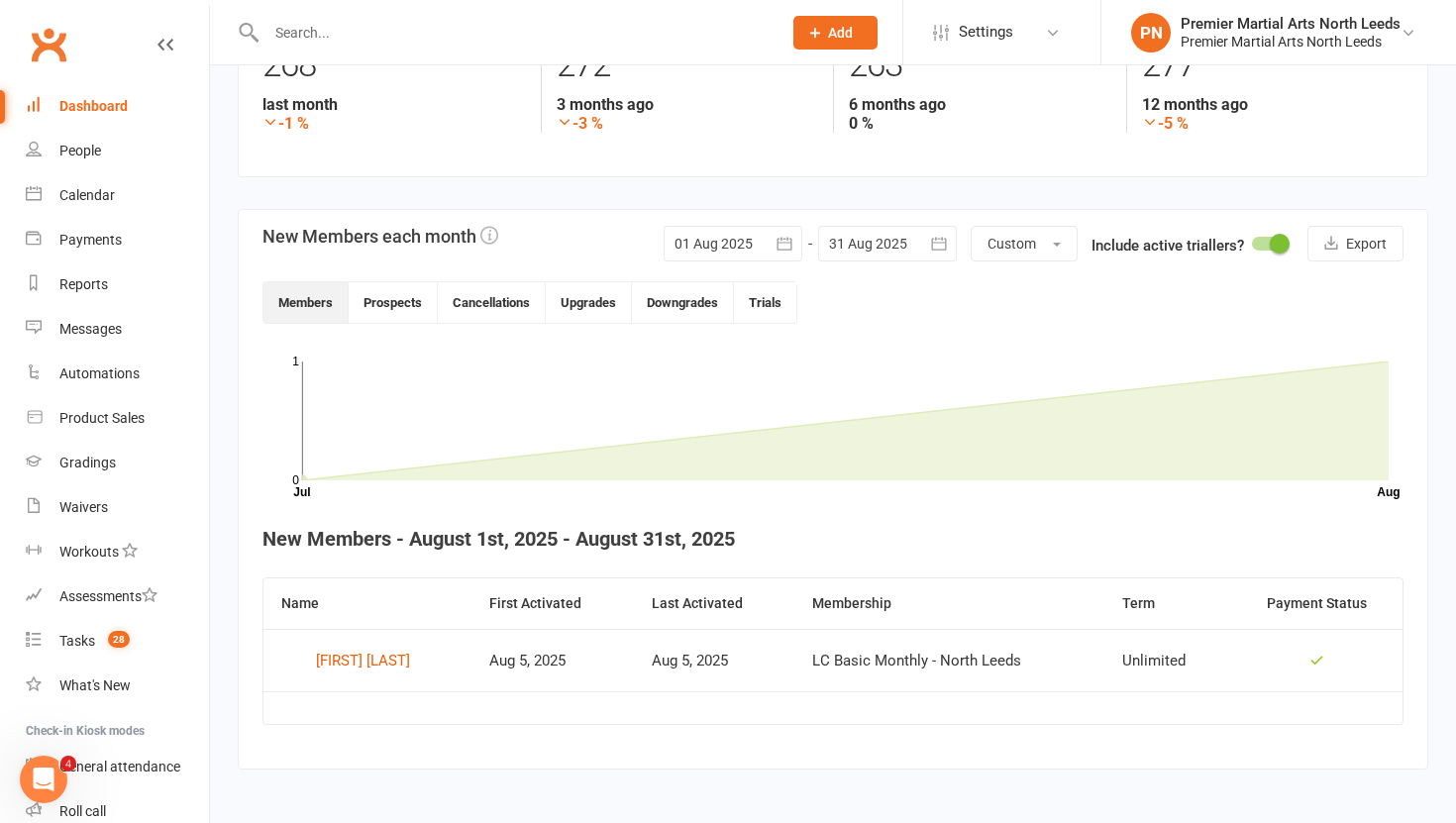 scroll, scrollTop: 339, scrollLeft: 0, axis: vertical 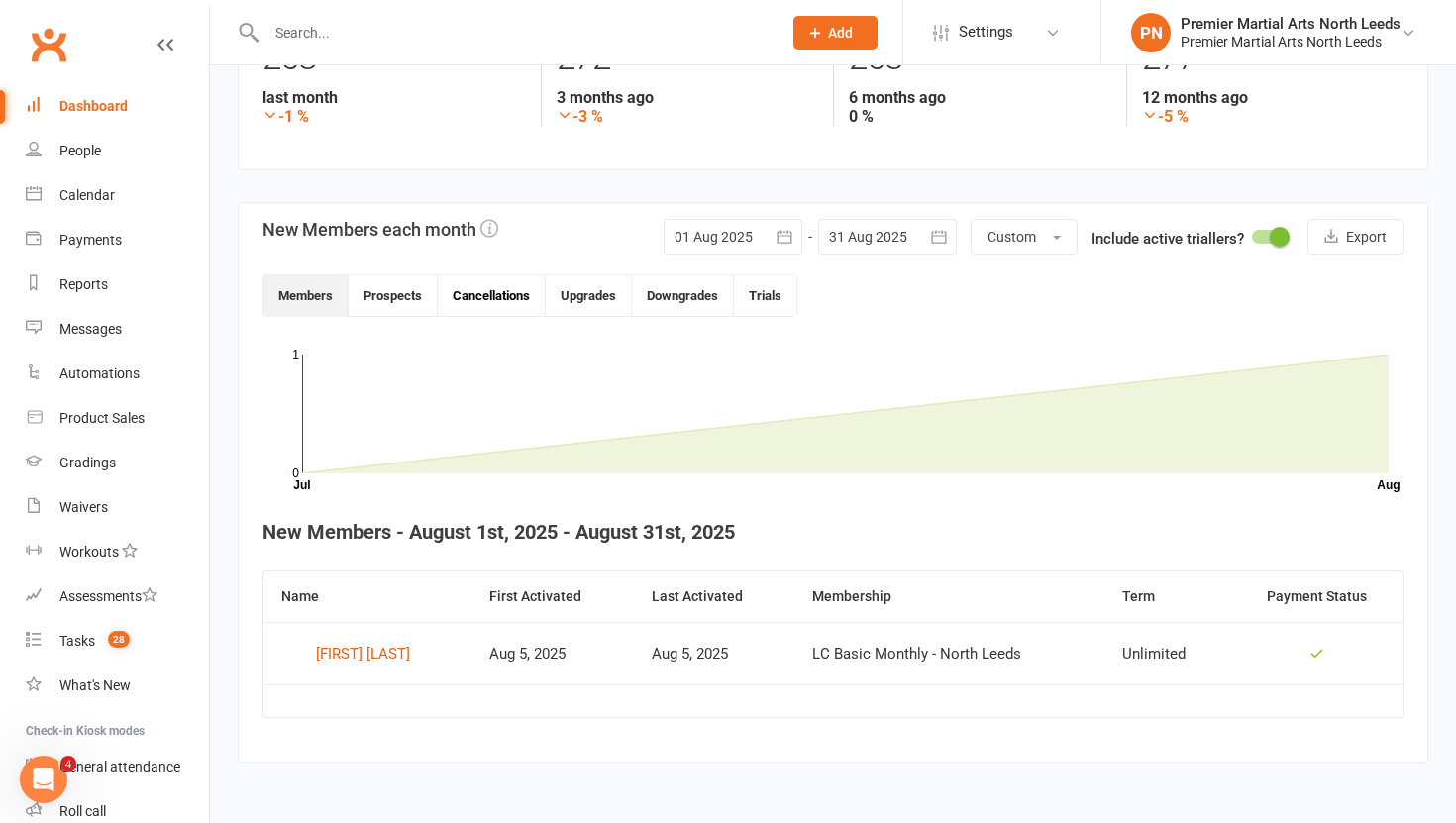 click on "Cancellations" at bounding box center (491, 295) 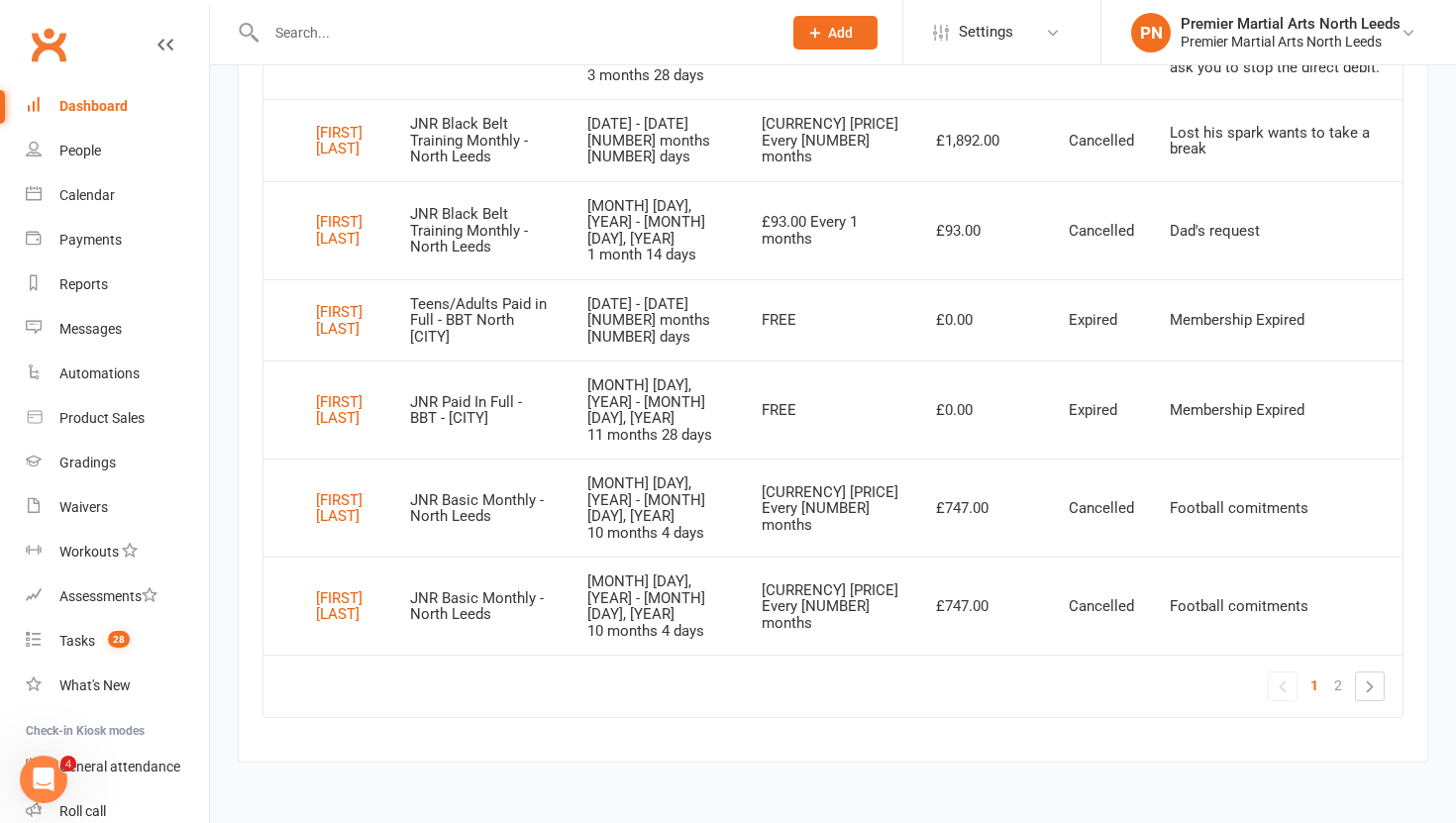 scroll, scrollTop: 1789, scrollLeft: 0, axis: vertical 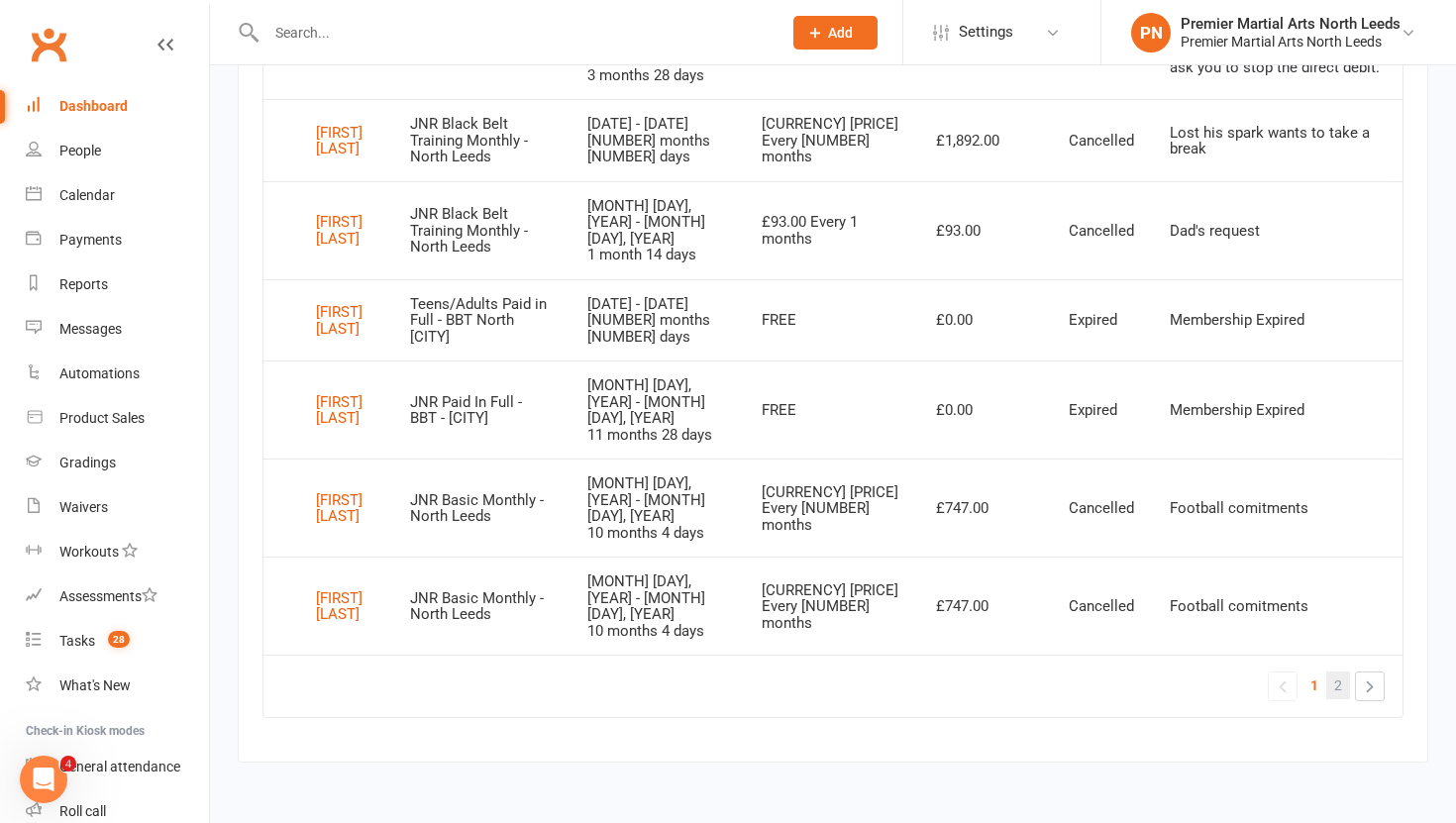click on "2" at bounding box center [1338, 685] 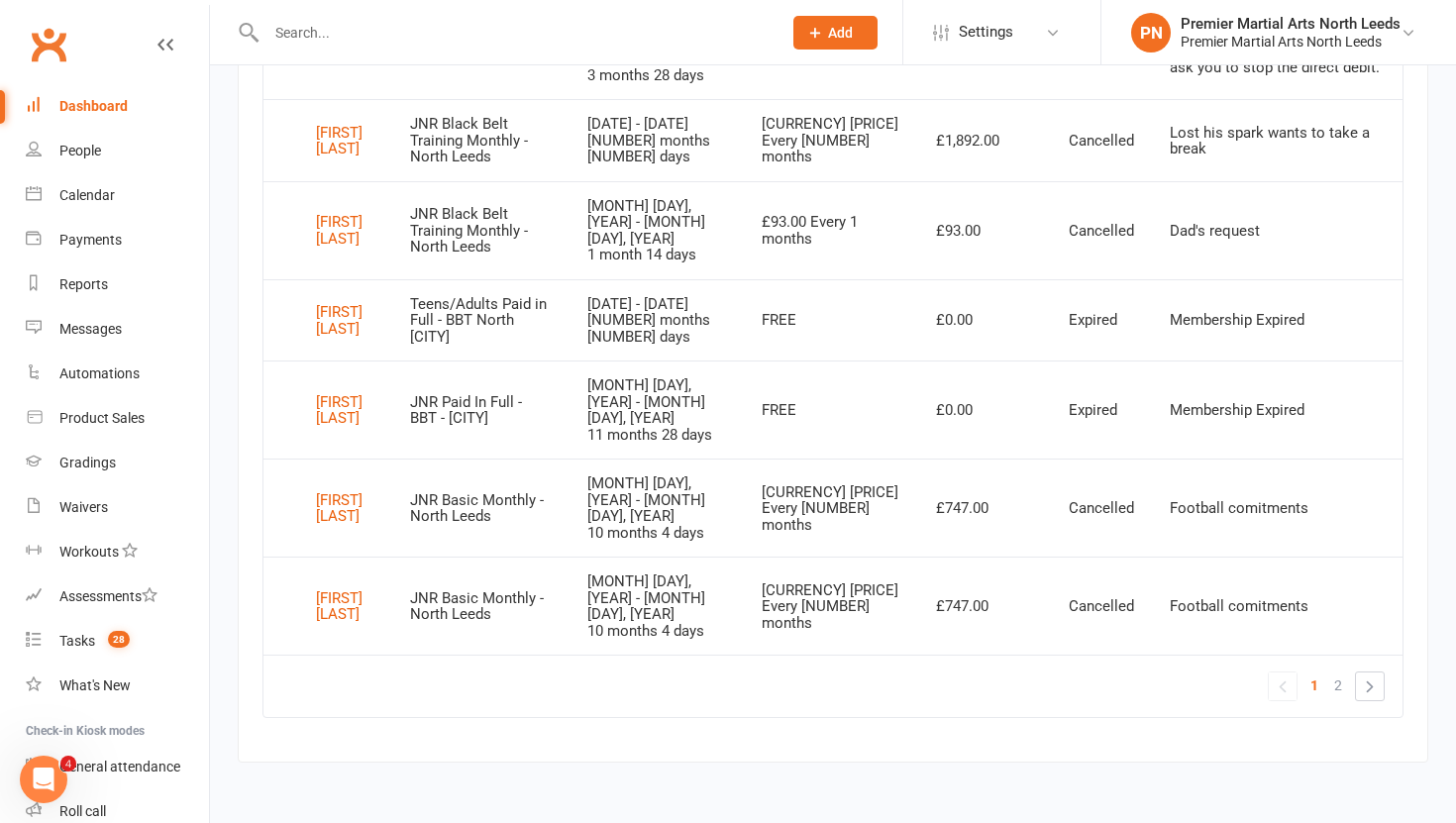 scroll, scrollTop: 399, scrollLeft: 0, axis: vertical 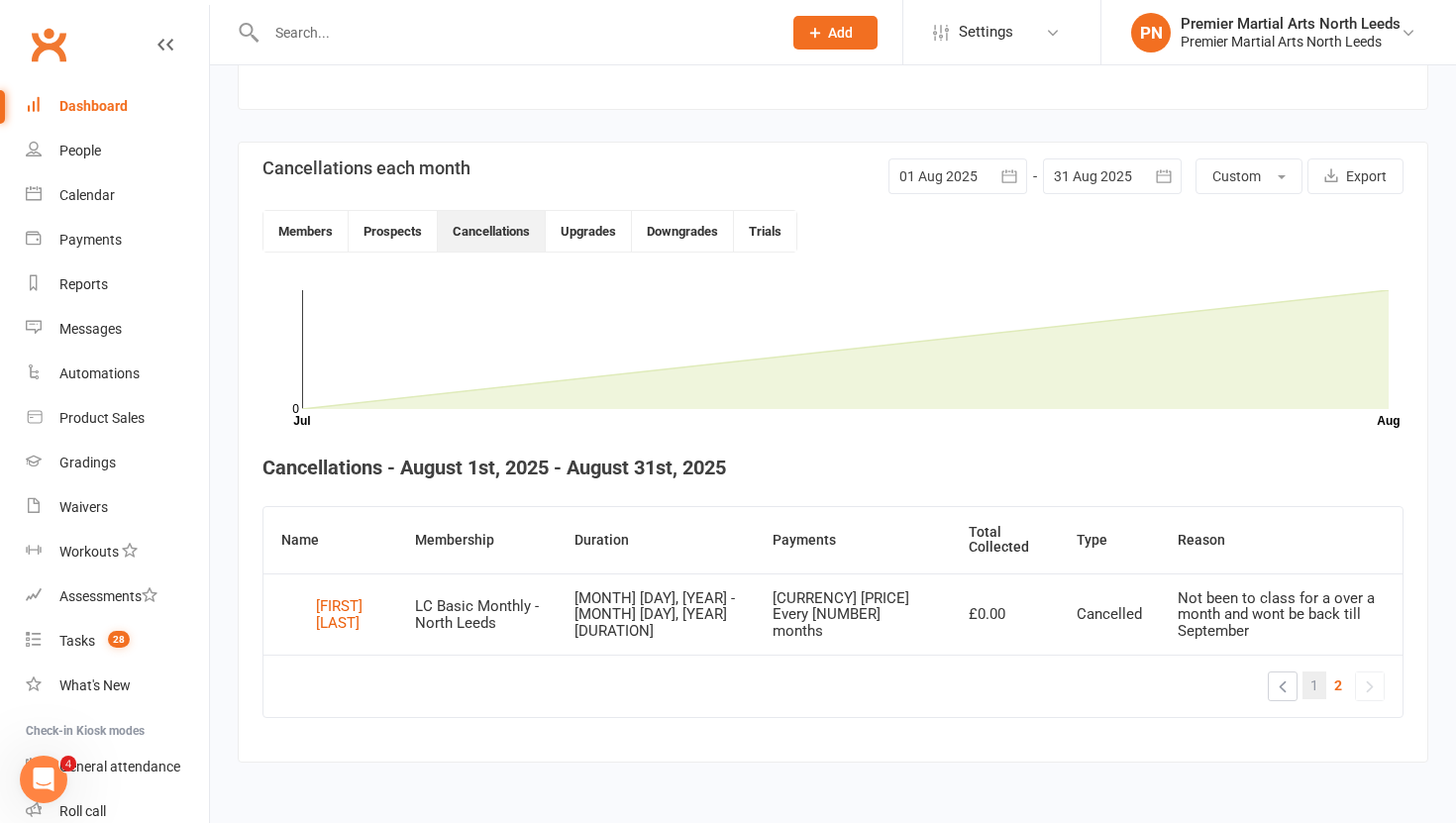 click on "1" at bounding box center [1314, 685] 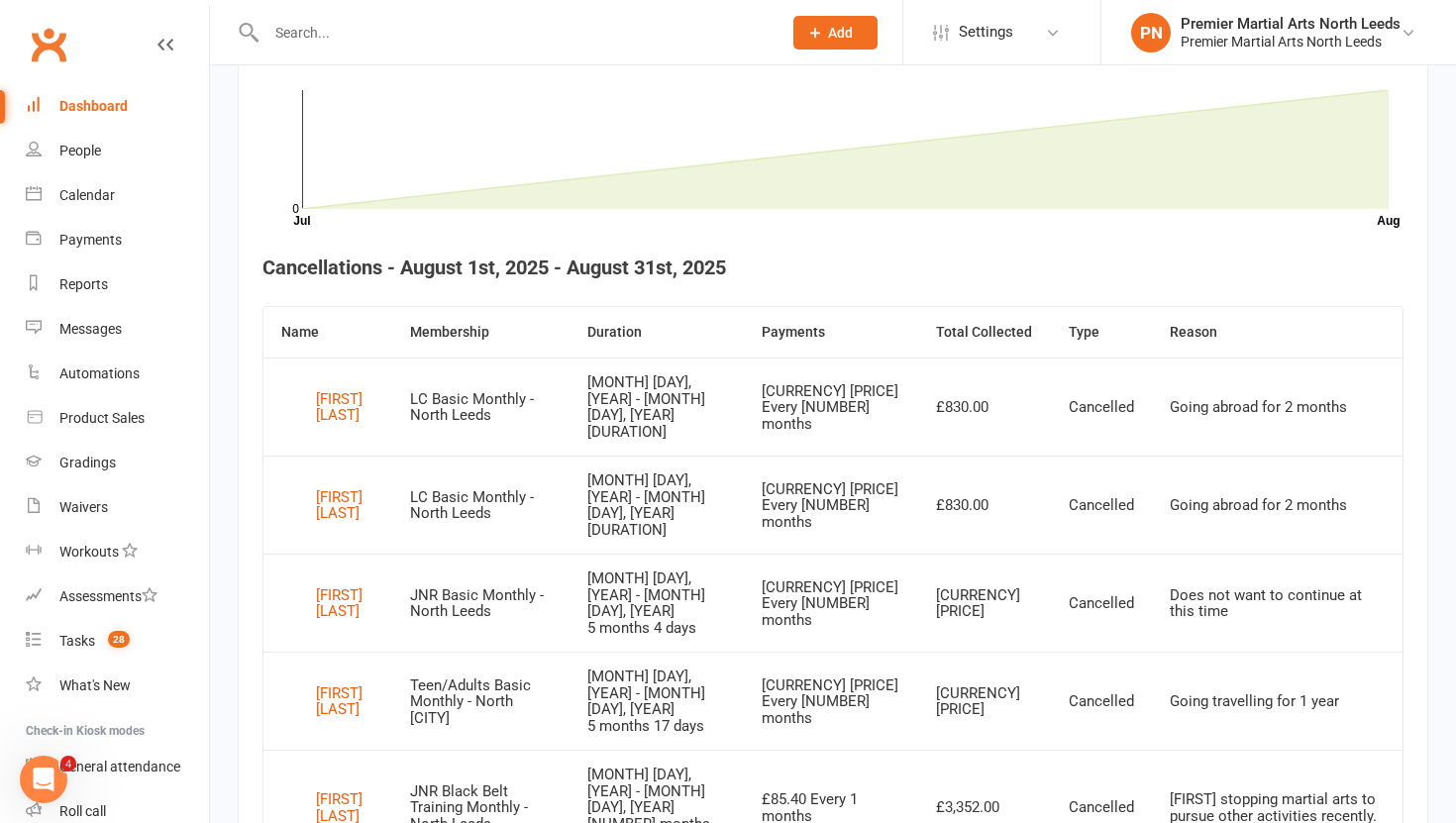 scroll, scrollTop: 0, scrollLeft: 0, axis: both 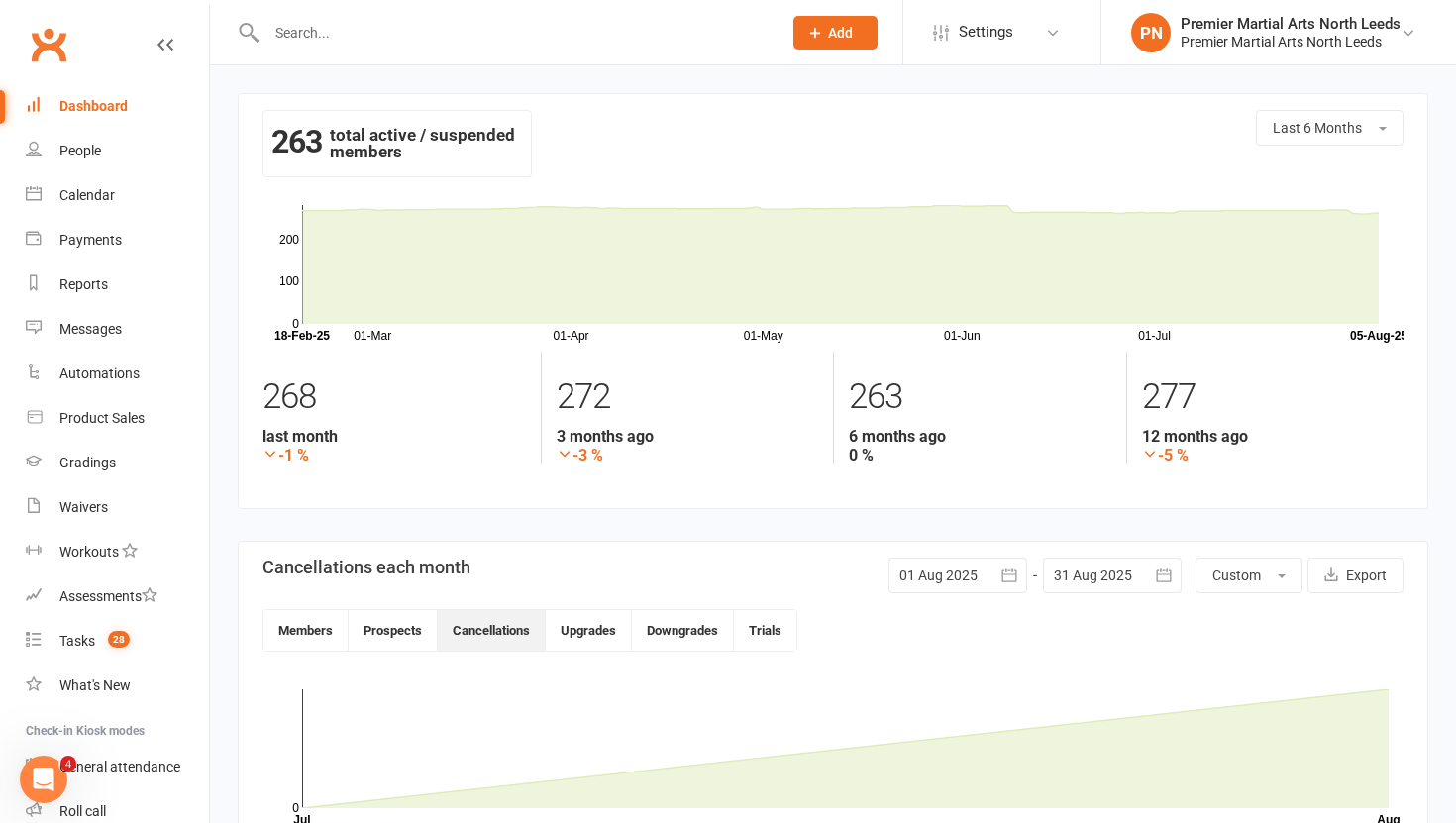 click at bounding box center (514, 33) 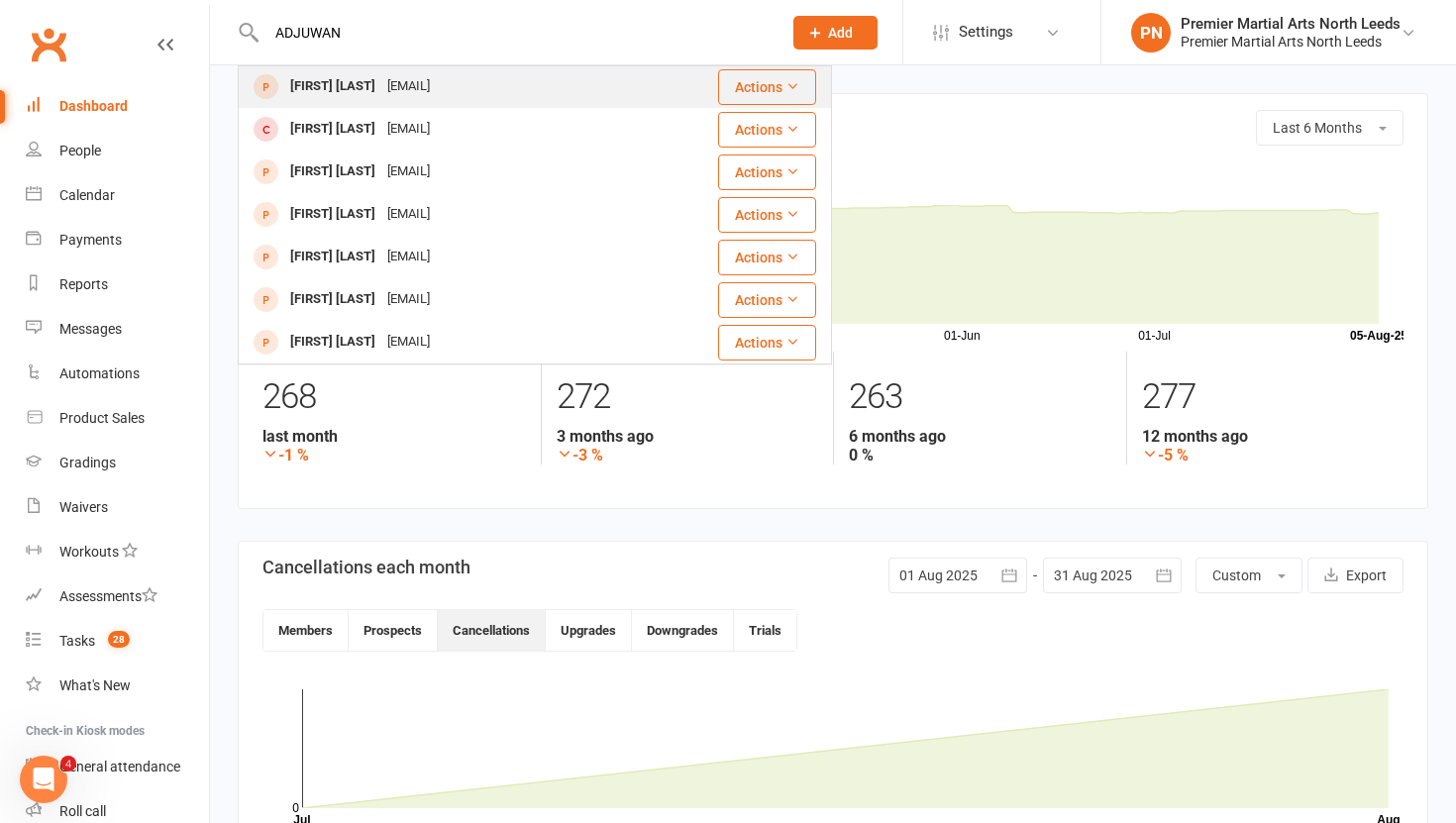 scroll, scrollTop: 0, scrollLeft: 0, axis: both 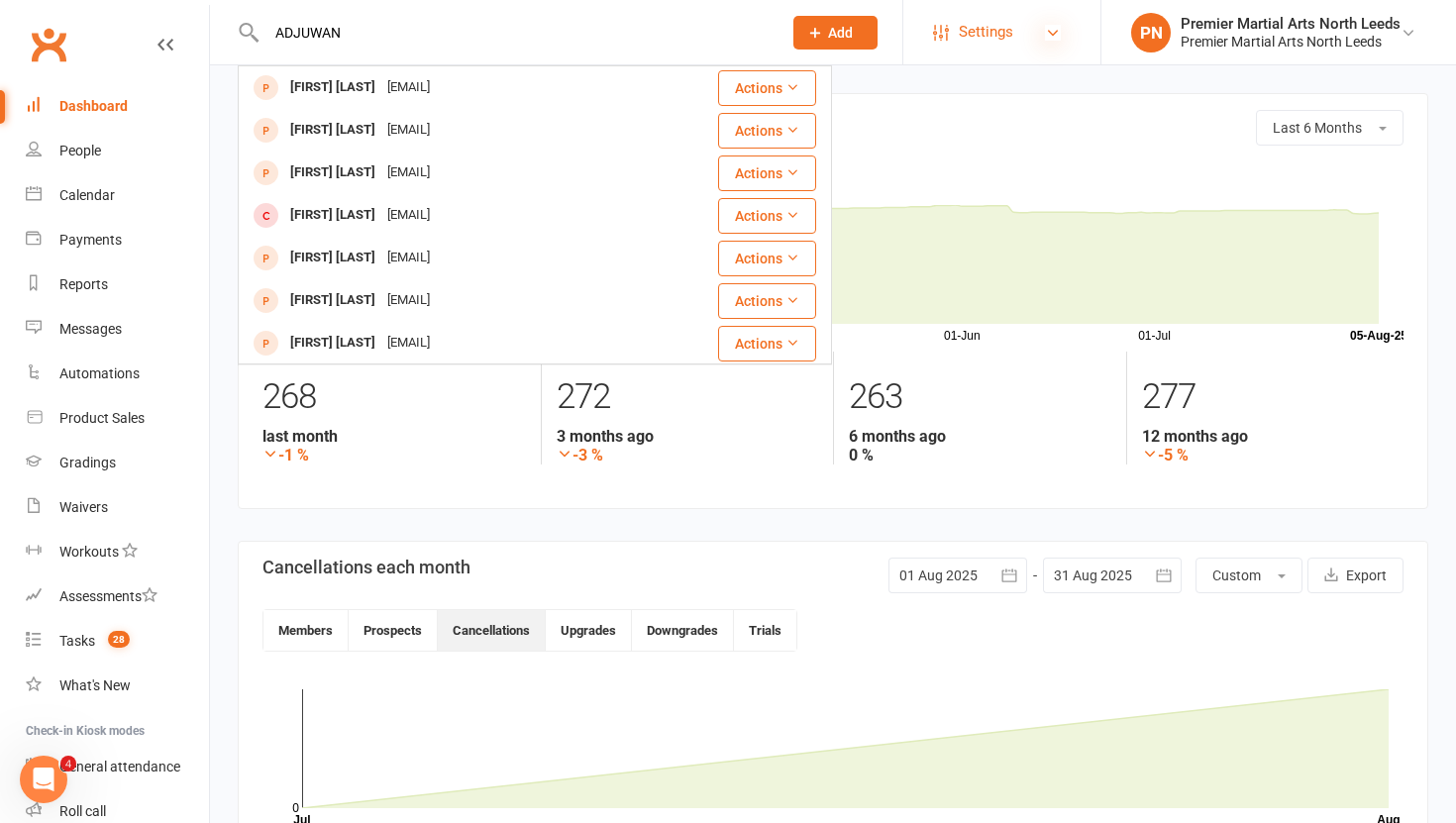 type on "ADJUWAN" 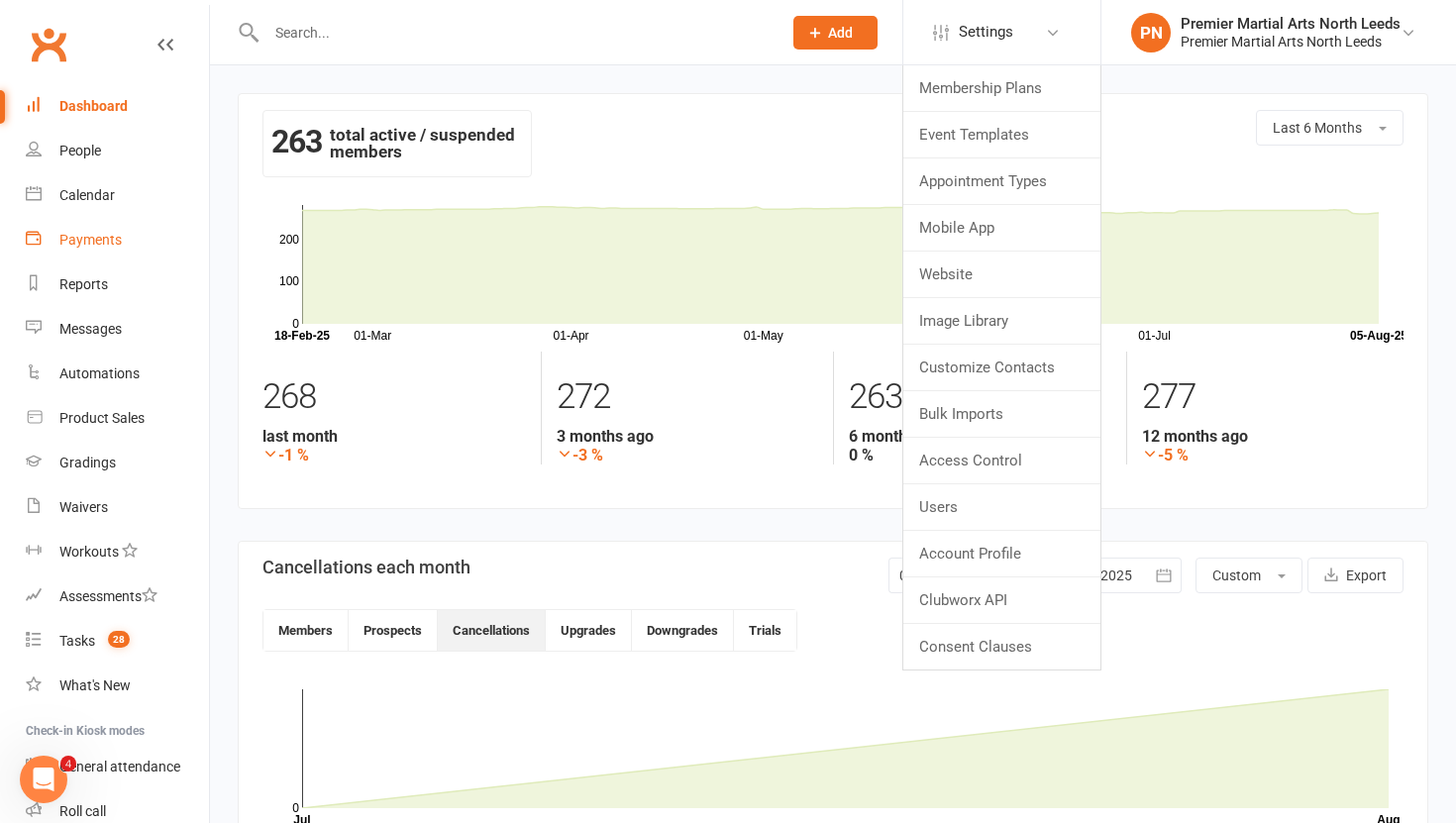 click on "Payments" at bounding box center [117, 240] 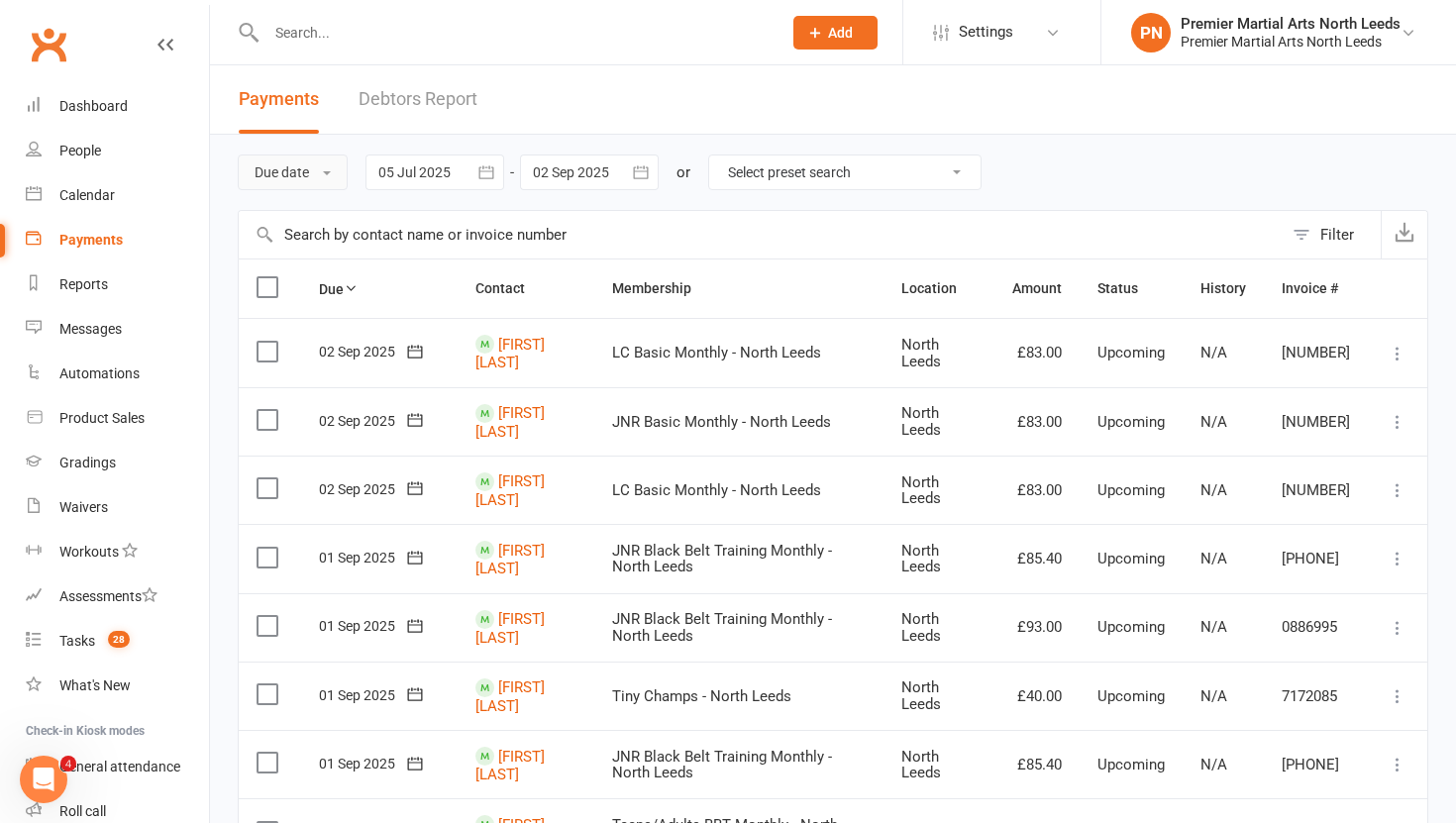 click at bounding box center (327, 173) 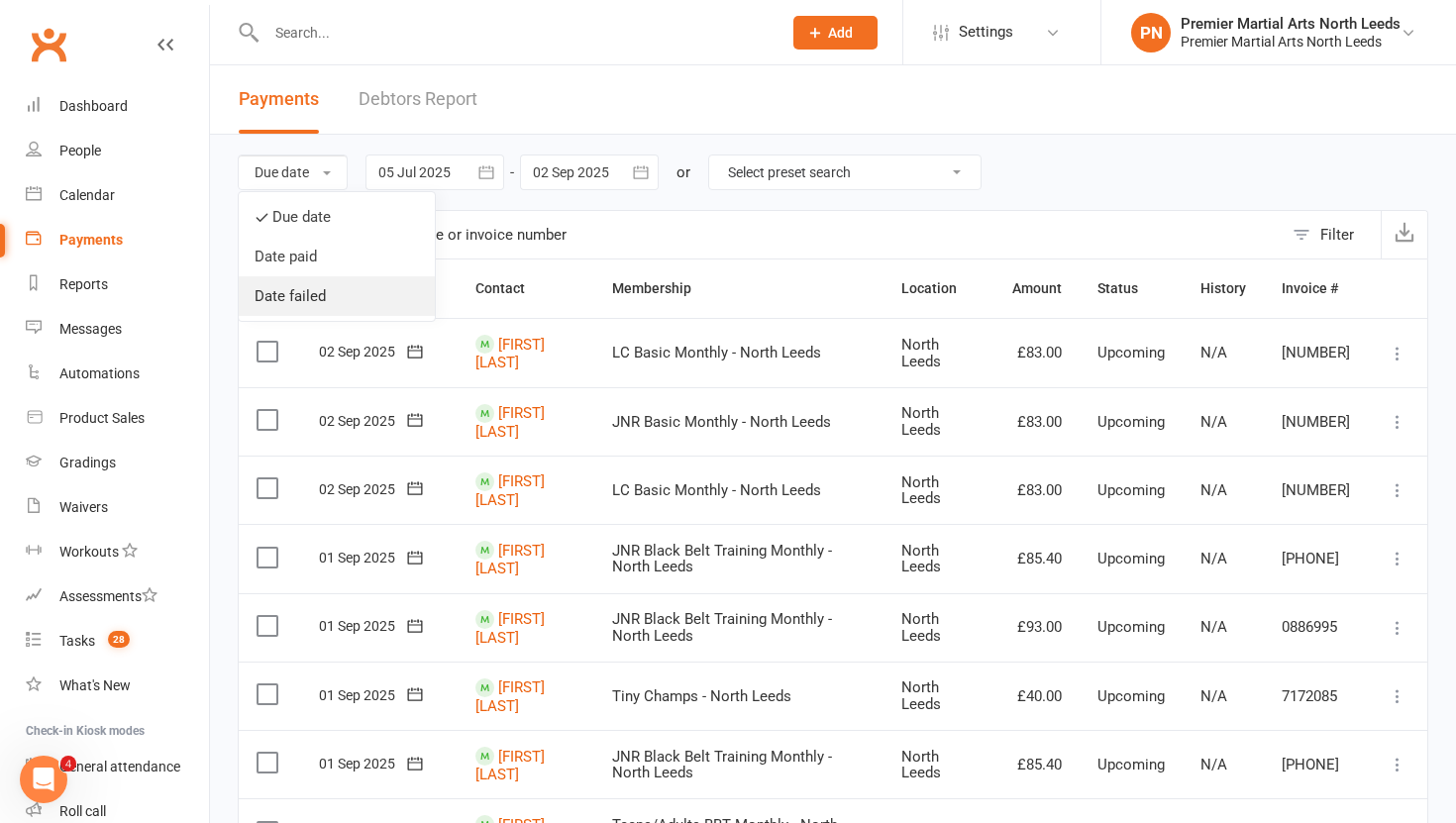 click on "Date failed" at bounding box center [337, 296] 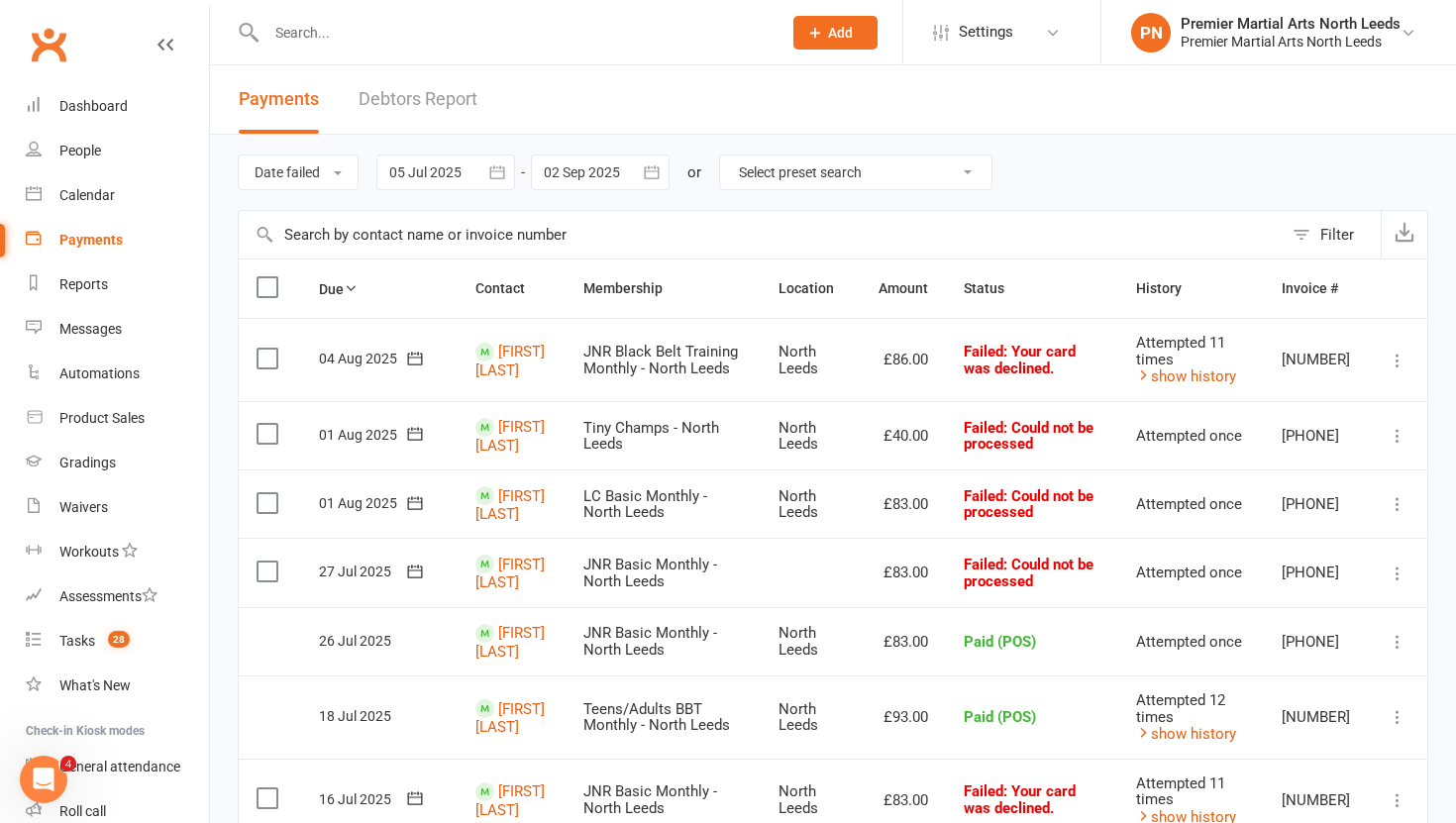 click at bounding box center (1398, 436) 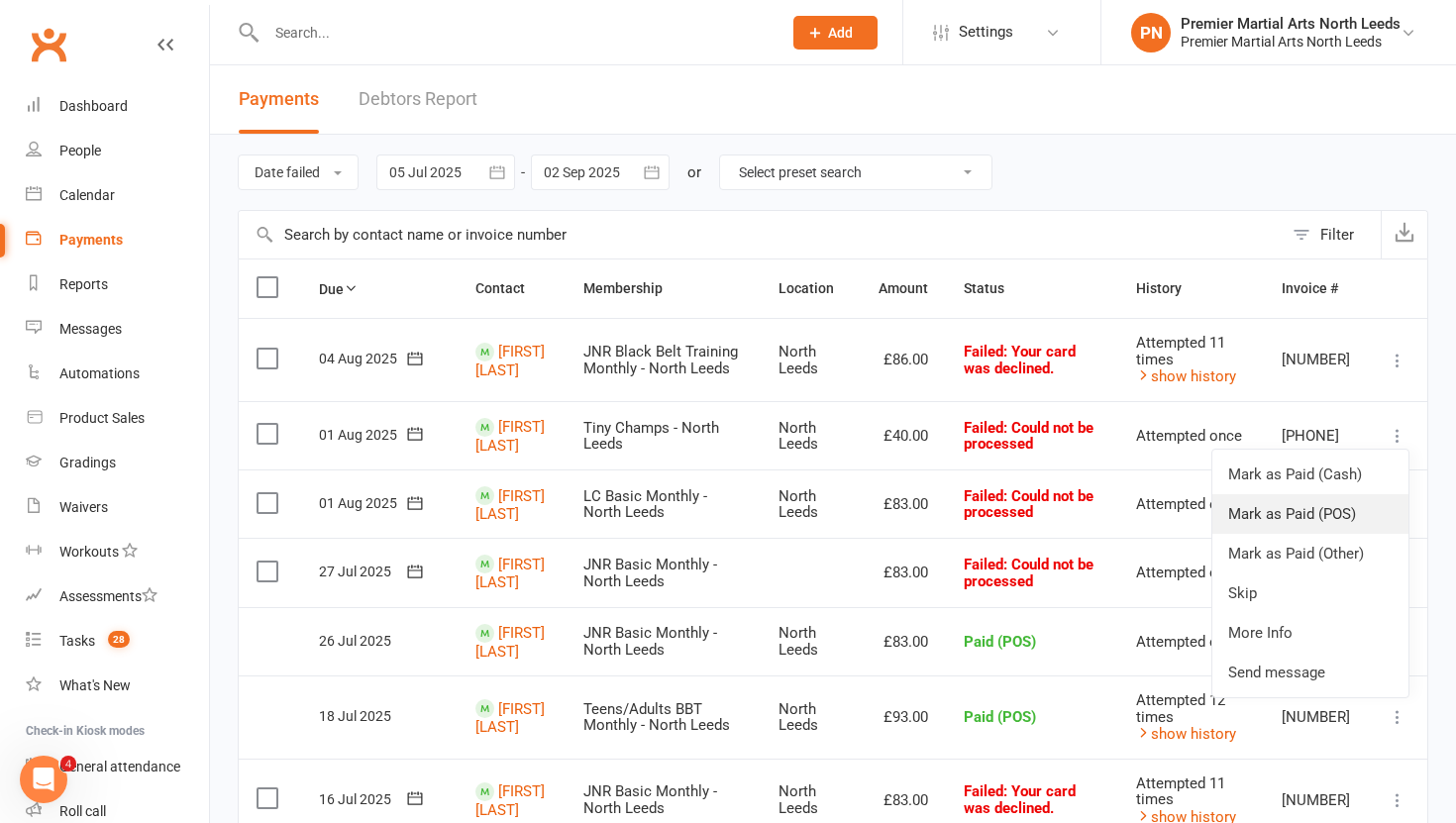 click on "Mark as Paid (POS)" at bounding box center [1310, 514] 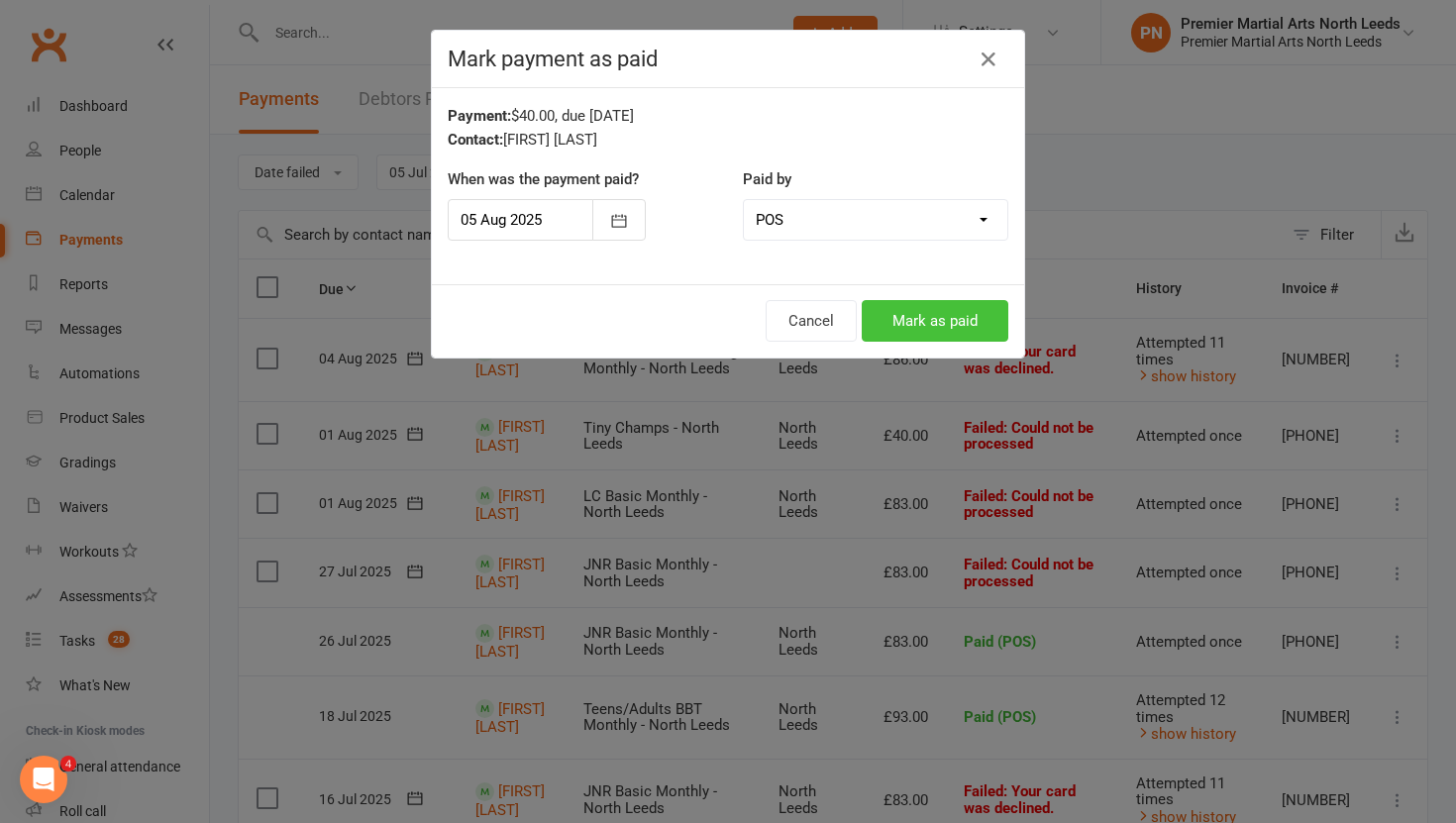 click on "Mark as paid" at bounding box center (935, 321) 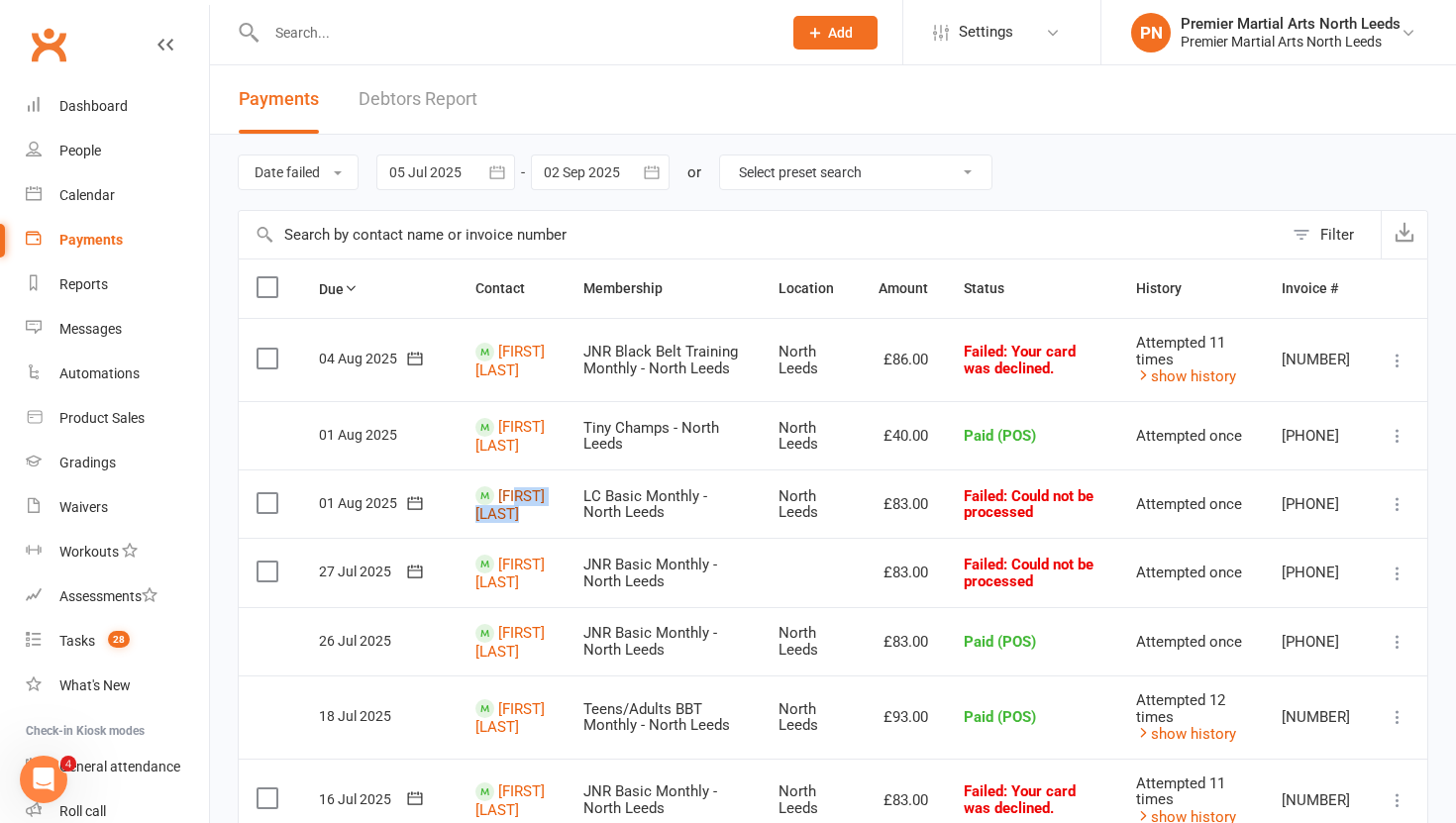 click on "[FIRST] [LAST]" at bounding box center [510, 504] 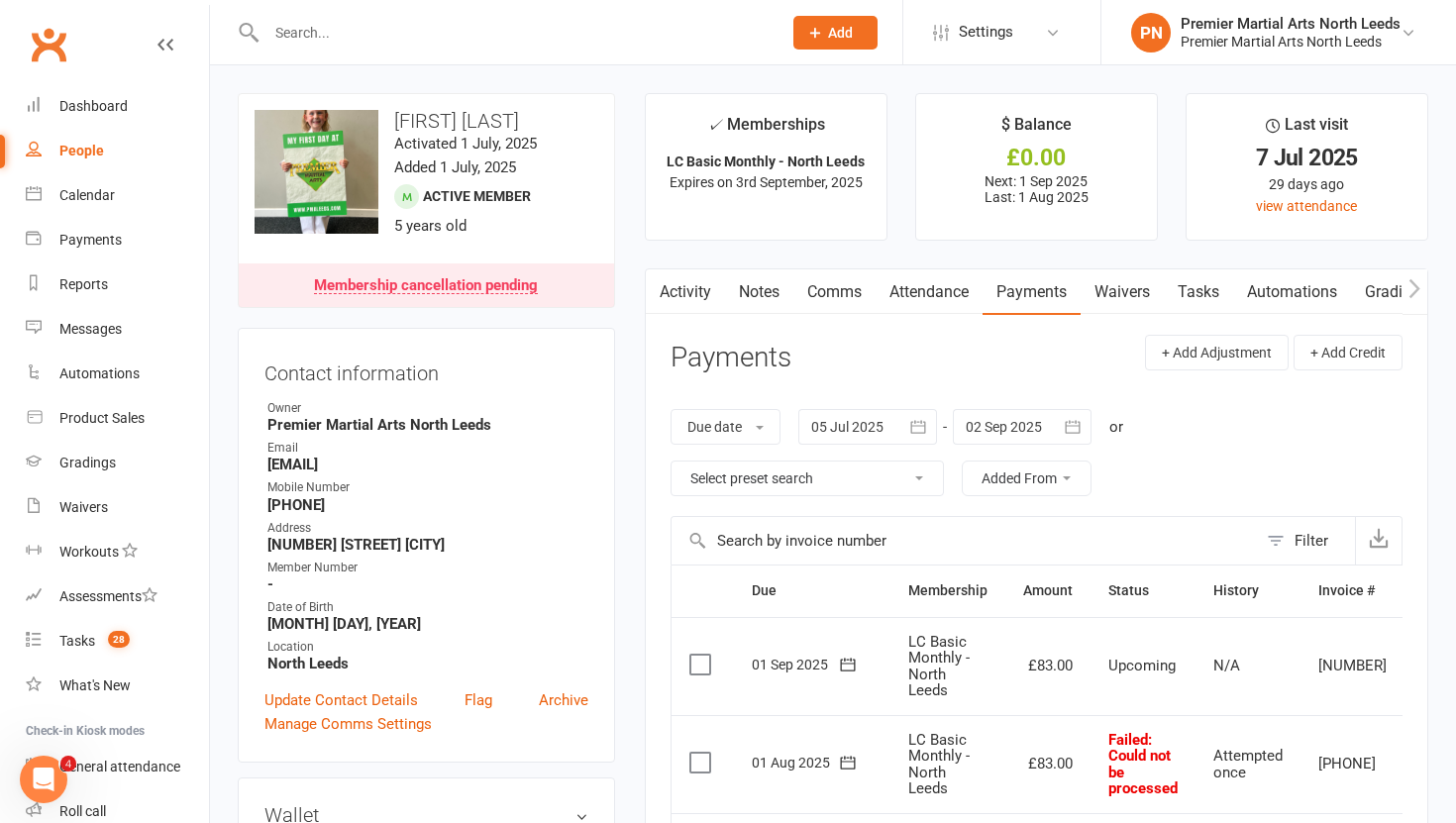 scroll, scrollTop: 0, scrollLeft: 51, axis: horizontal 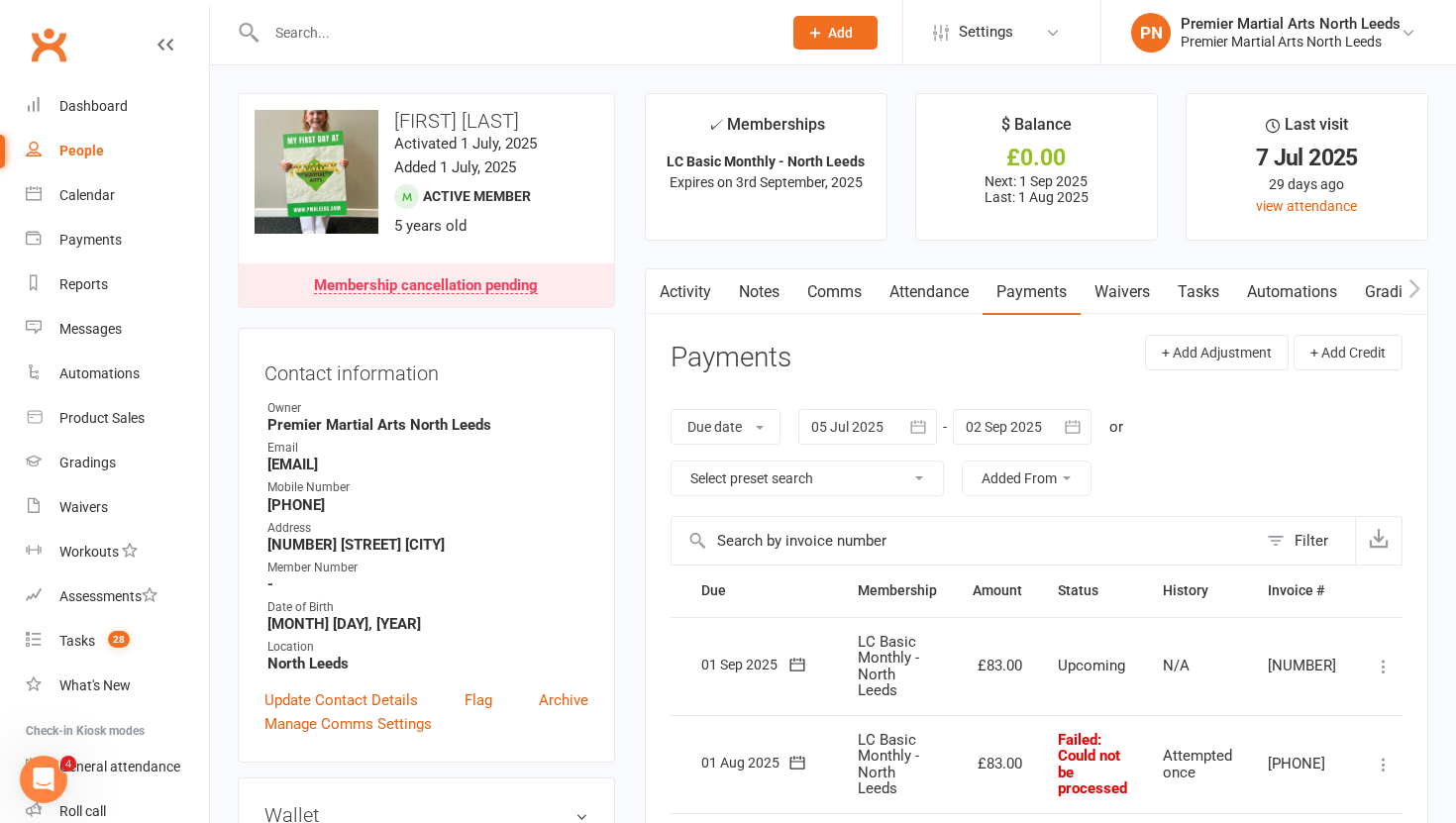 click at bounding box center (1384, 765) 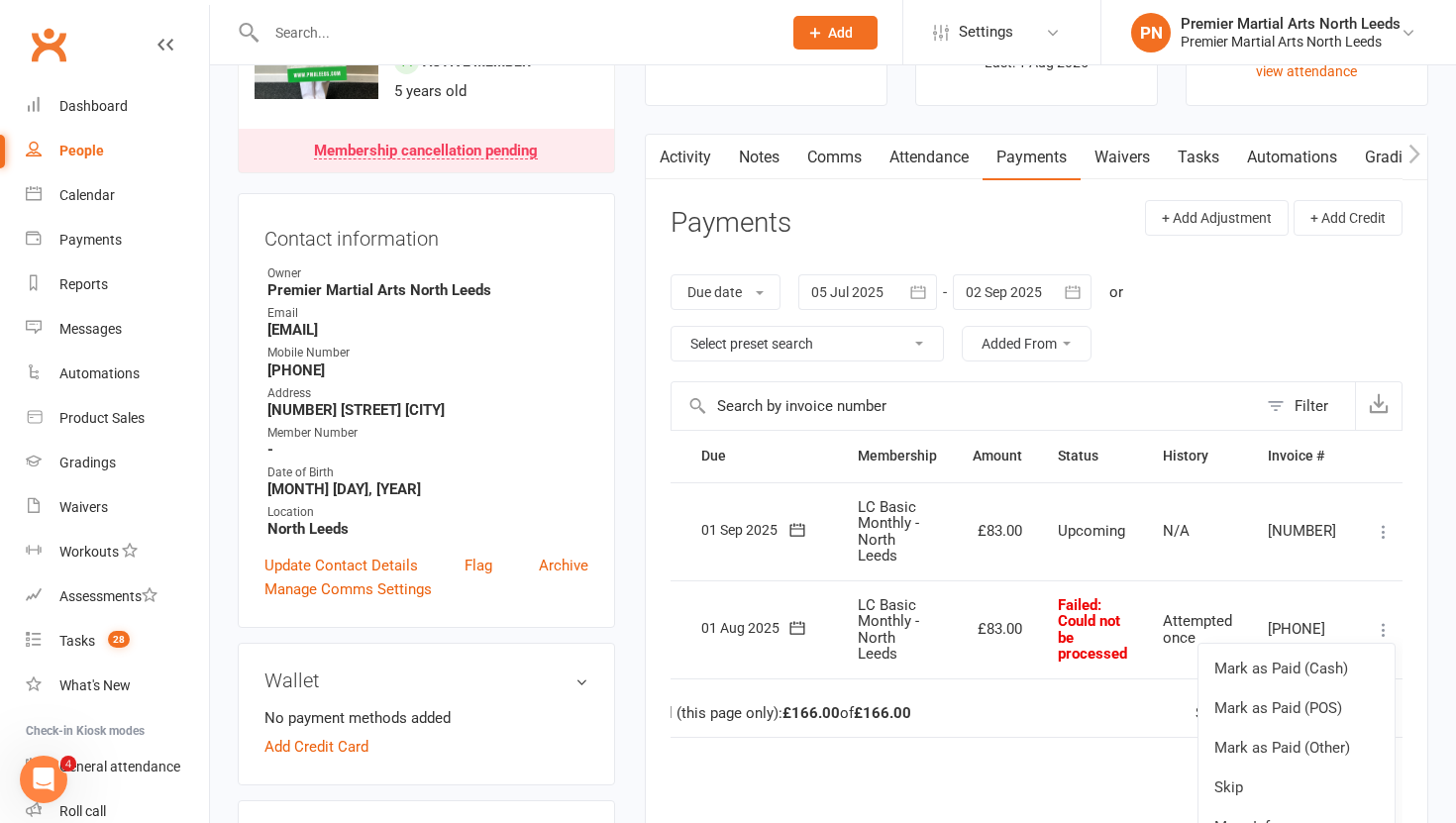 scroll, scrollTop: 136, scrollLeft: 0, axis: vertical 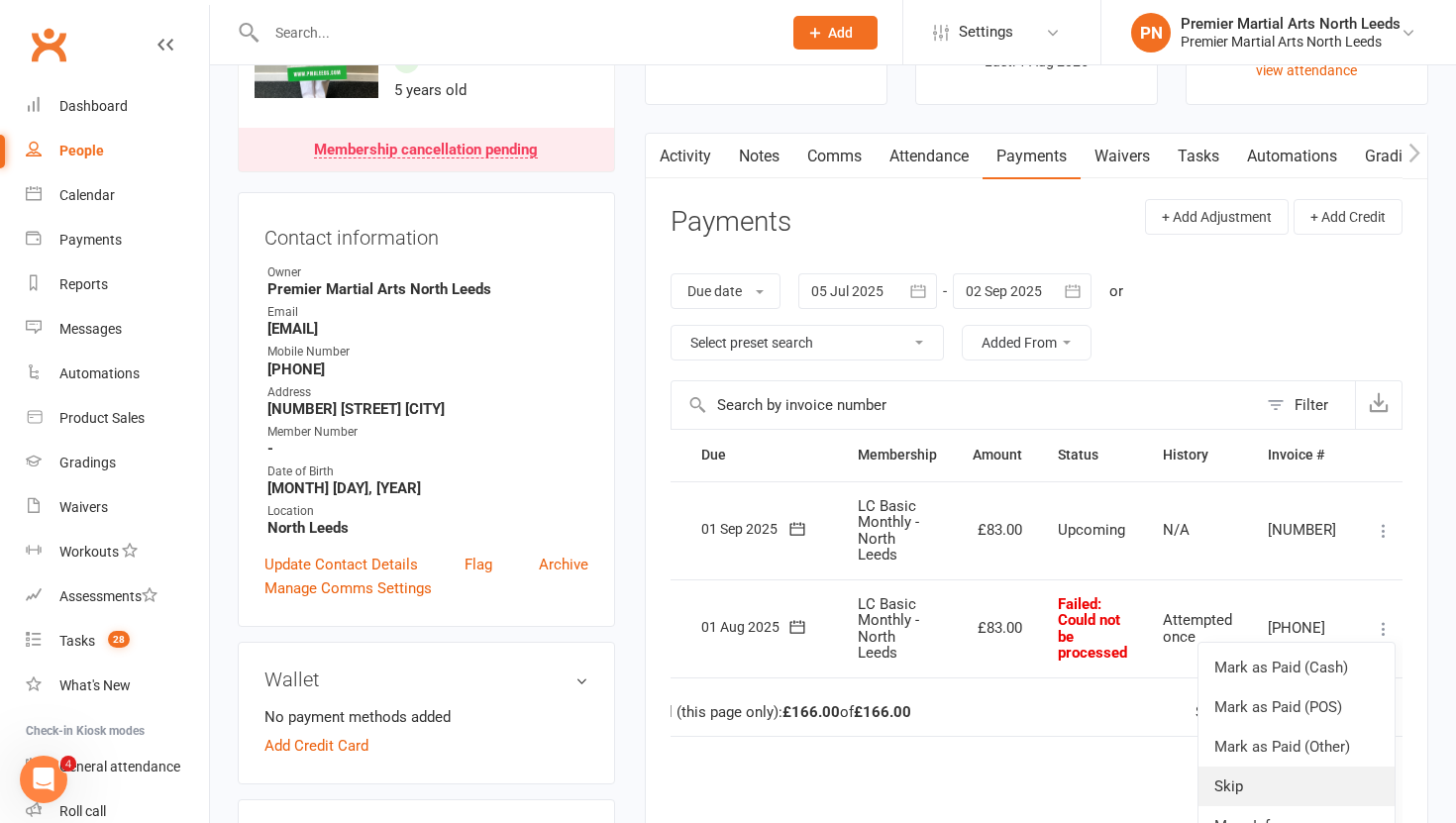 click on "Skip" at bounding box center (1297, 786) 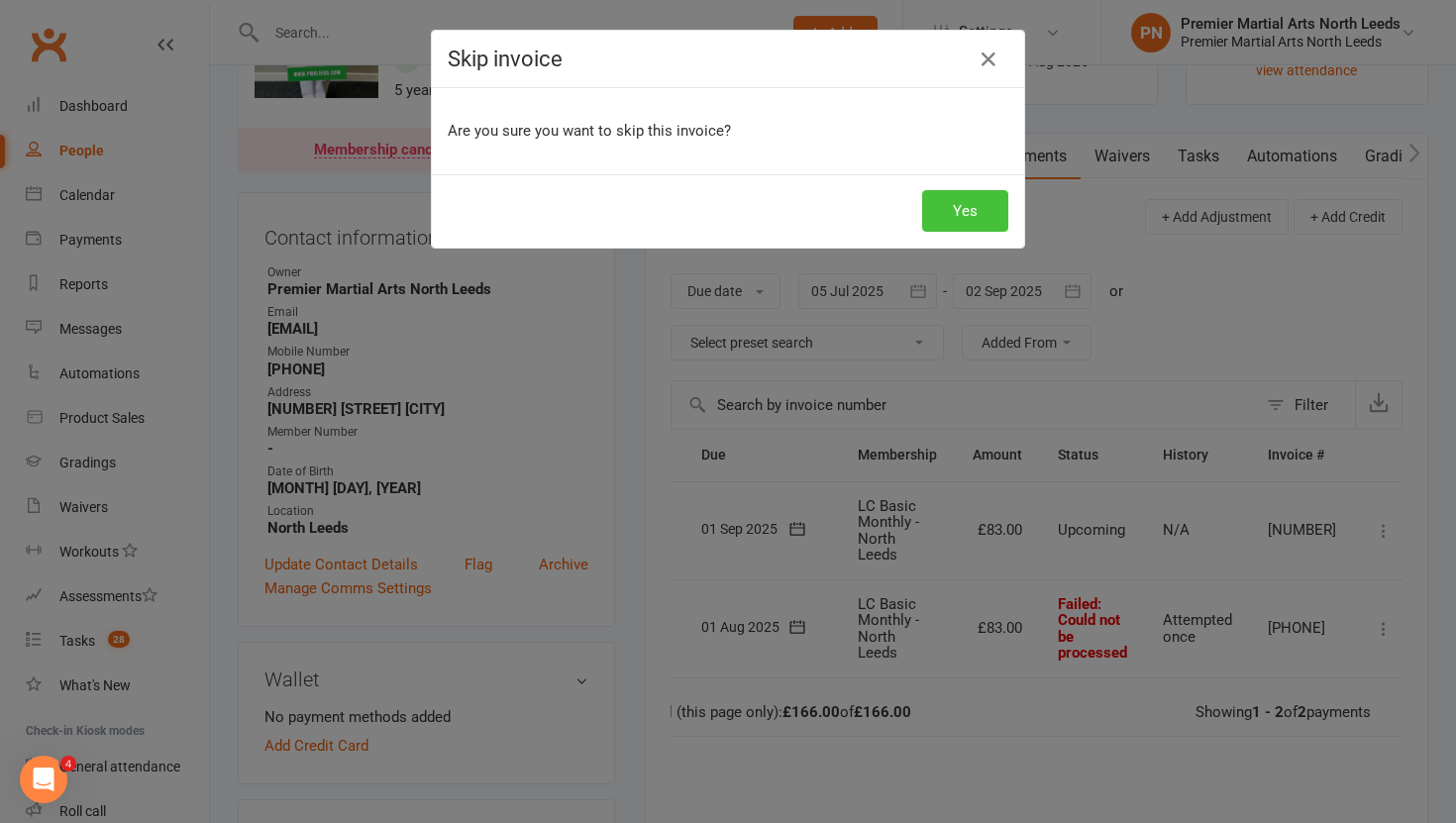click on "Yes" at bounding box center [965, 211] 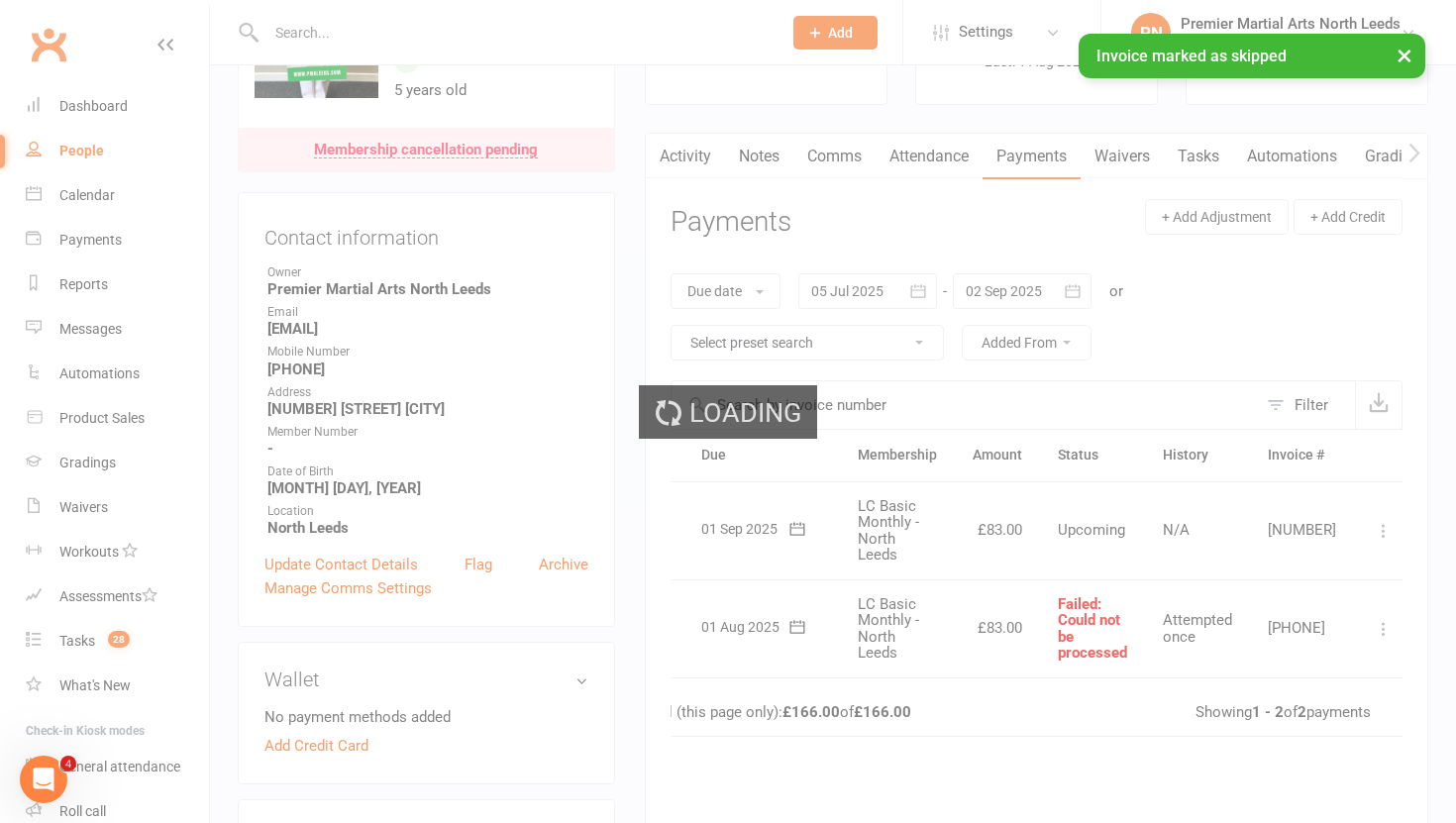 scroll, scrollTop: 0, scrollLeft: 49, axis: horizontal 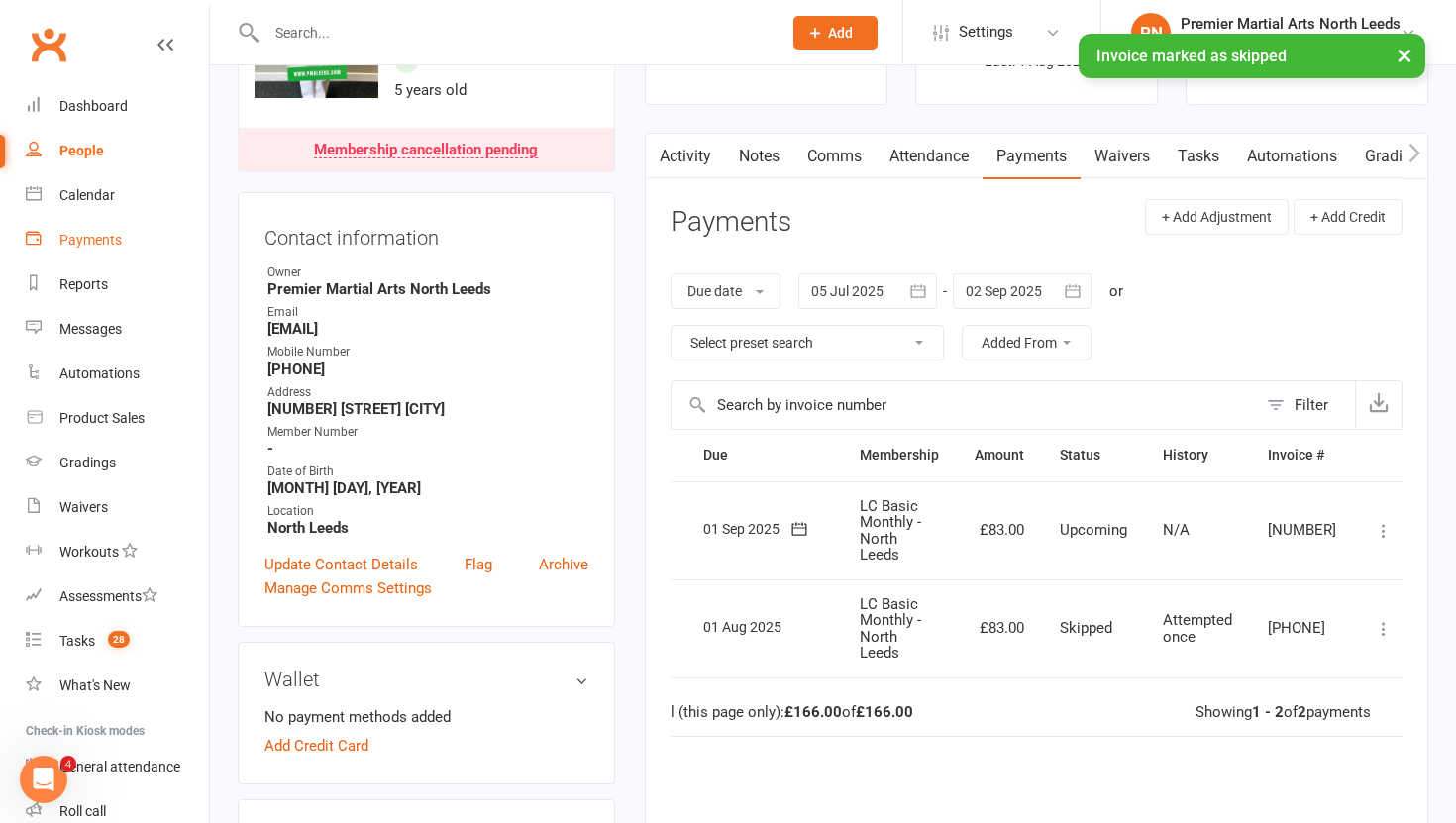 click on "Payments" at bounding box center (90, 240) 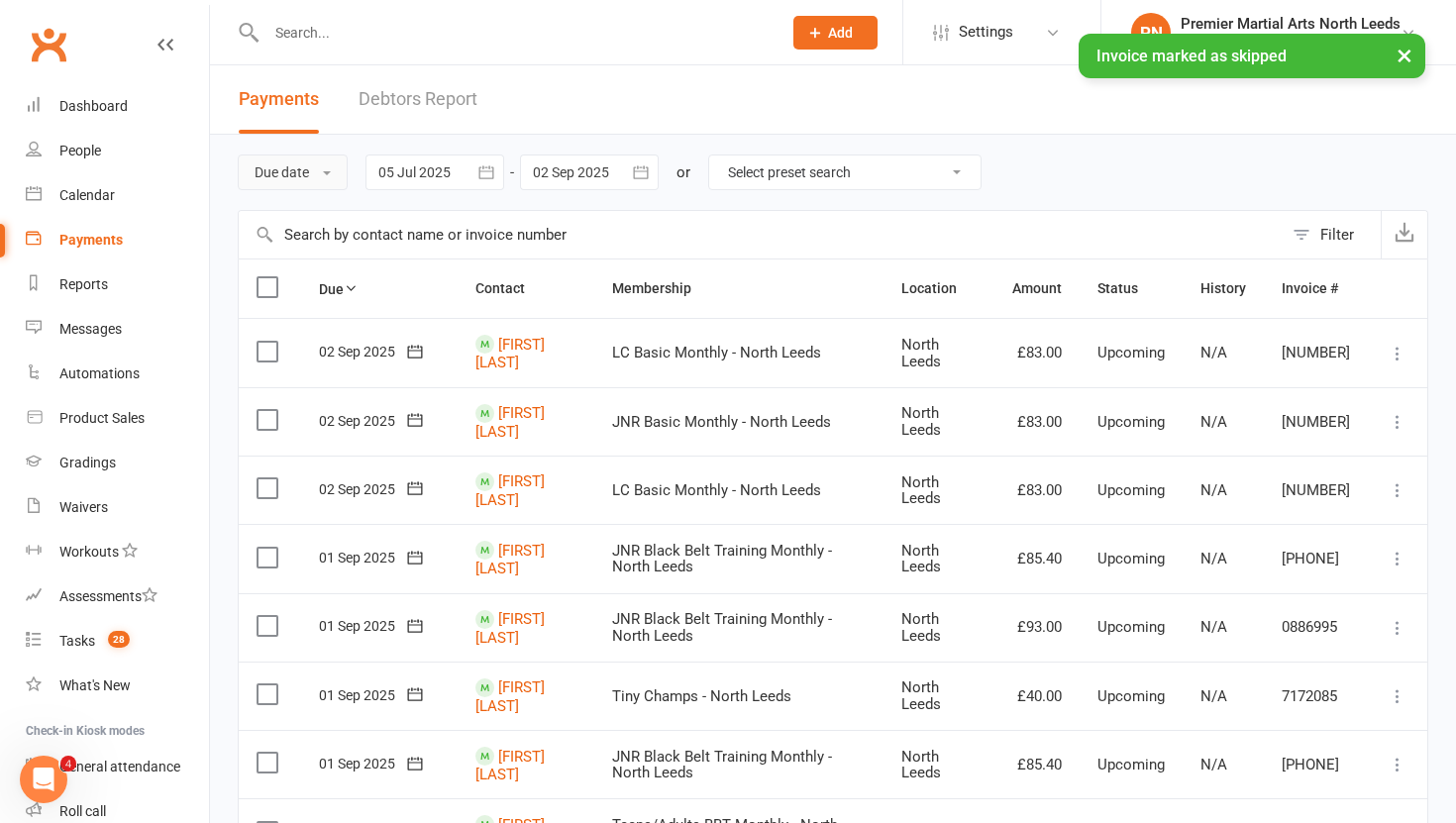 click on "Due date" at bounding box center (292, 172) 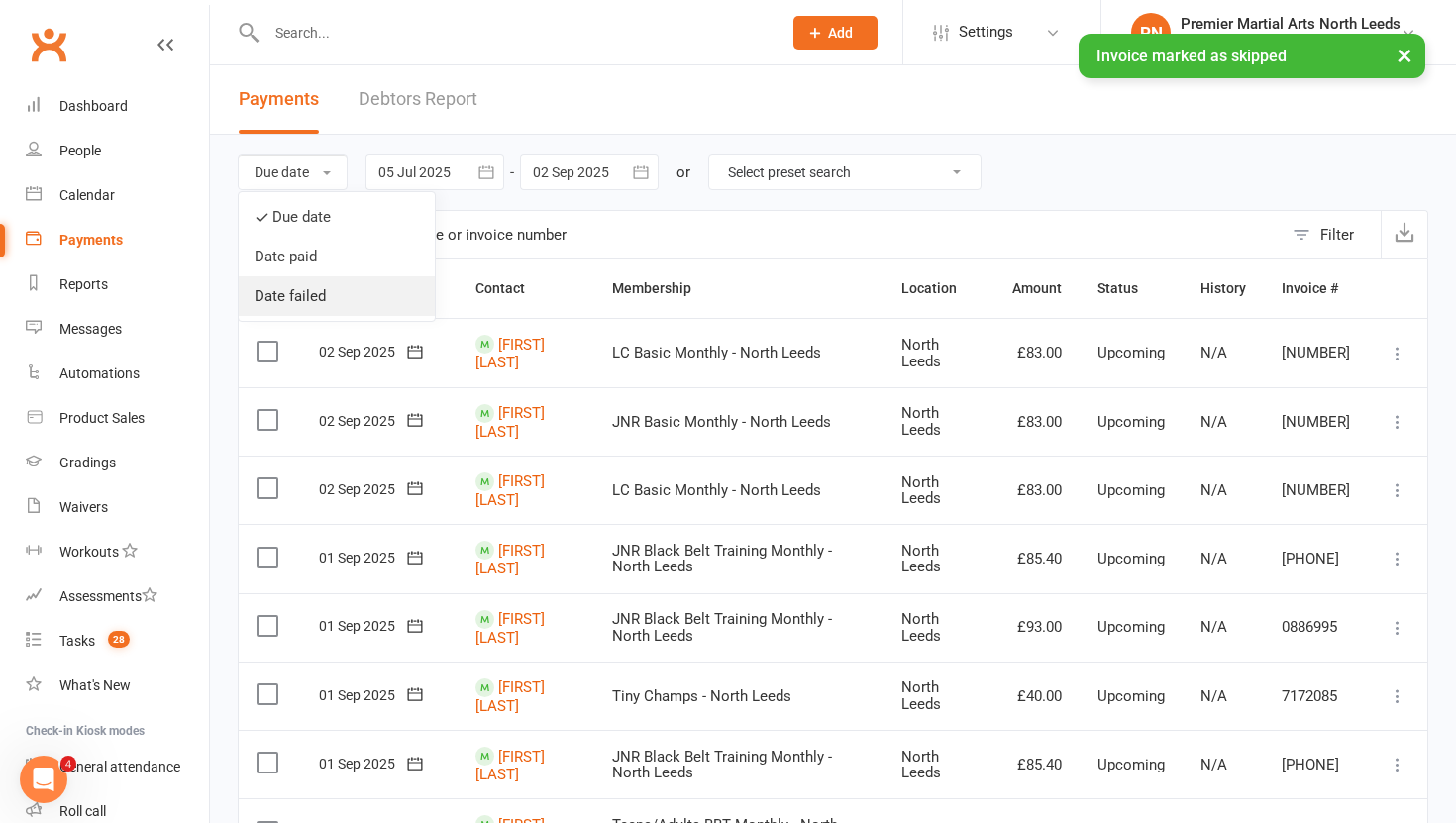 click on "Date failed" at bounding box center (337, 296) 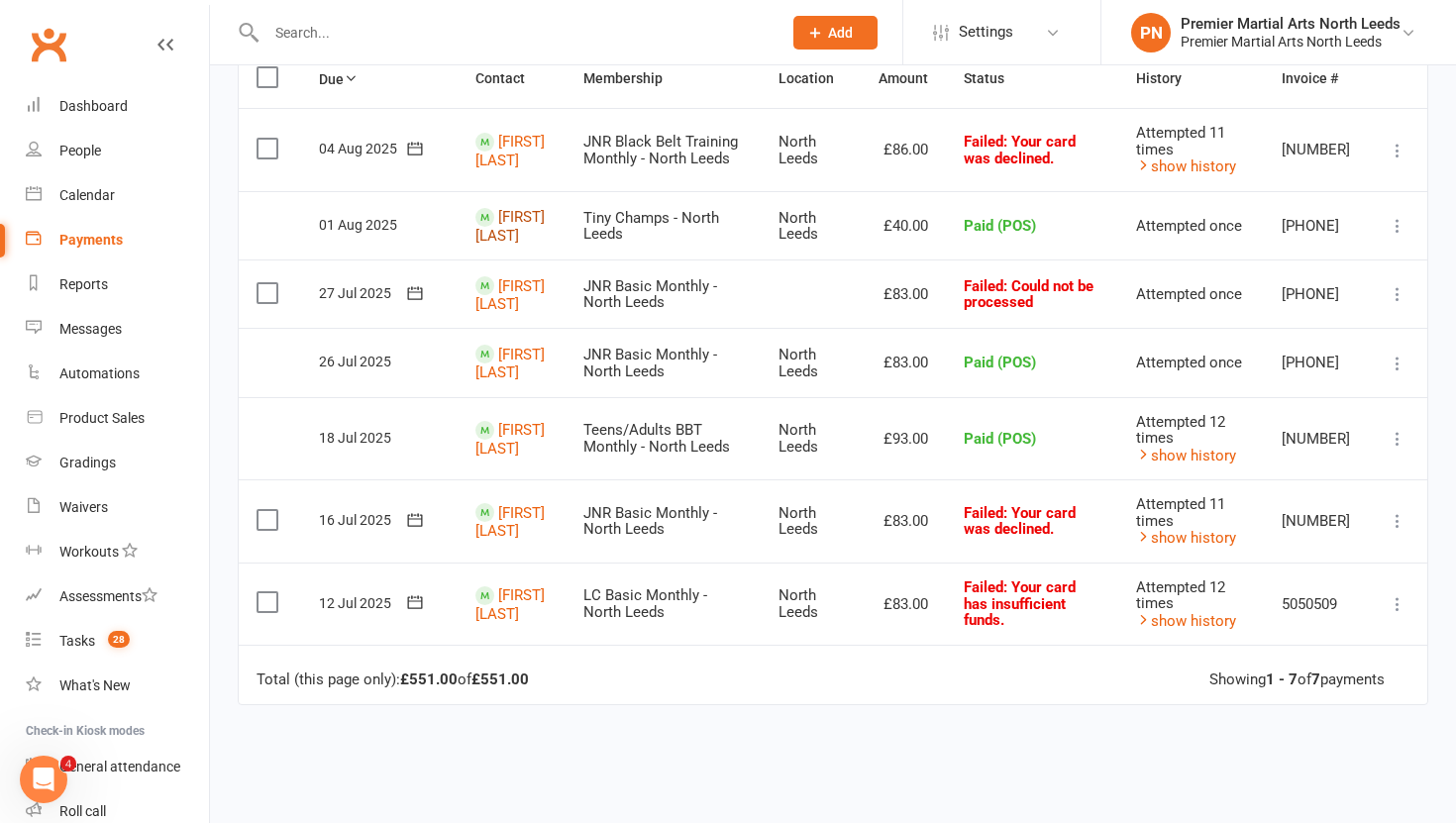 scroll, scrollTop: 245, scrollLeft: 0, axis: vertical 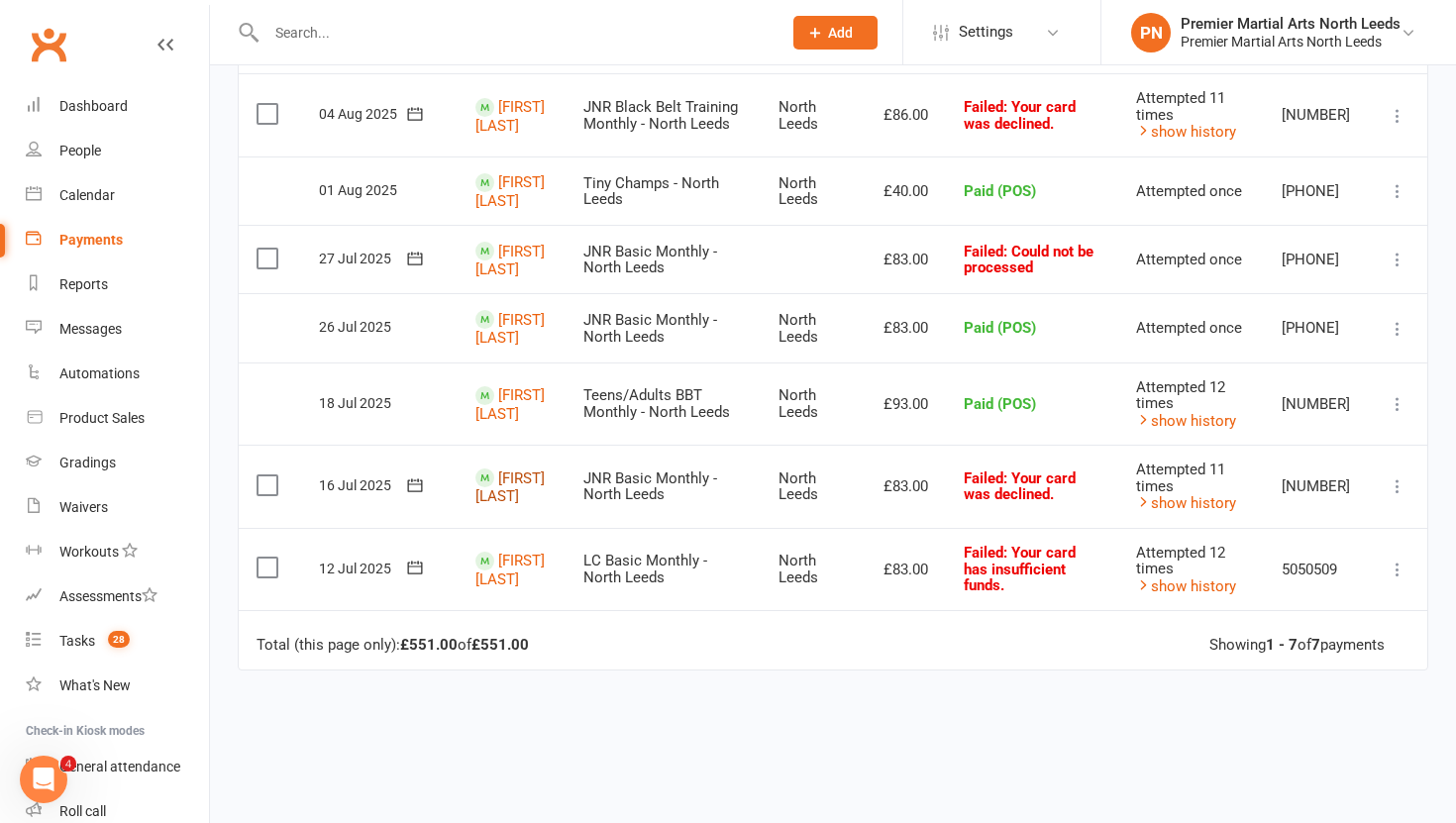 click on "[FIRST] [LAST]" at bounding box center [510, 487] 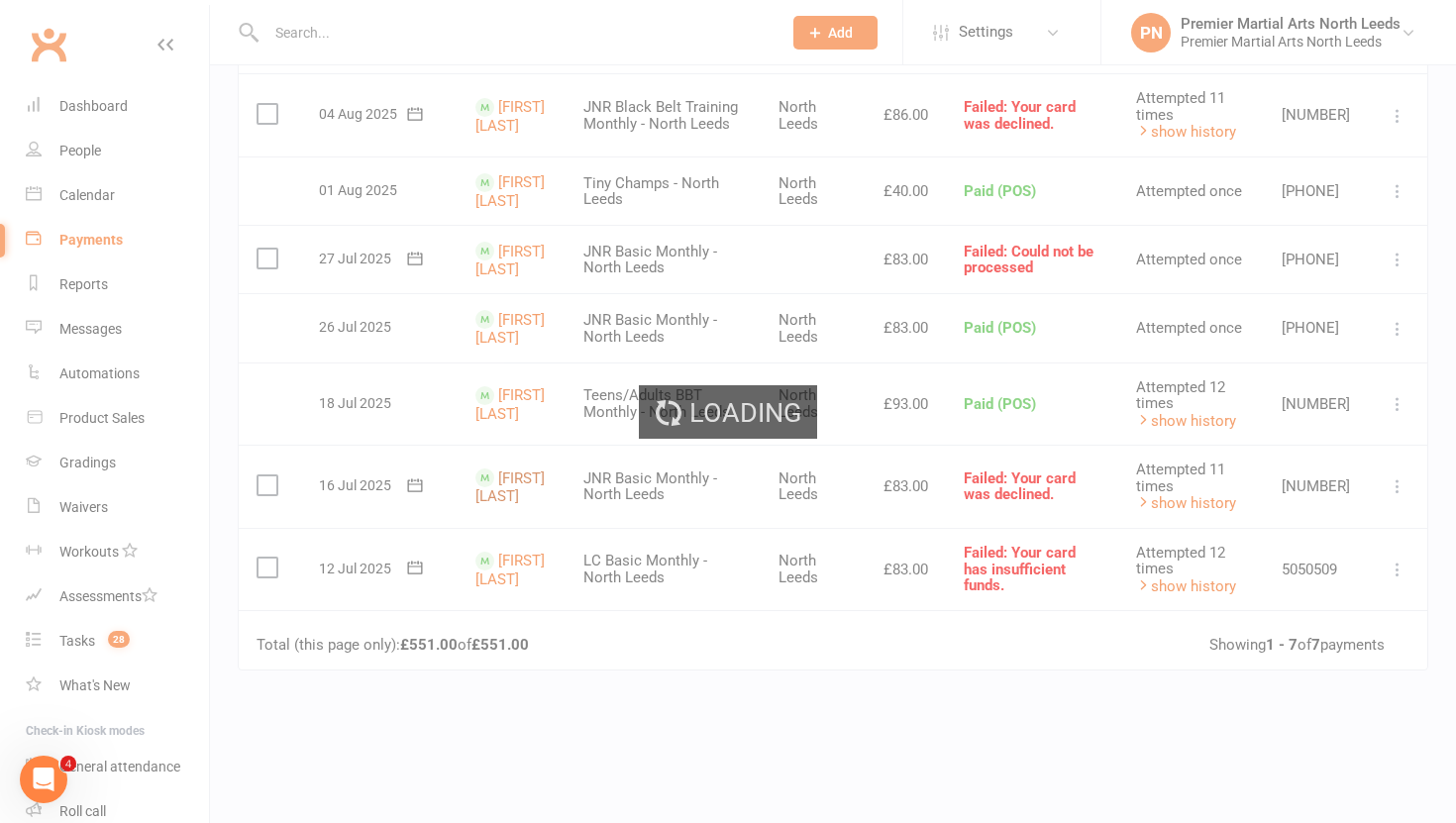 scroll, scrollTop: 0, scrollLeft: 0, axis: both 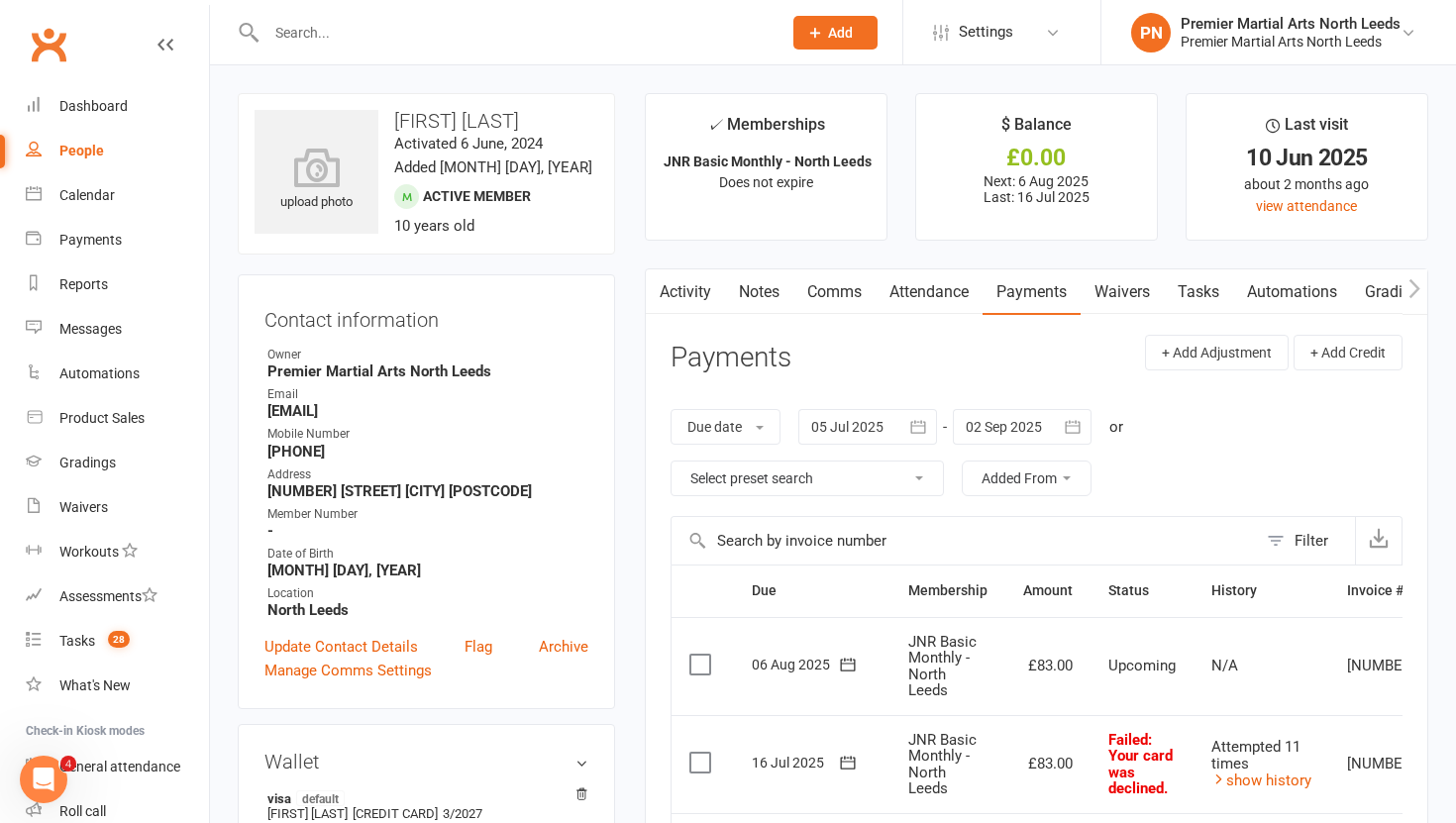 click on "Attendance" at bounding box center (929, 292) 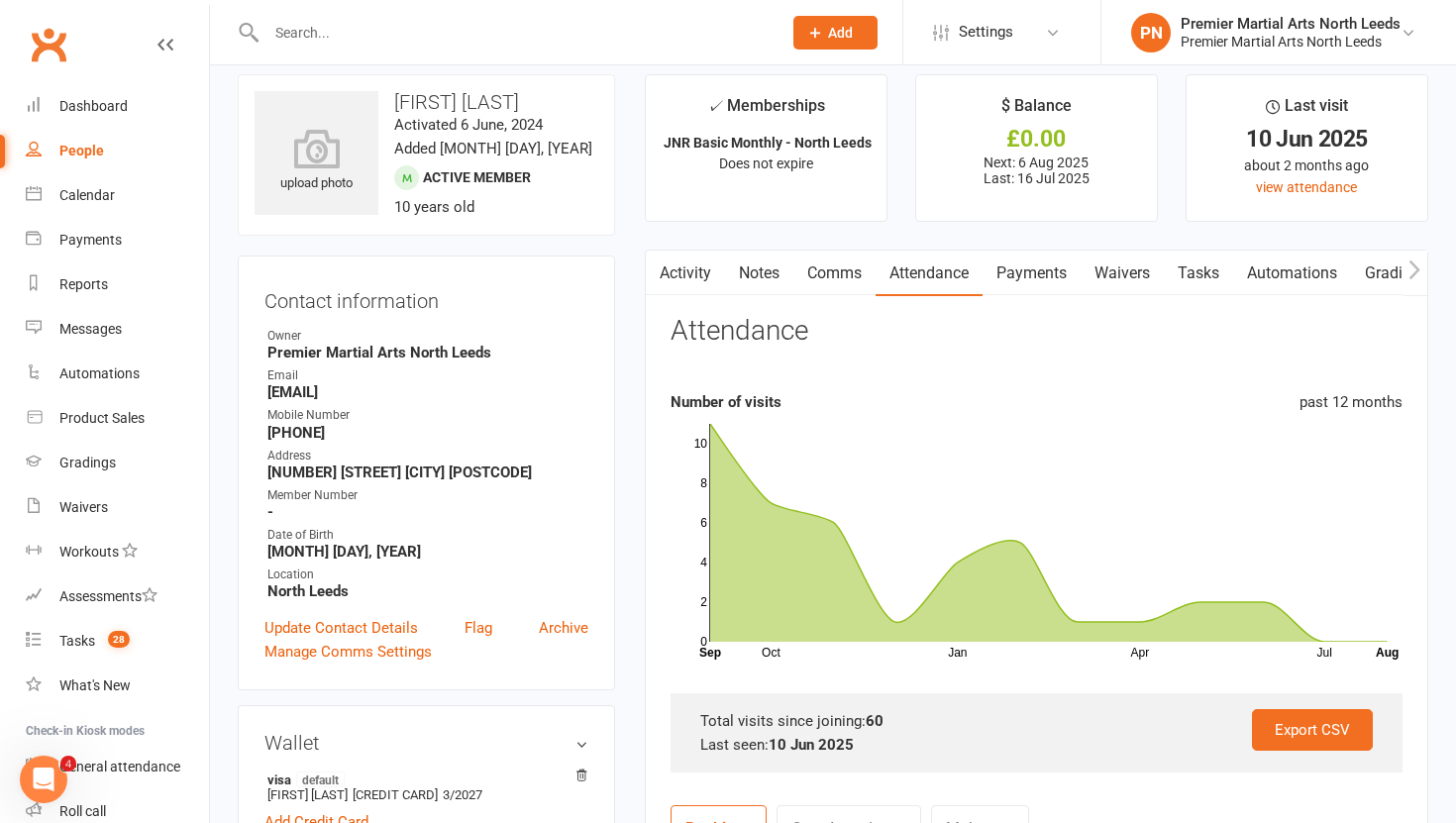 scroll, scrollTop: 0, scrollLeft: 0, axis: both 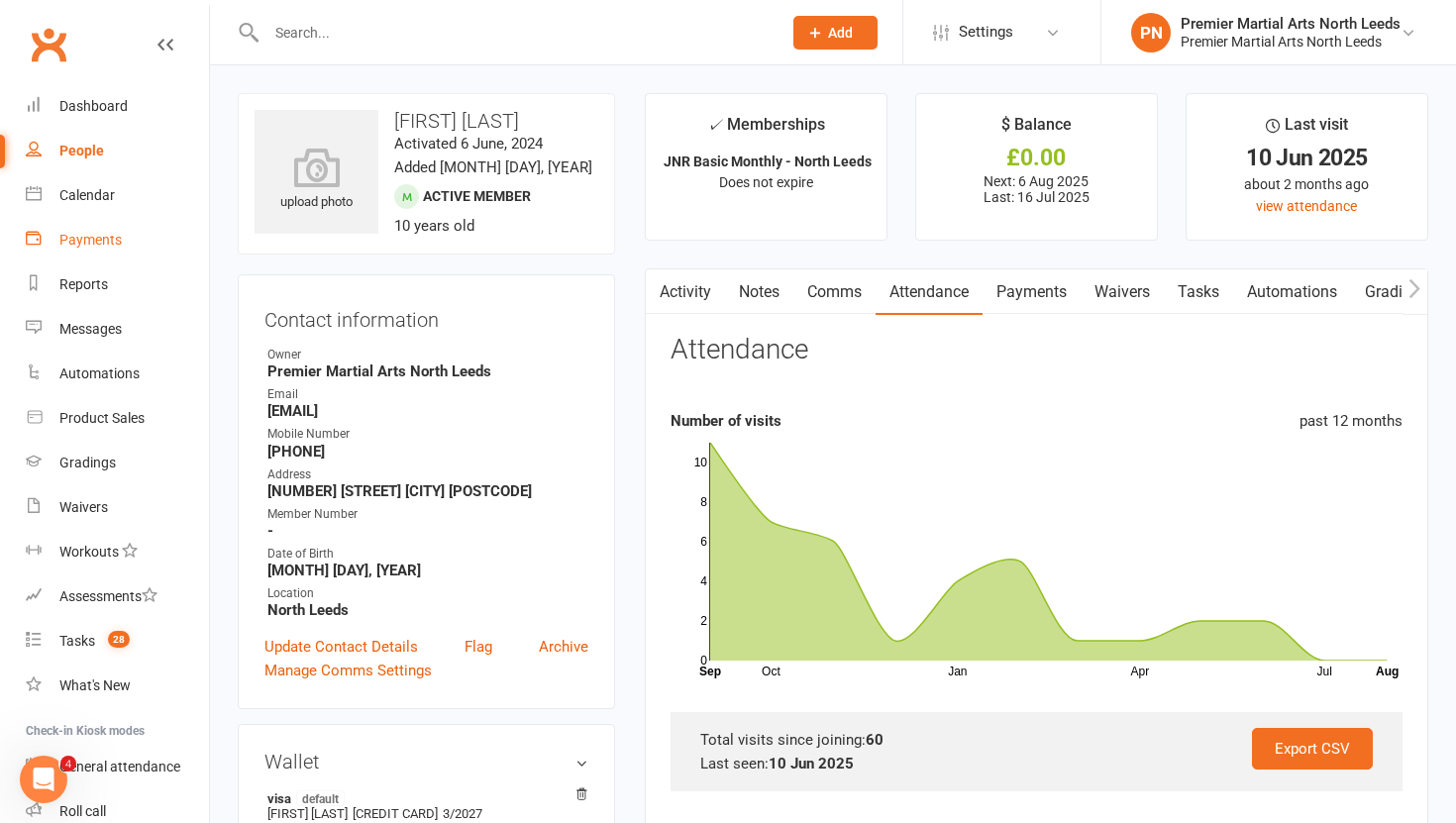 click on "Payments" at bounding box center [90, 240] 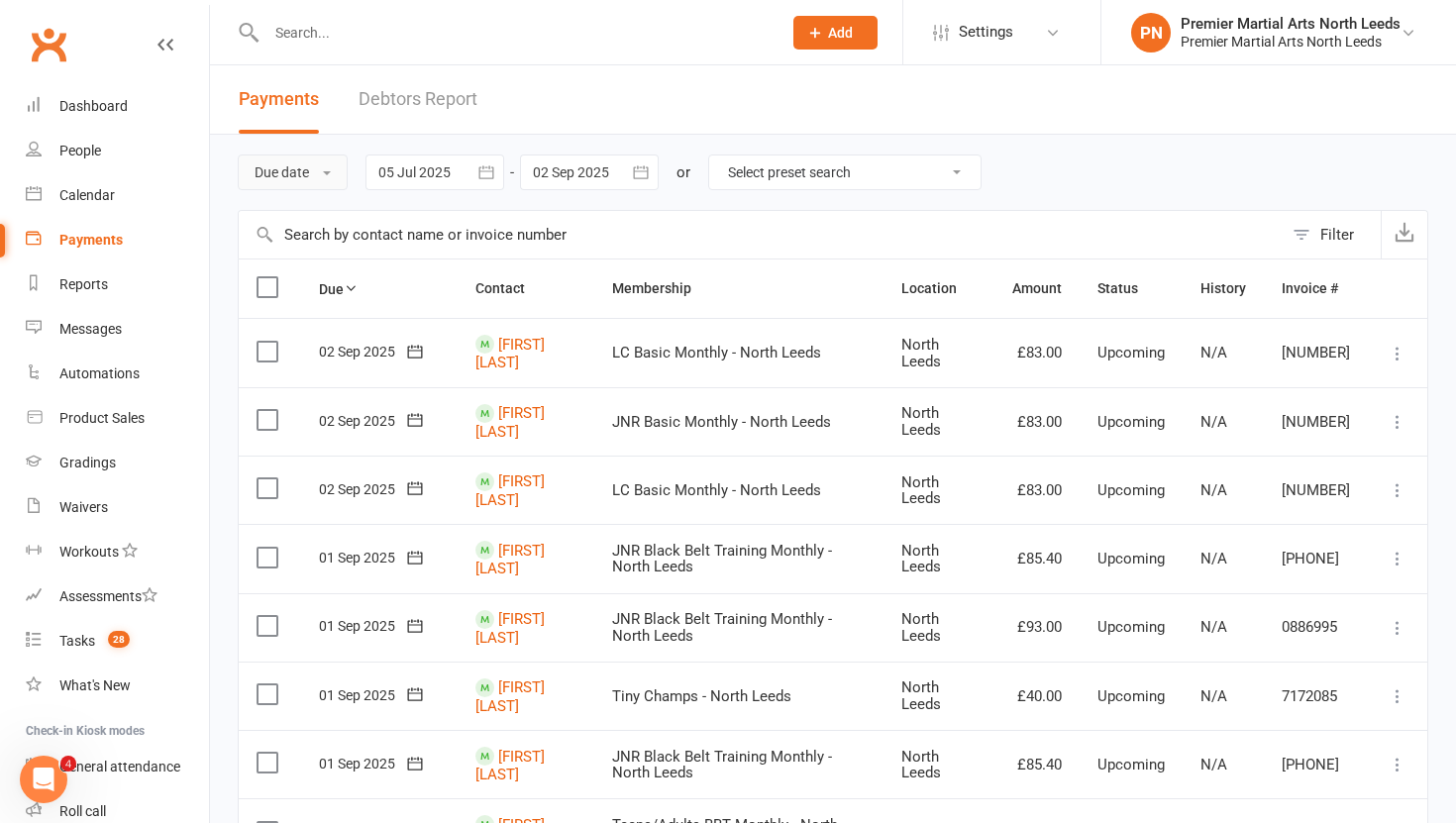 click on "Due date" at bounding box center [292, 172] 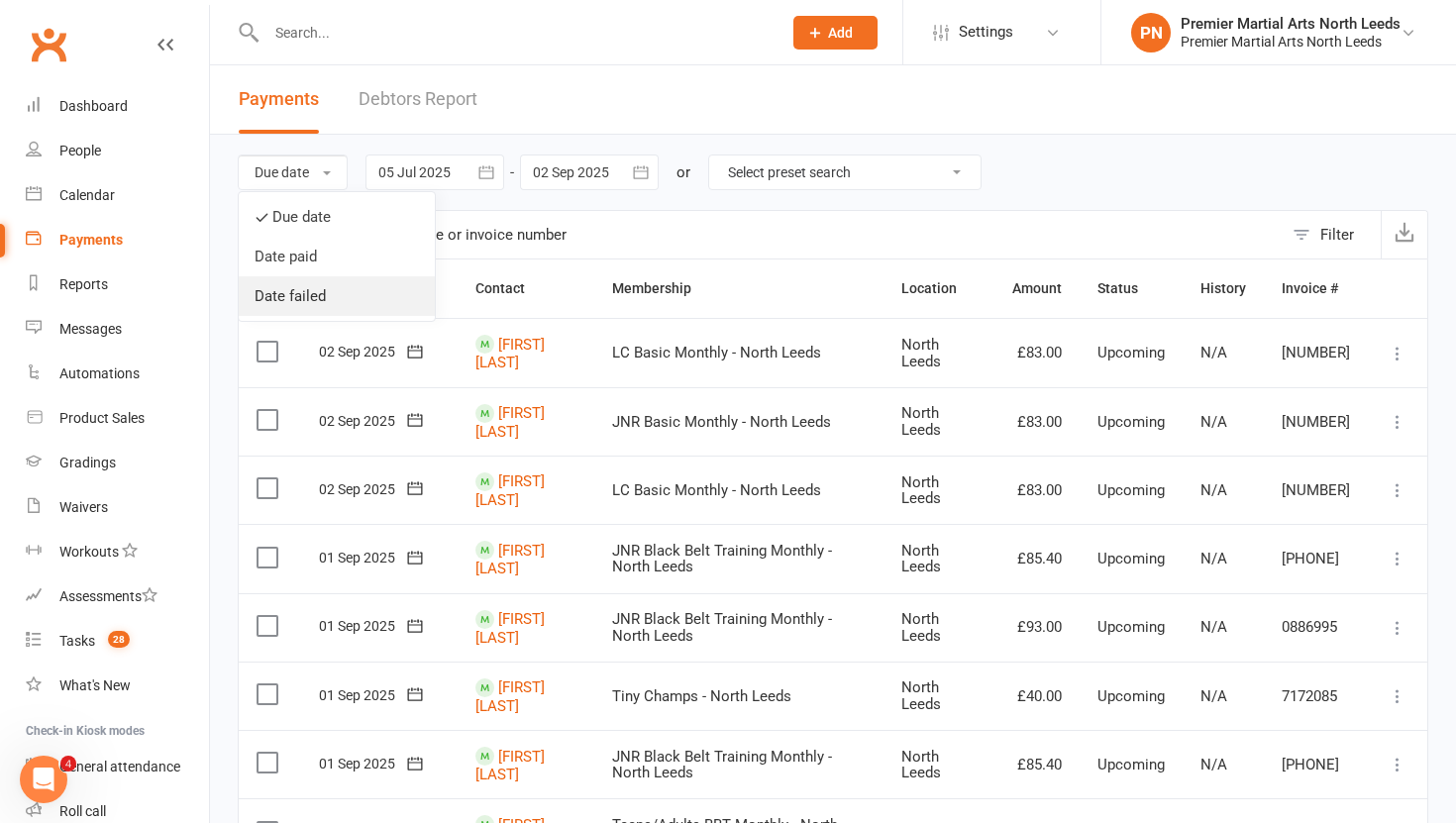 click on "Date failed" at bounding box center [337, 296] 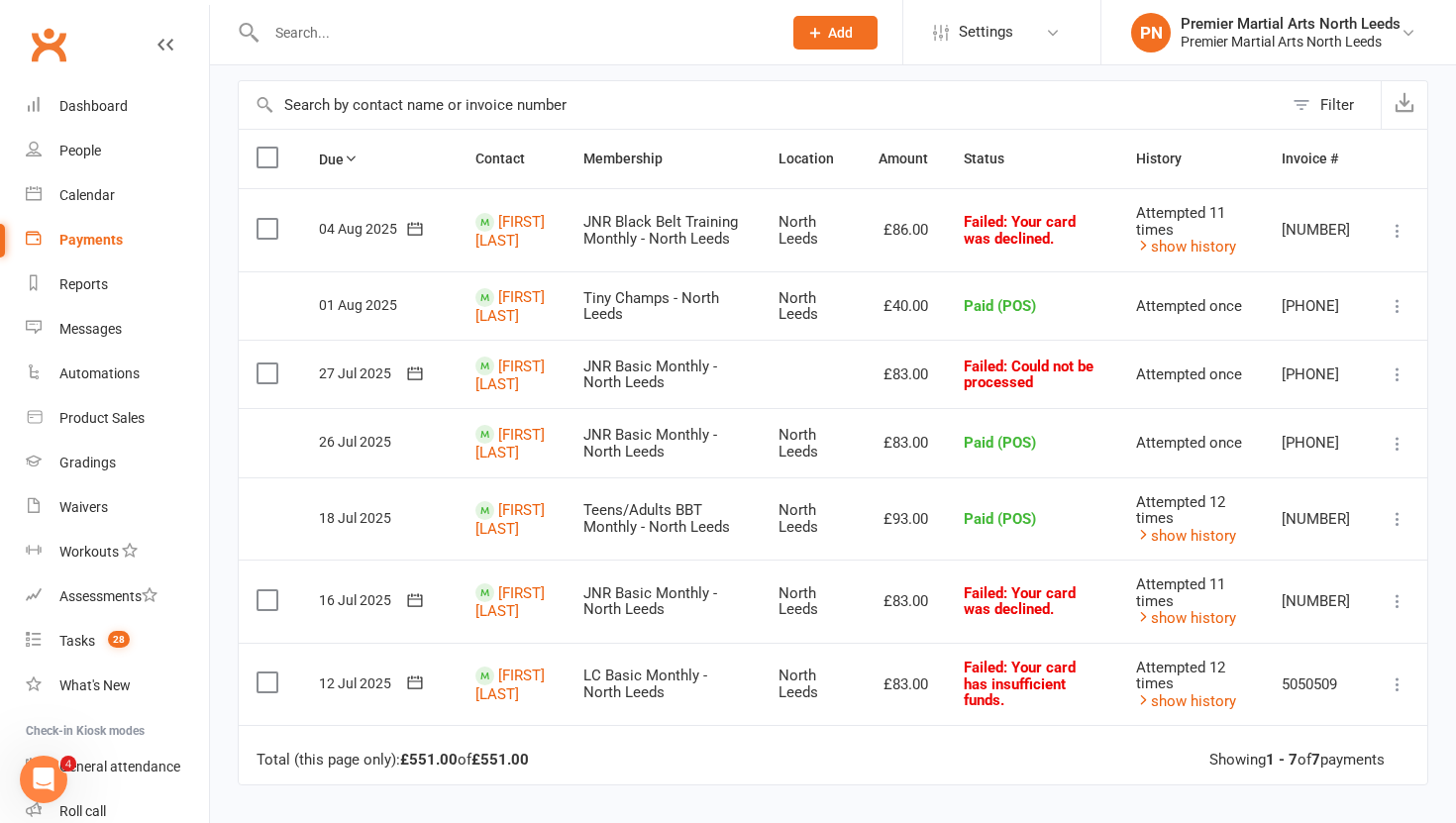 scroll, scrollTop: 132, scrollLeft: 0, axis: vertical 